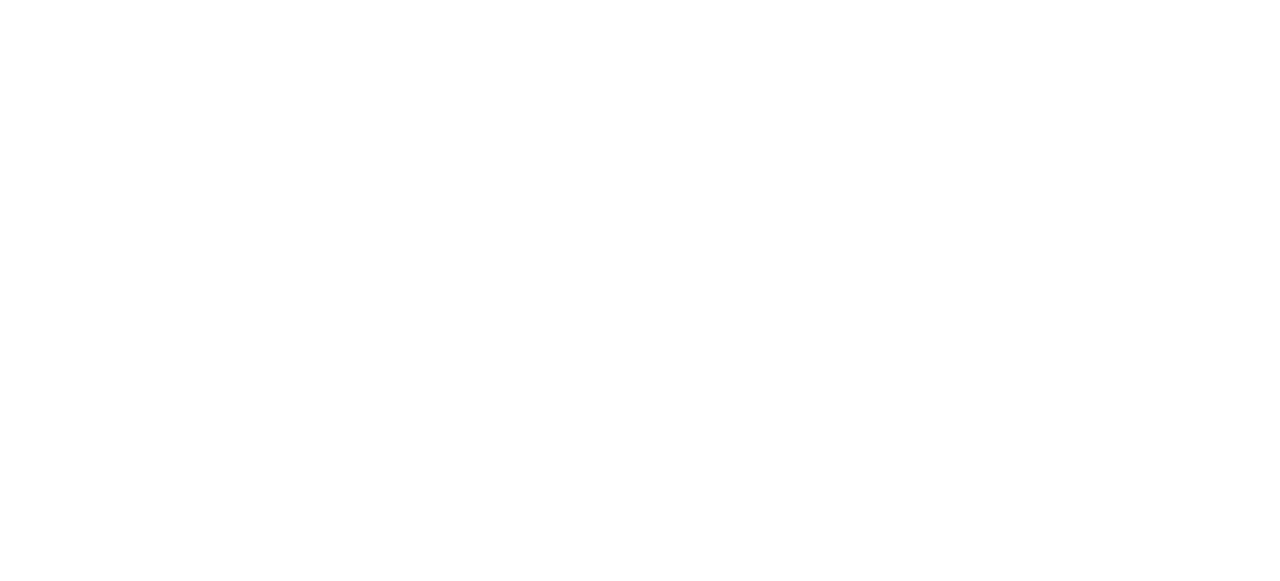 scroll, scrollTop: 0, scrollLeft: 0, axis: both 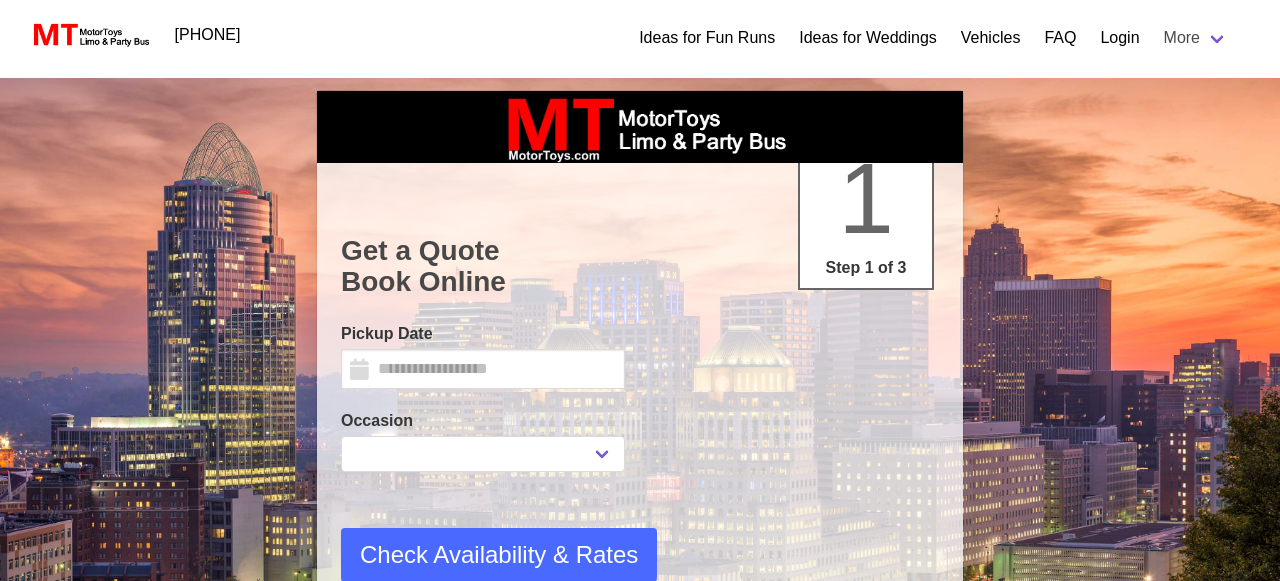 select 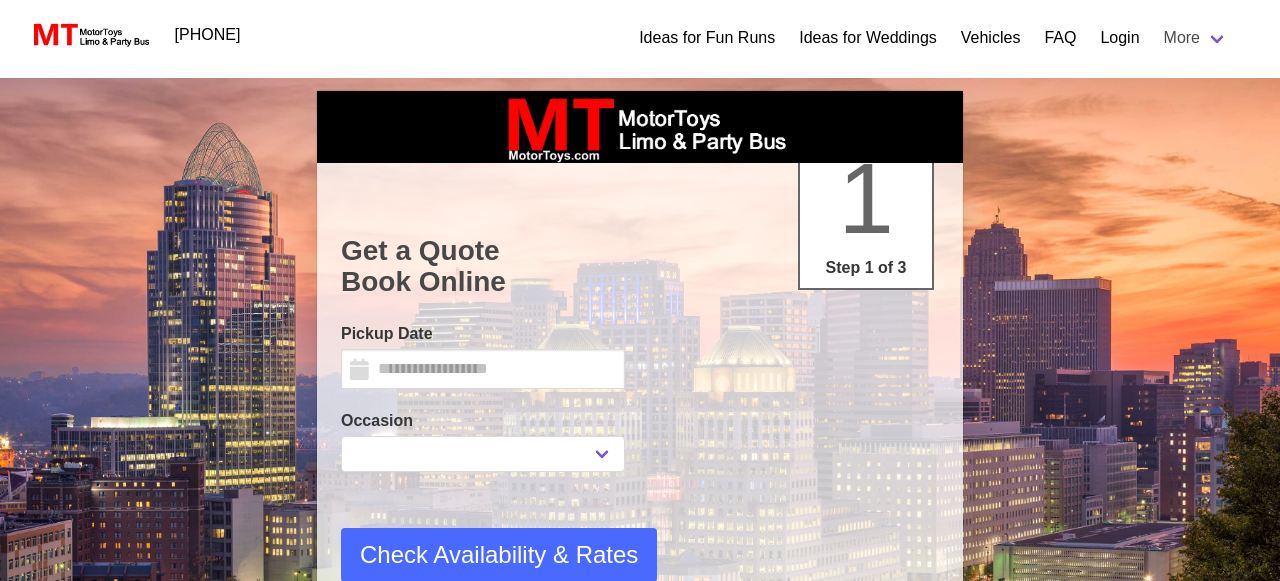 scroll, scrollTop: 0, scrollLeft: 0, axis: both 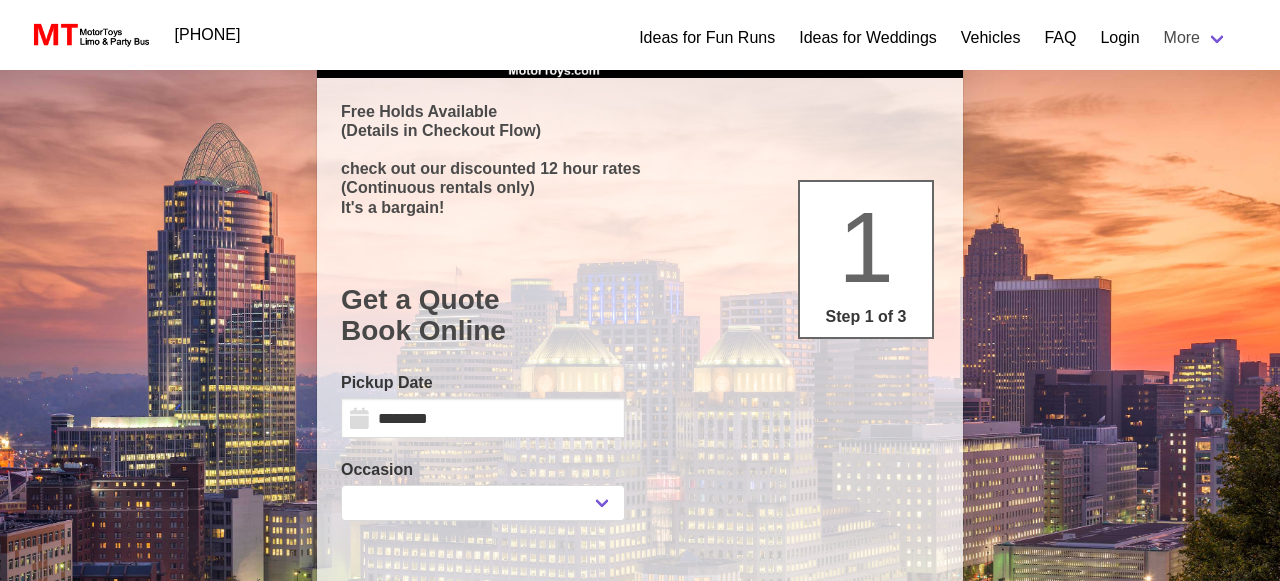 select 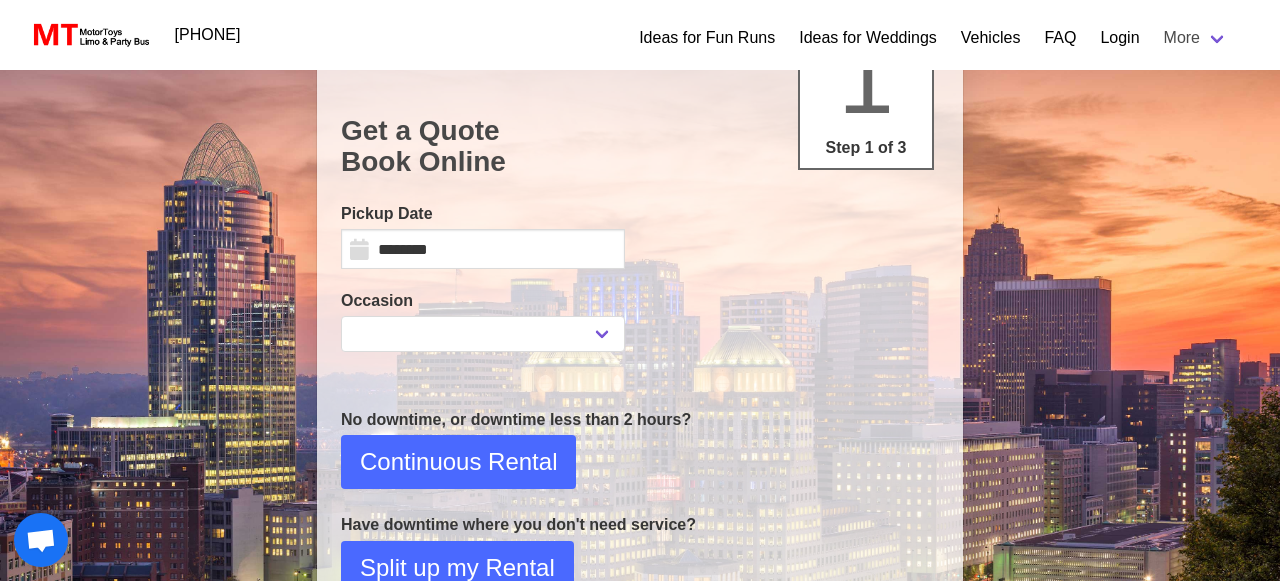 scroll, scrollTop: 262, scrollLeft: 0, axis: vertical 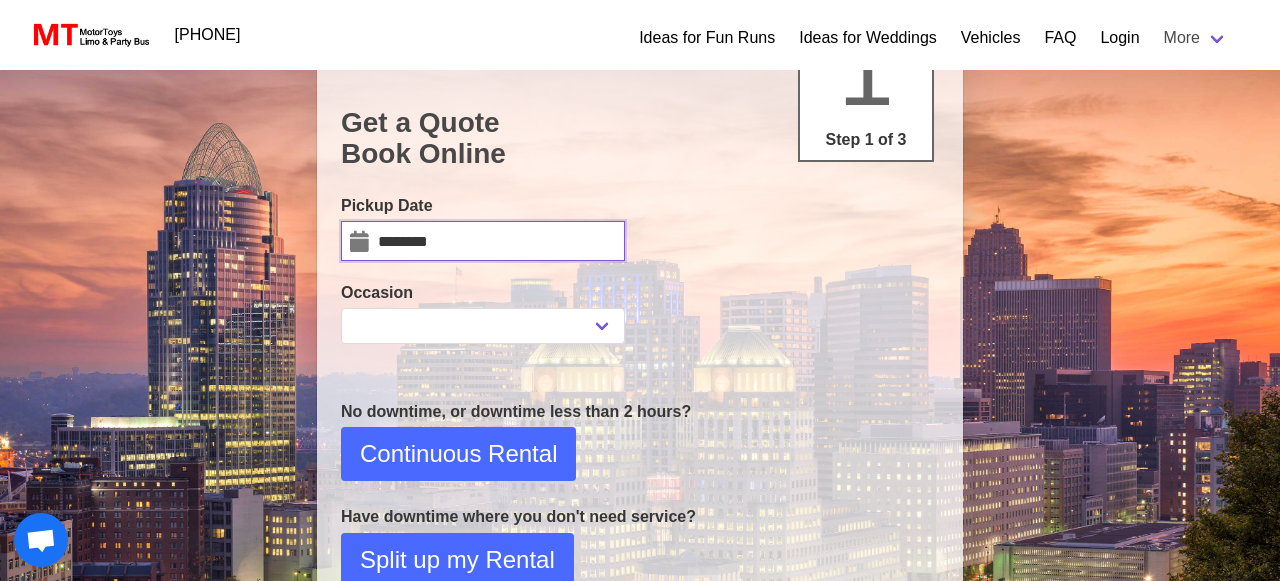 click on "********" at bounding box center [483, 241] 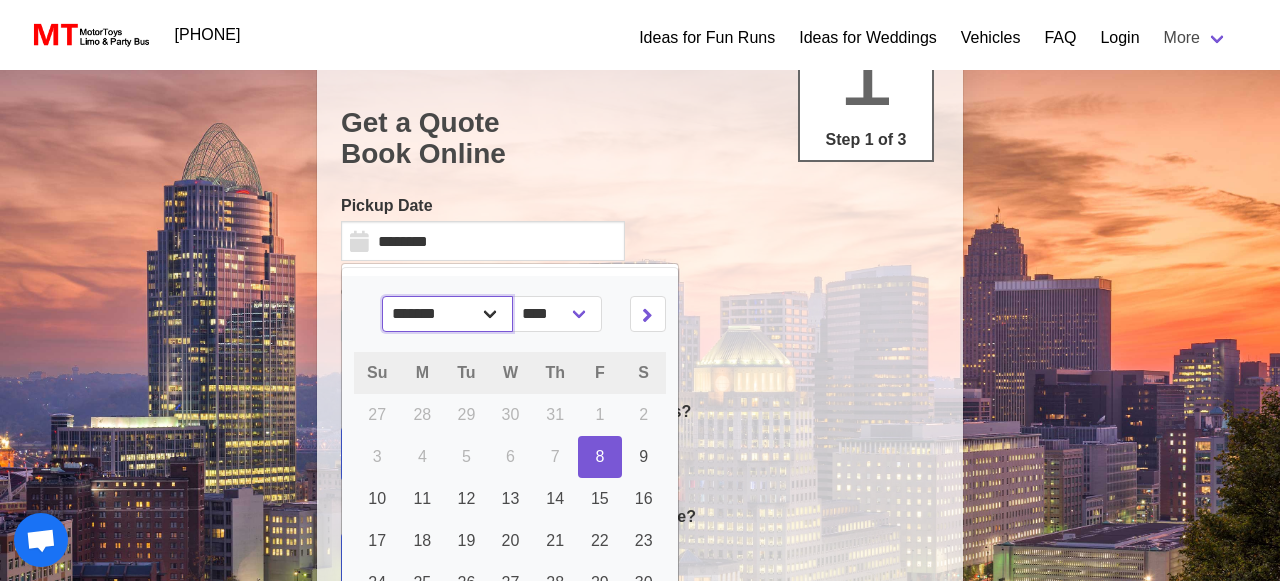 click on "******* ******** ***** ***** *** **** **** ****** ********* ******* ******** ********" at bounding box center (448, 314) 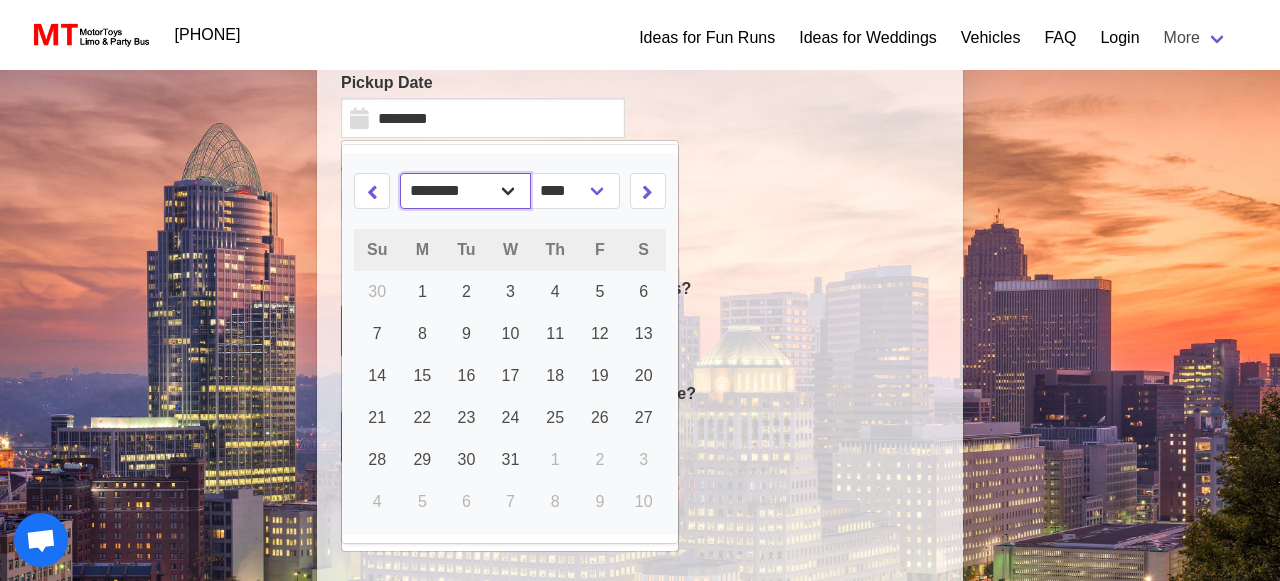 scroll, scrollTop: 406, scrollLeft: 0, axis: vertical 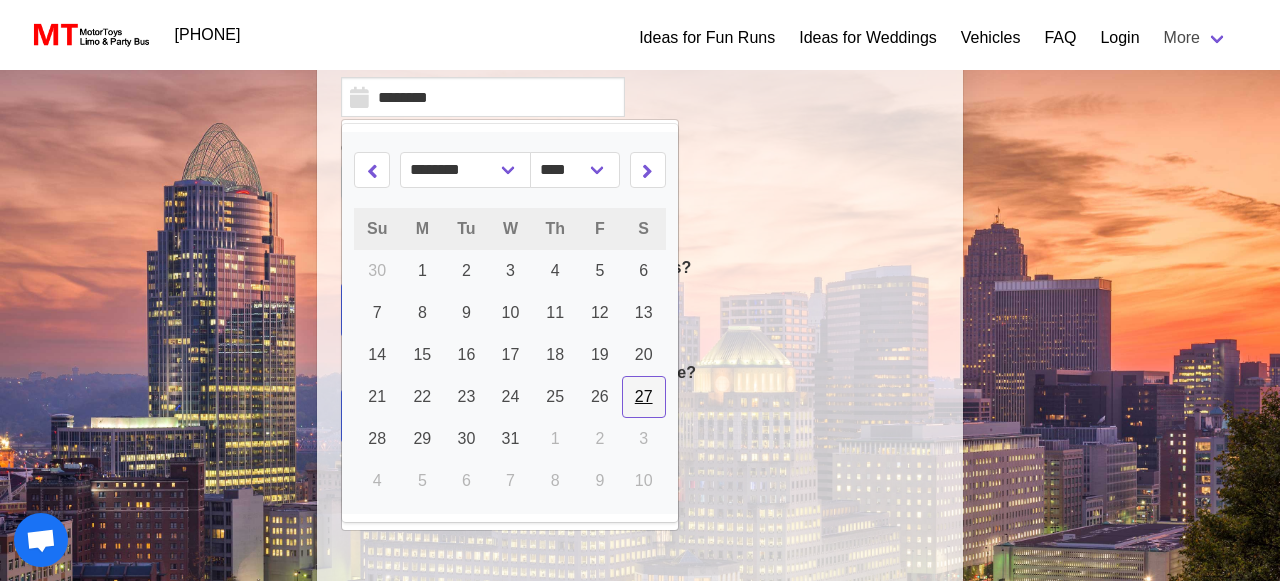 click on "27" at bounding box center [644, 396] 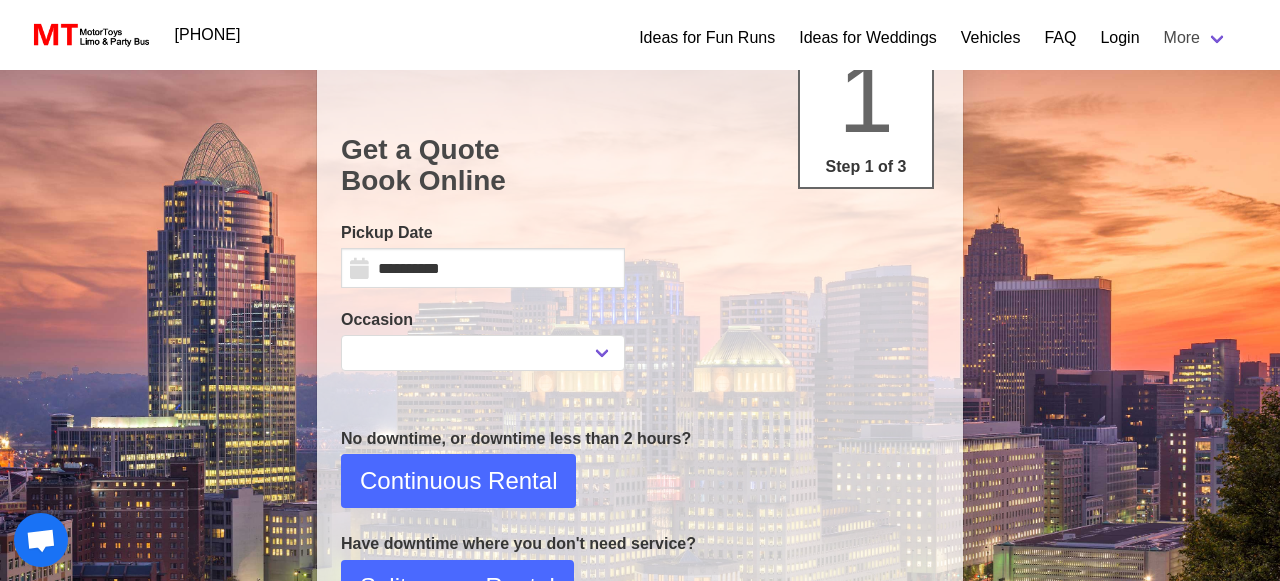 scroll, scrollTop: 236, scrollLeft: 0, axis: vertical 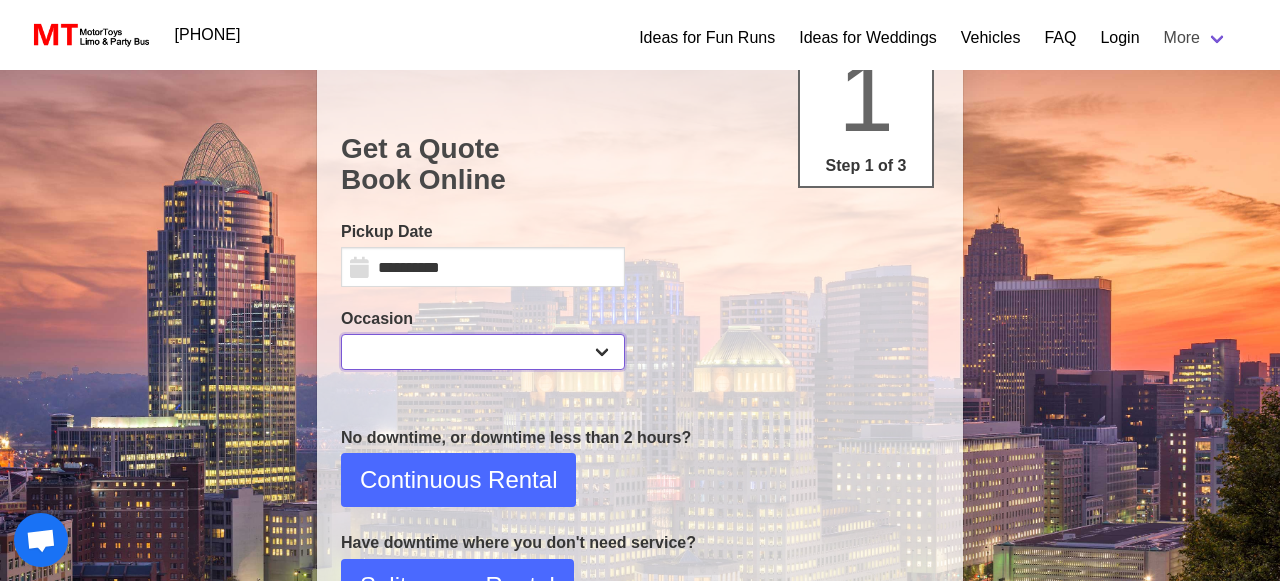 click on "**********" at bounding box center (483, 352) 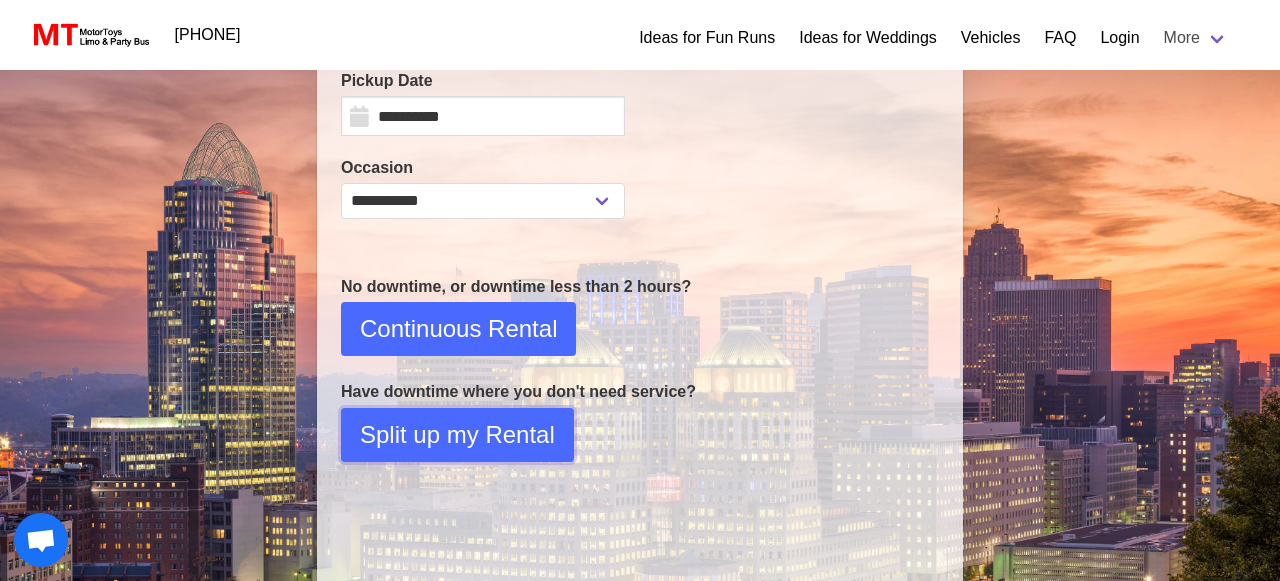 click on "Split up my Rental" at bounding box center [457, 435] 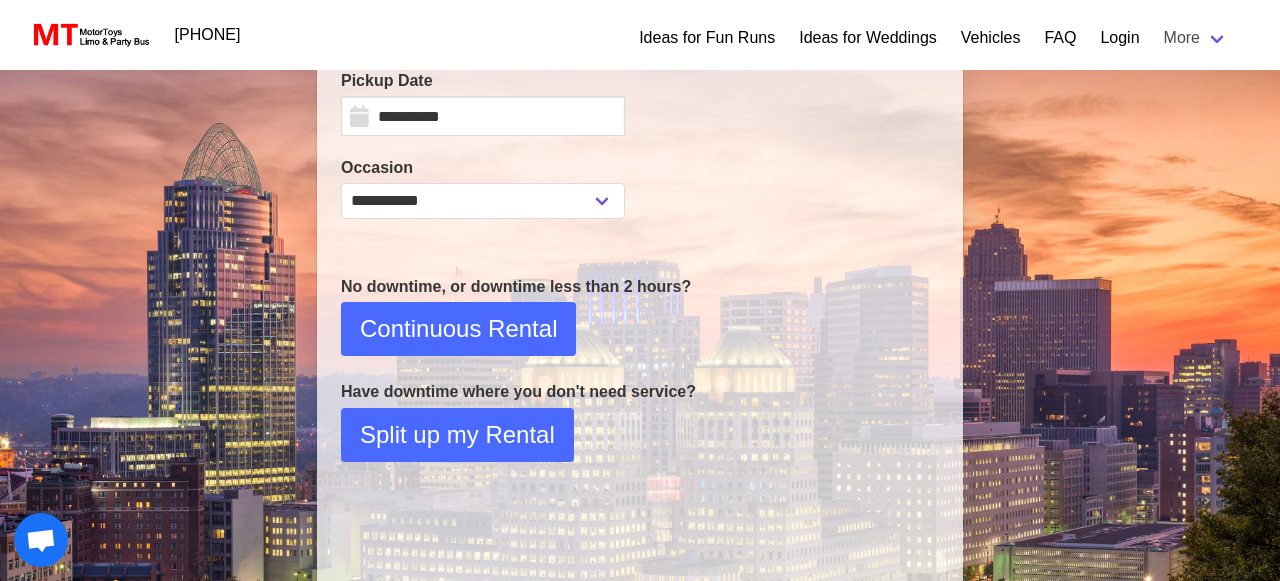 select on "*" 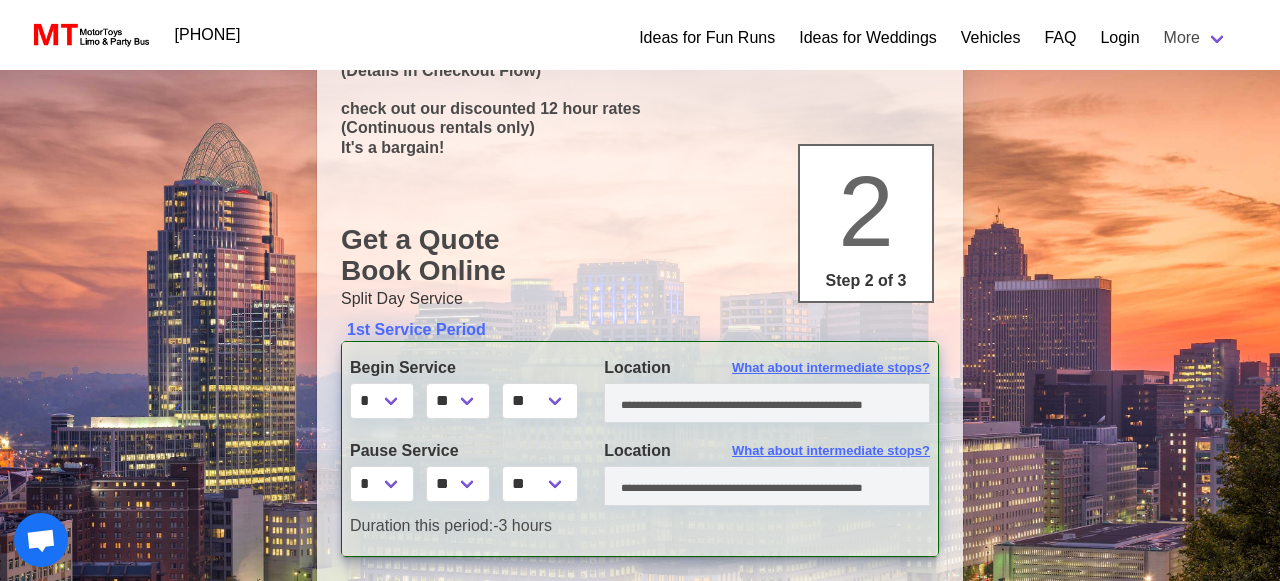 scroll, scrollTop: 148, scrollLeft: 0, axis: vertical 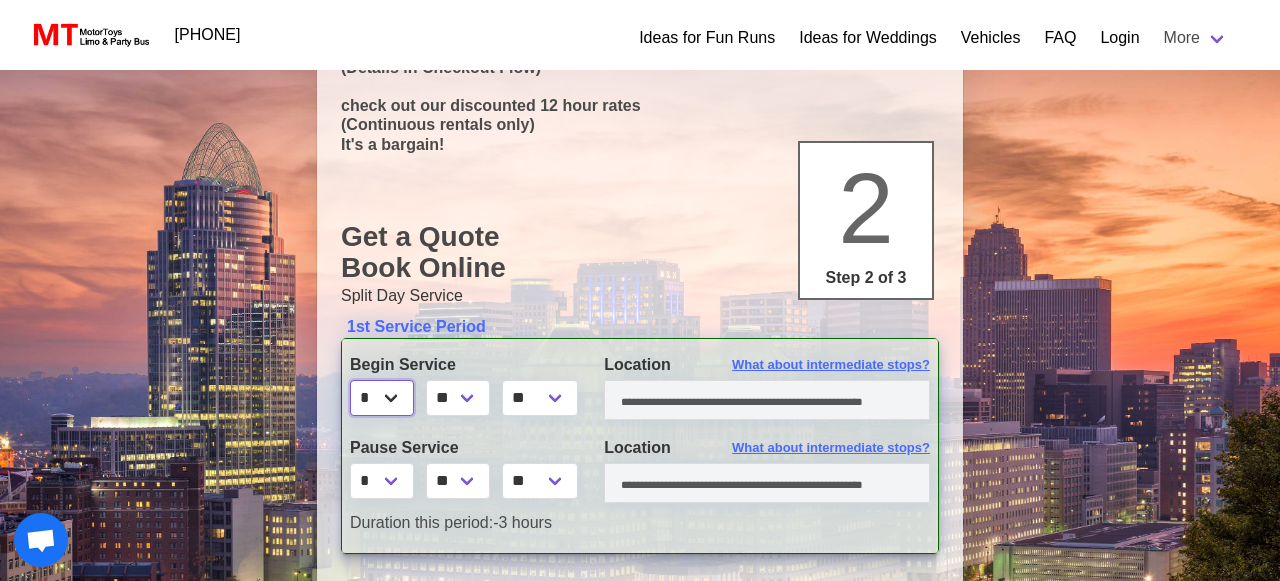 click on "* * * * * * * * * ** ** **" at bounding box center (382, 398) 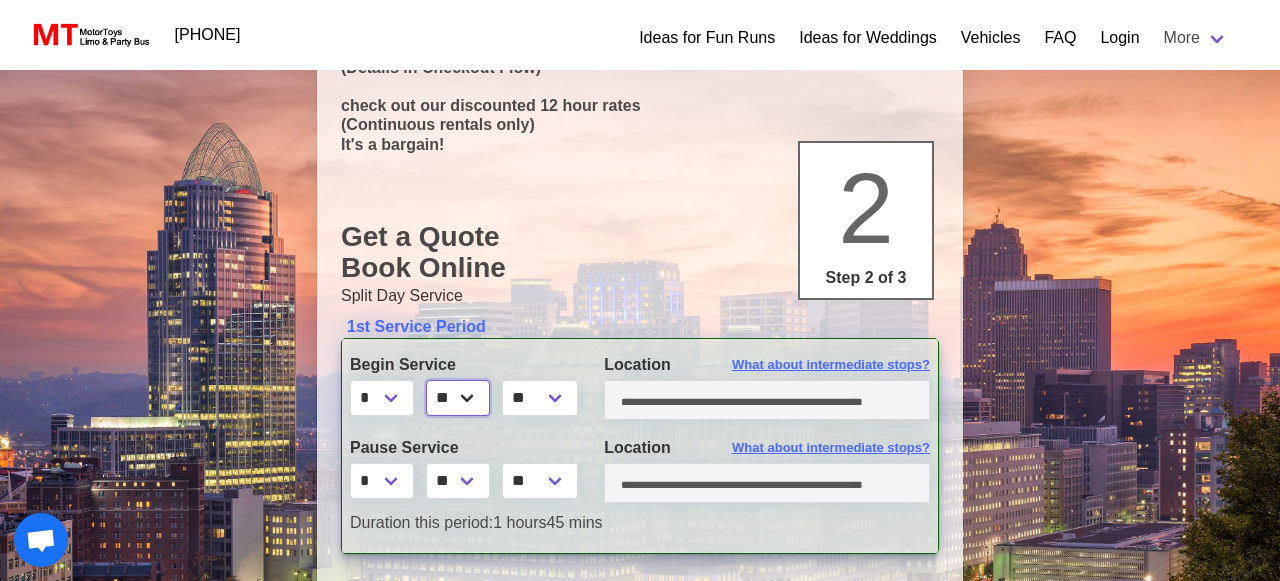 click on "** ** ** **" at bounding box center [458, 398] 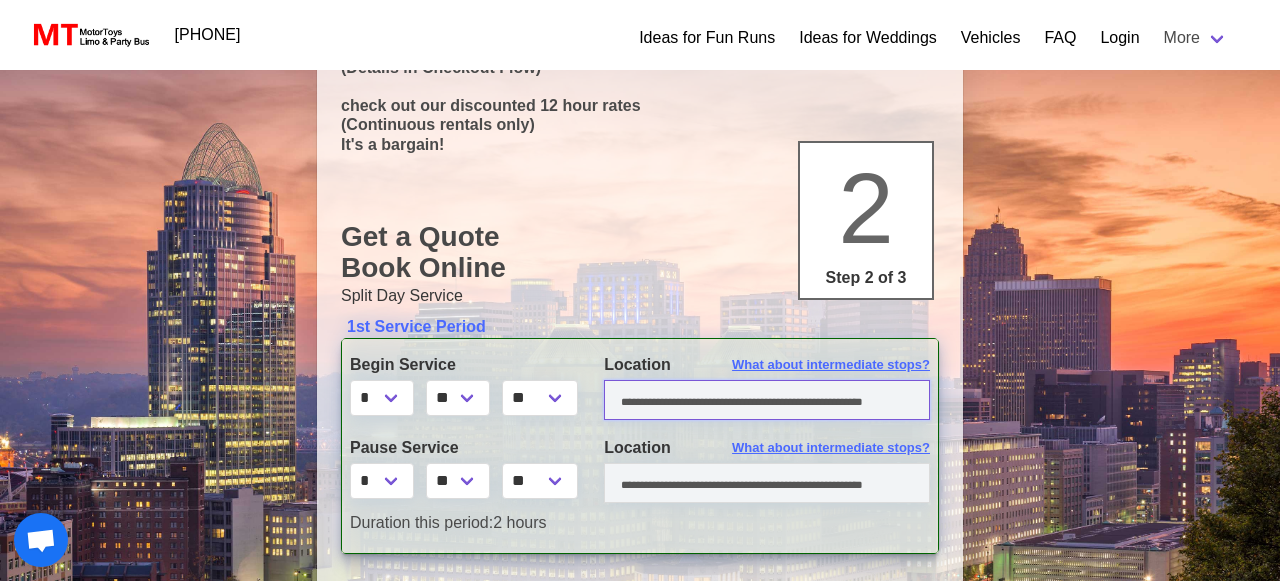 click at bounding box center [767, 400] 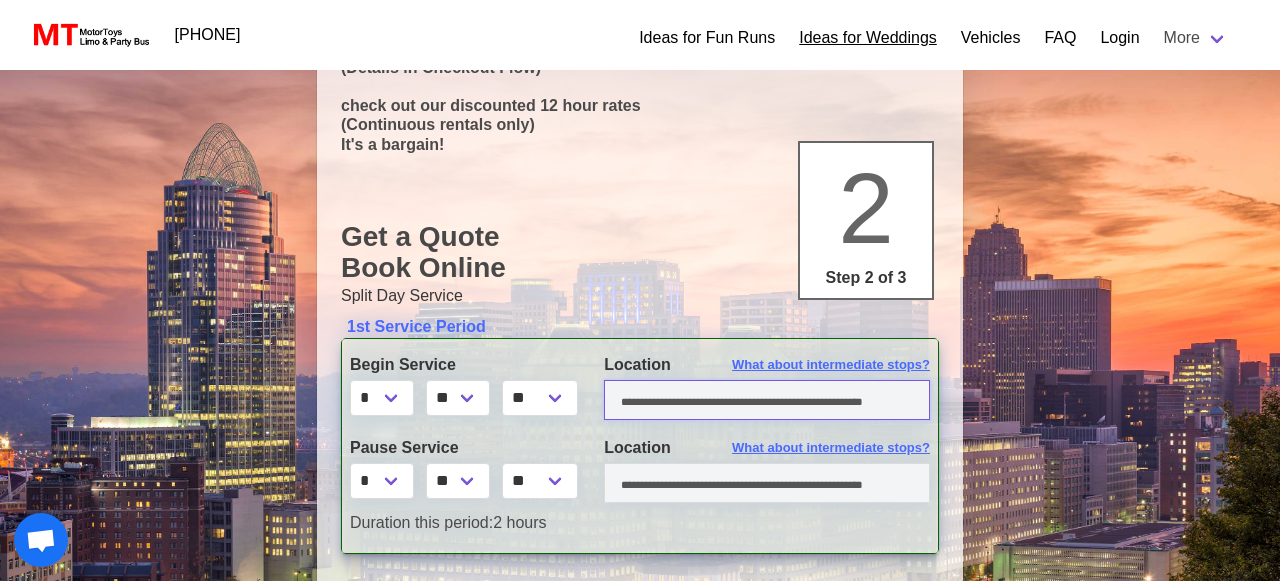 paste on "**********" 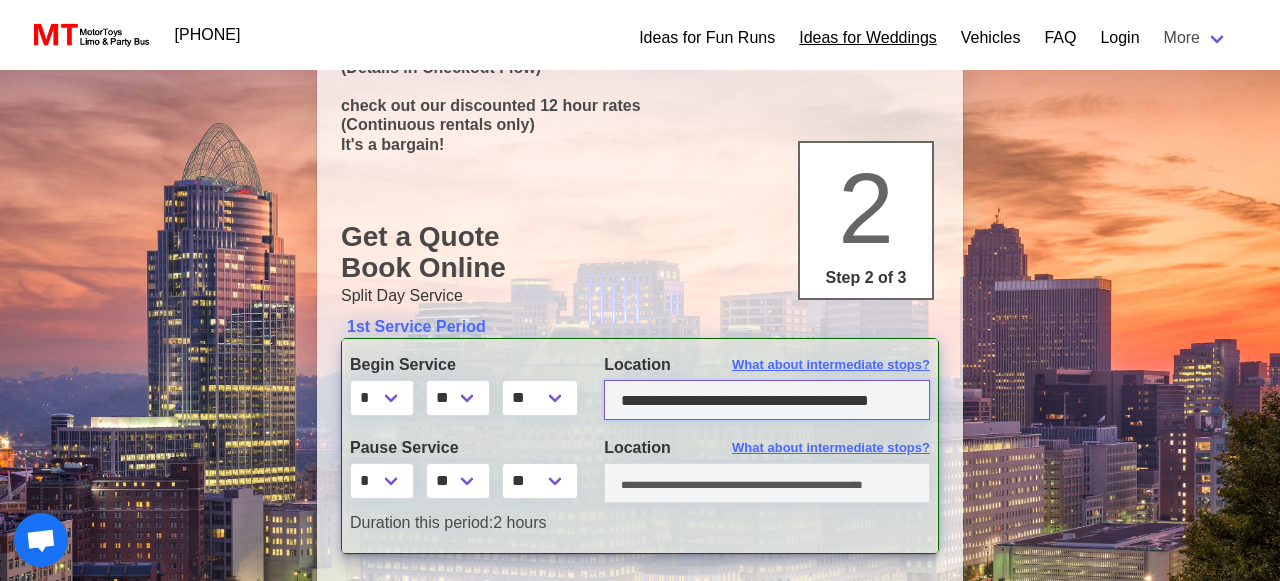 scroll, scrollTop: 0, scrollLeft: 16, axis: horizontal 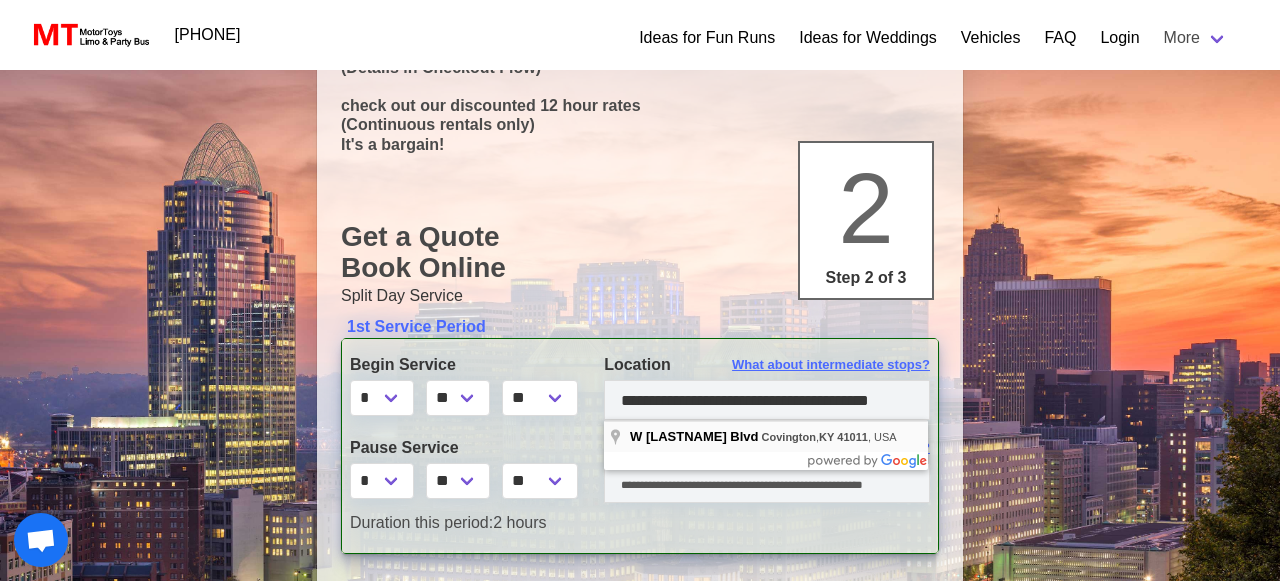 type on "**********" 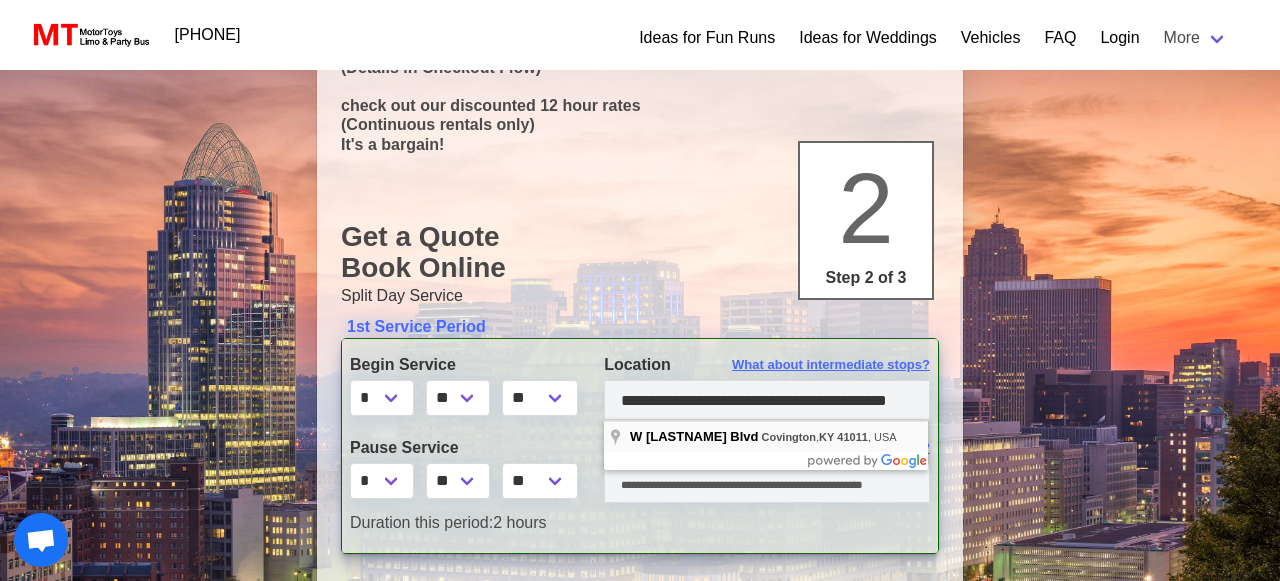 scroll, scrollTop: 0, scrollLeft: 0, axis: both 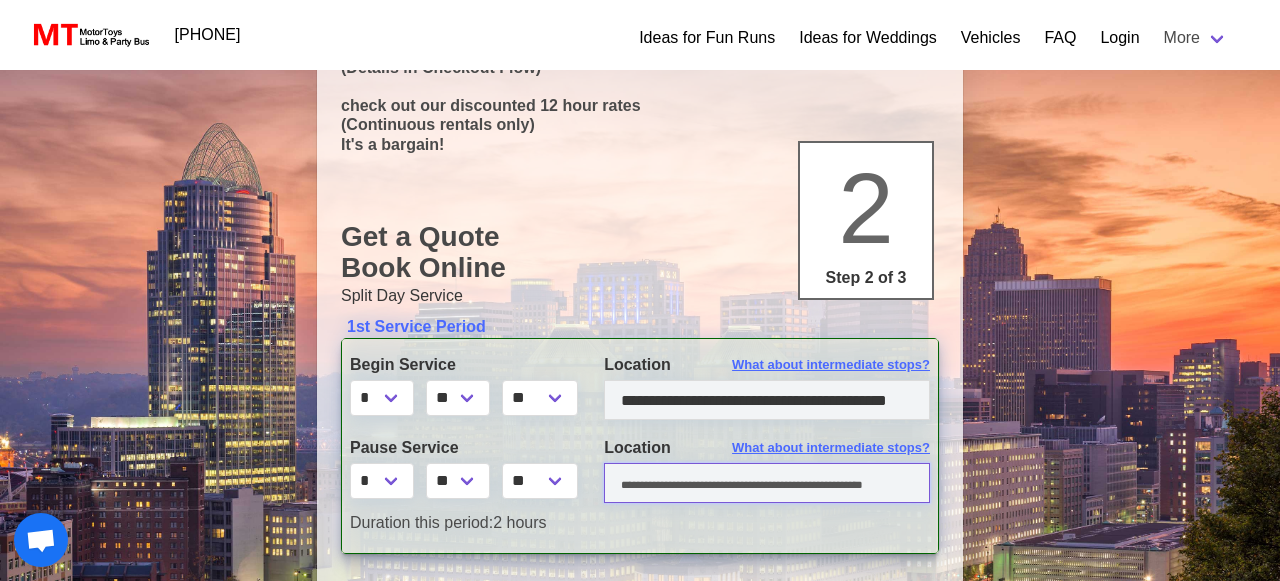 click at bounding box center (767, 483) 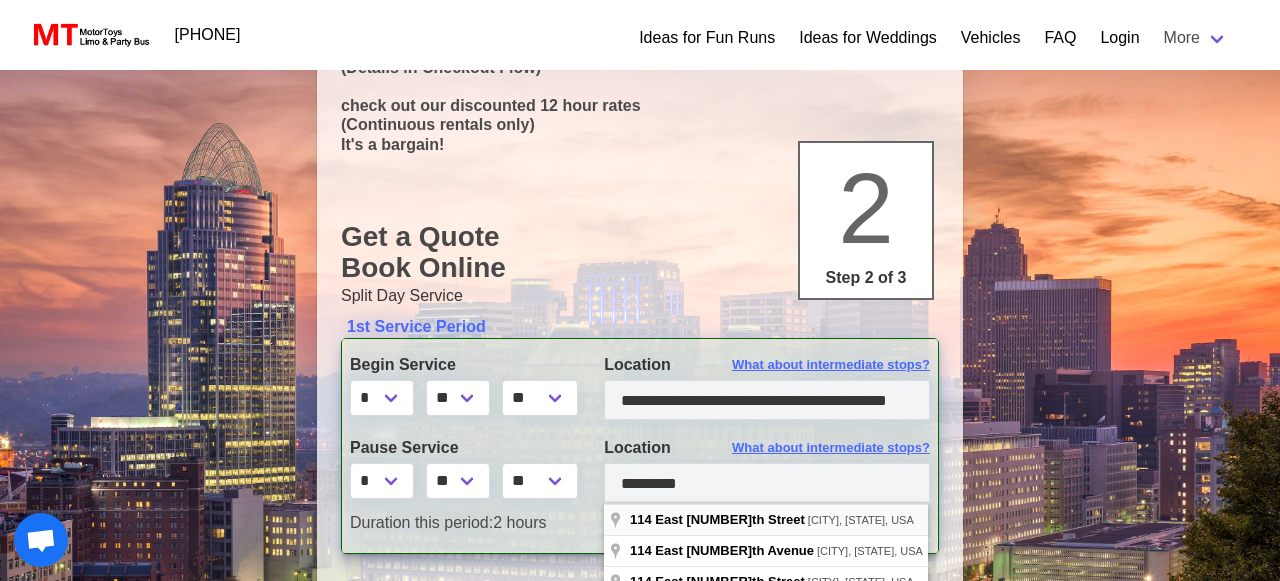 type on "**********" 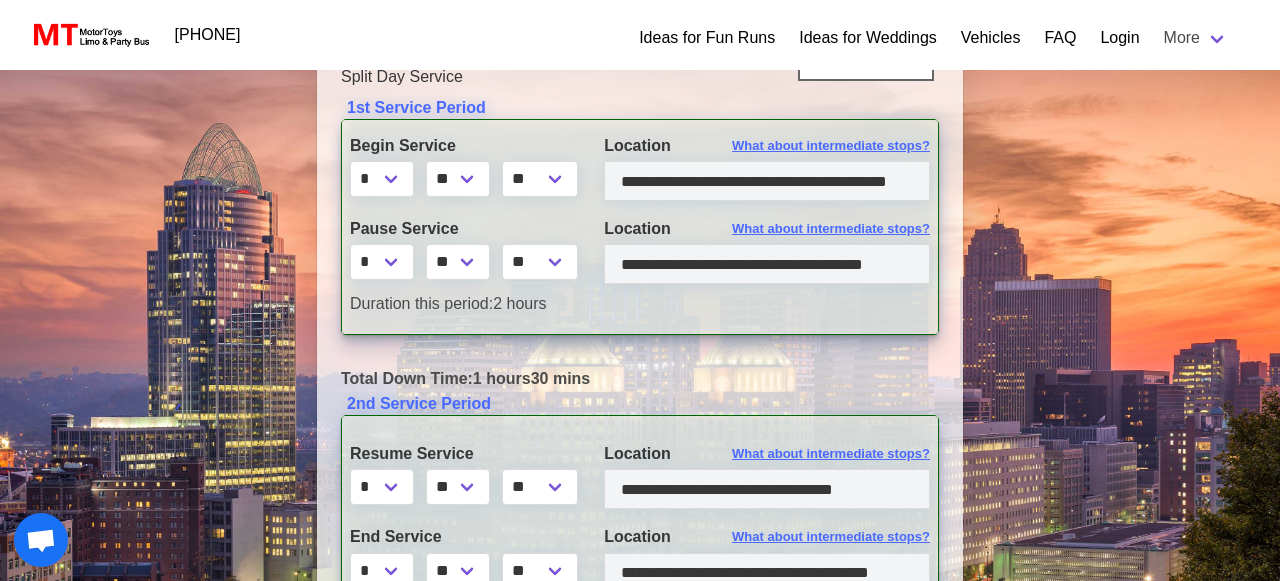 scroll, scrollTop: 366, scrollLeft: 0, axis: vertical 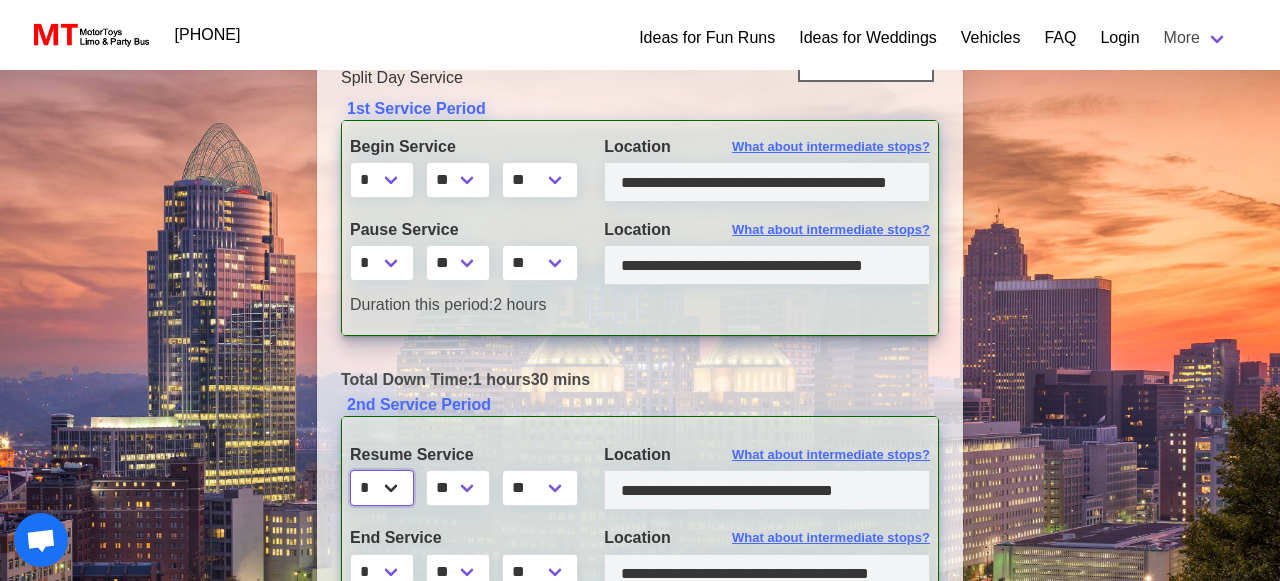 click on "* * * * * * * * * ** ** **" at bounding box center [382, 488] 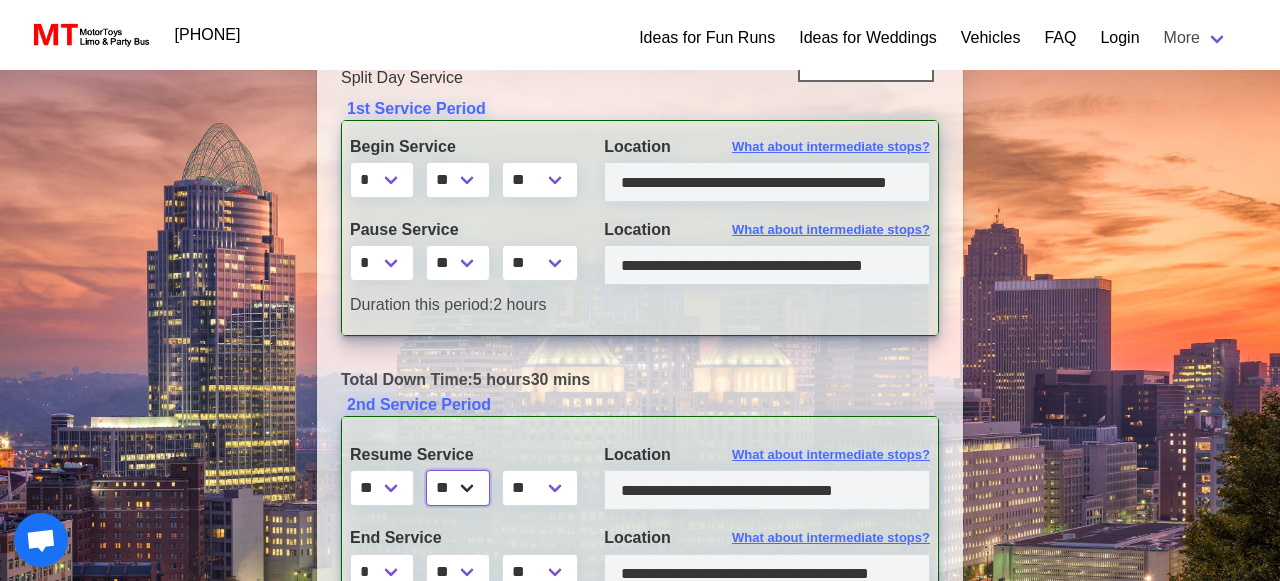 click on "** ** ** **" at bounding box center (458, 488) 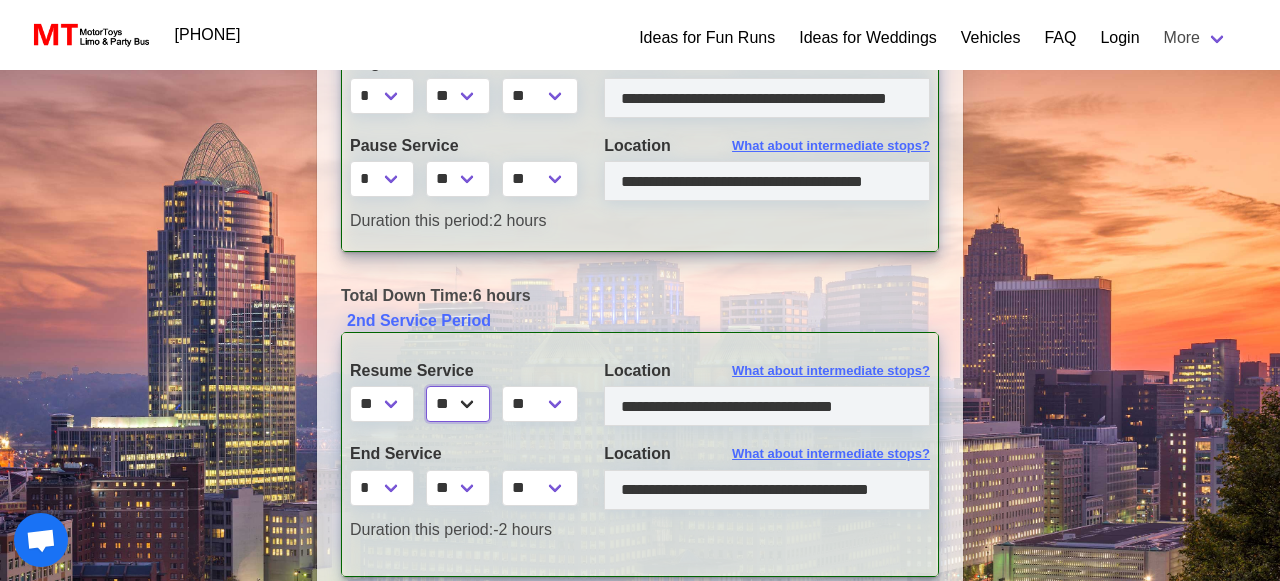 scroll, scrollTop: 430, scrollLeft: 0, axis: vertical 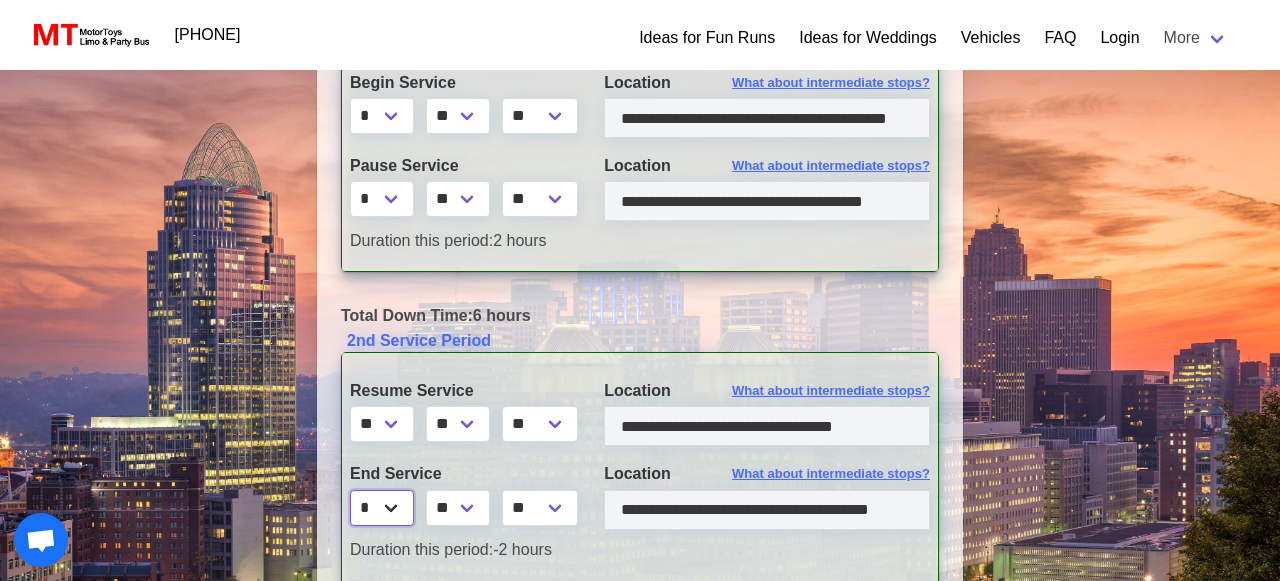 click on "* * * * * * * * * ** ** **" at bounding box center (382, 508) 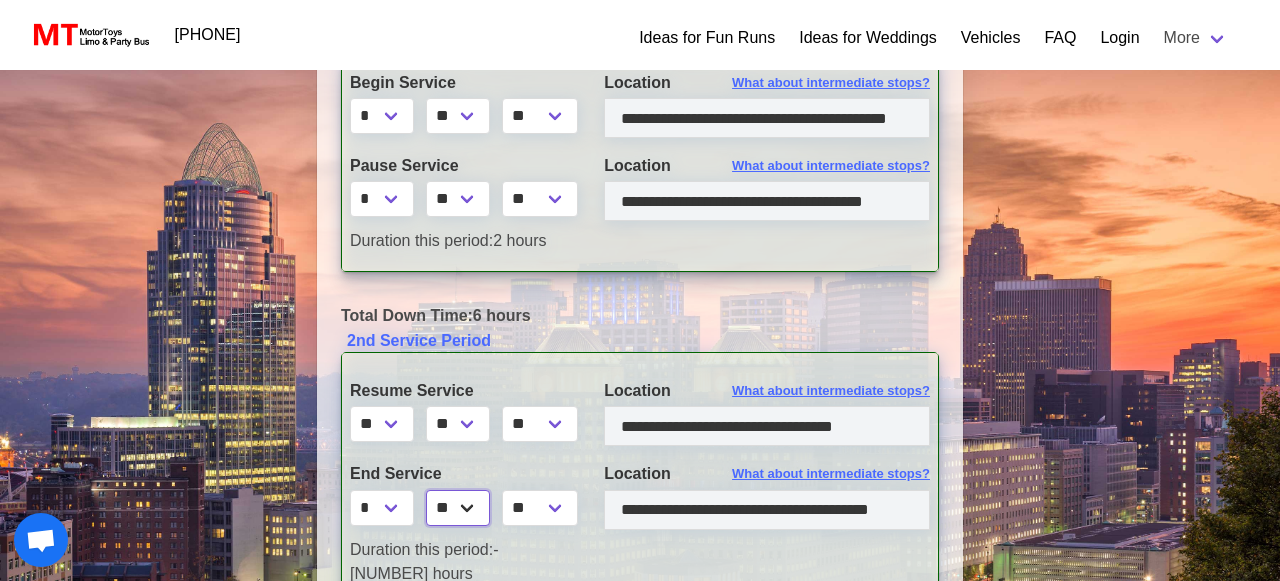 click on "** ** ** **" at bounding box center (458, 508) 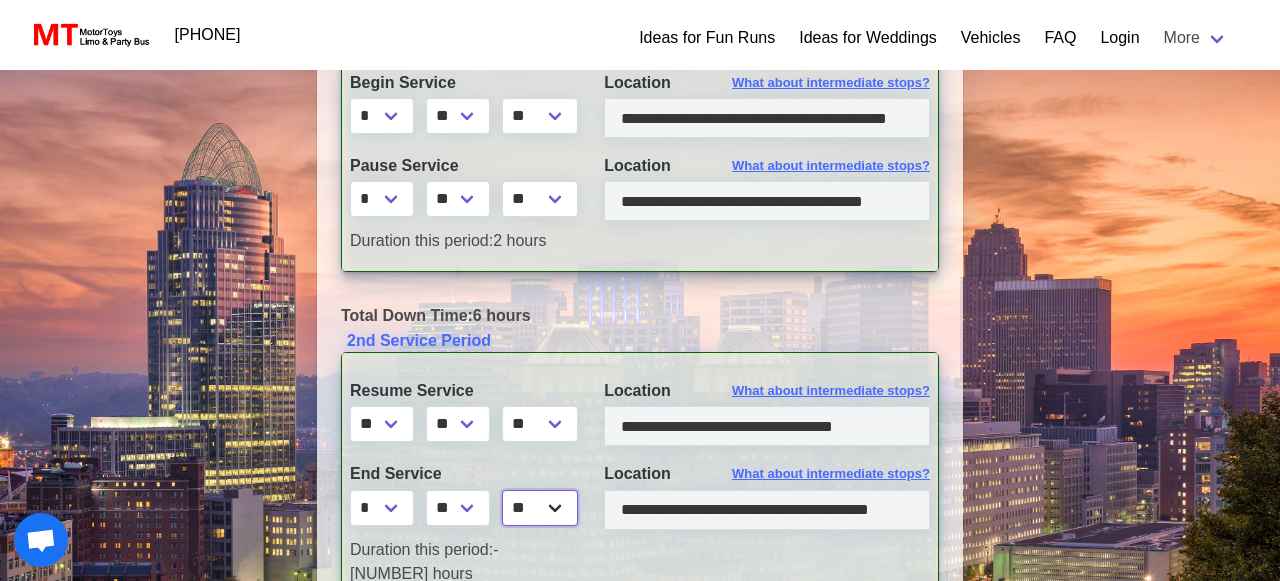 click on "**   **" at bounding box center (540, 508) 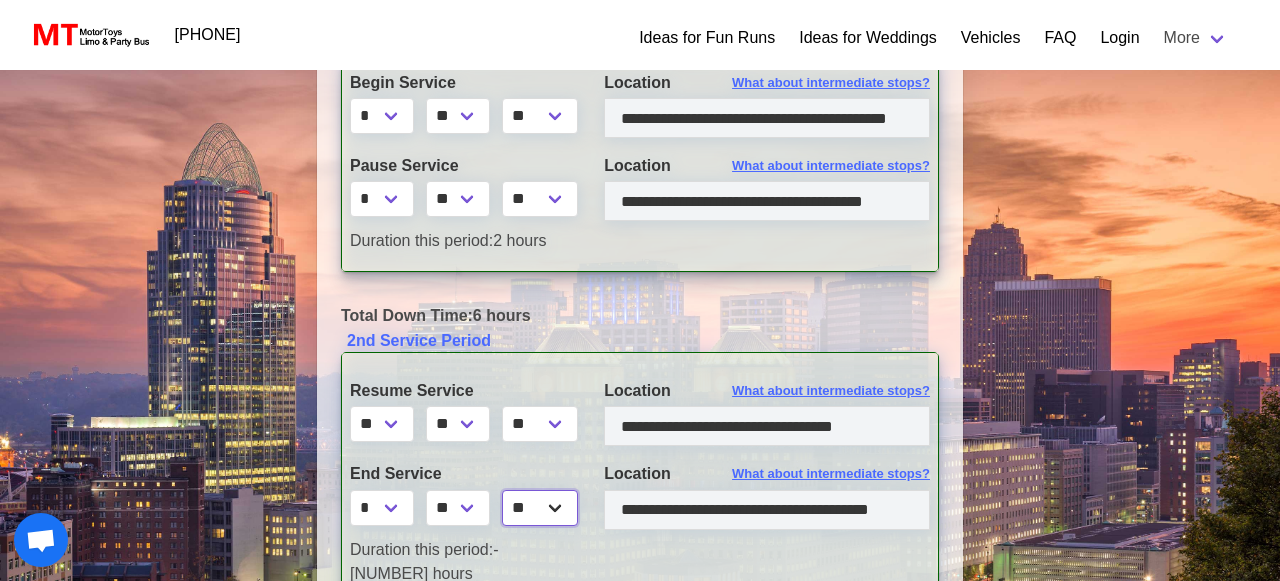 select on "*****" 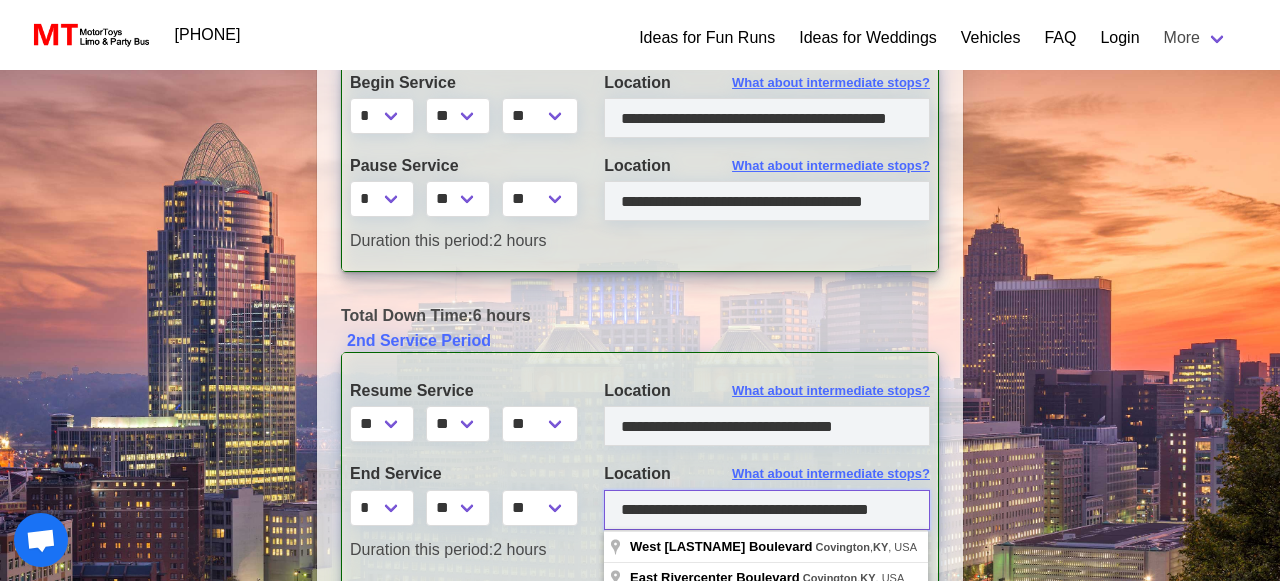 drag, startPoint x: 613, startPoint y: 520, endPoint x: 604, endPoint y: 509, distance: 14.21267 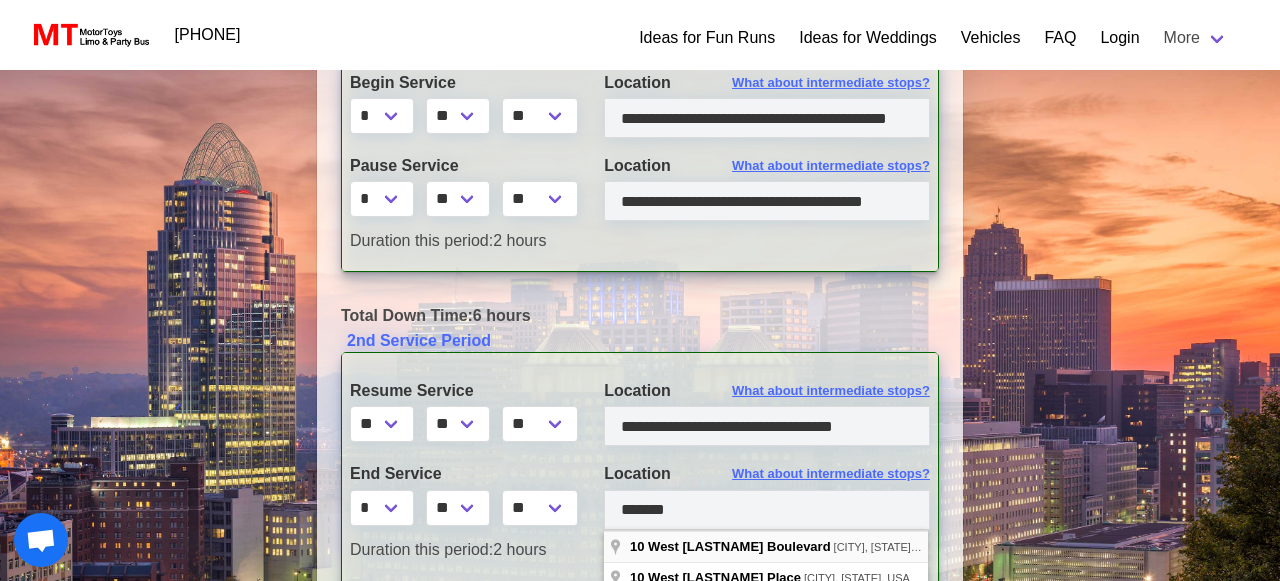 type on "**********" 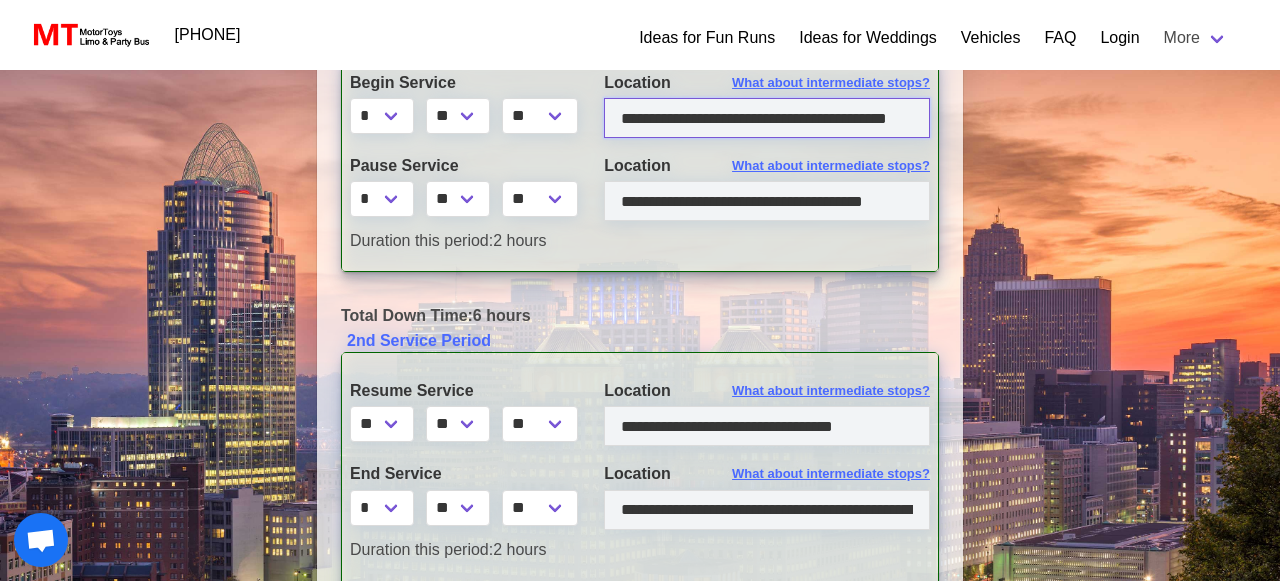 click on "**********" at bounding box center (767, 118) 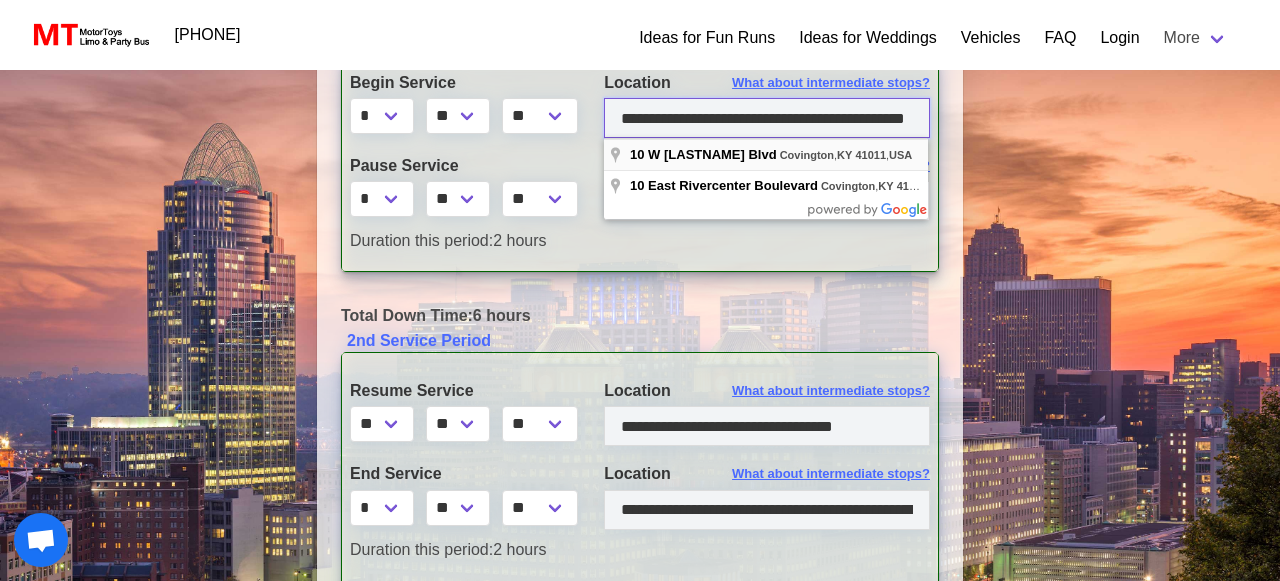 type on "**********" 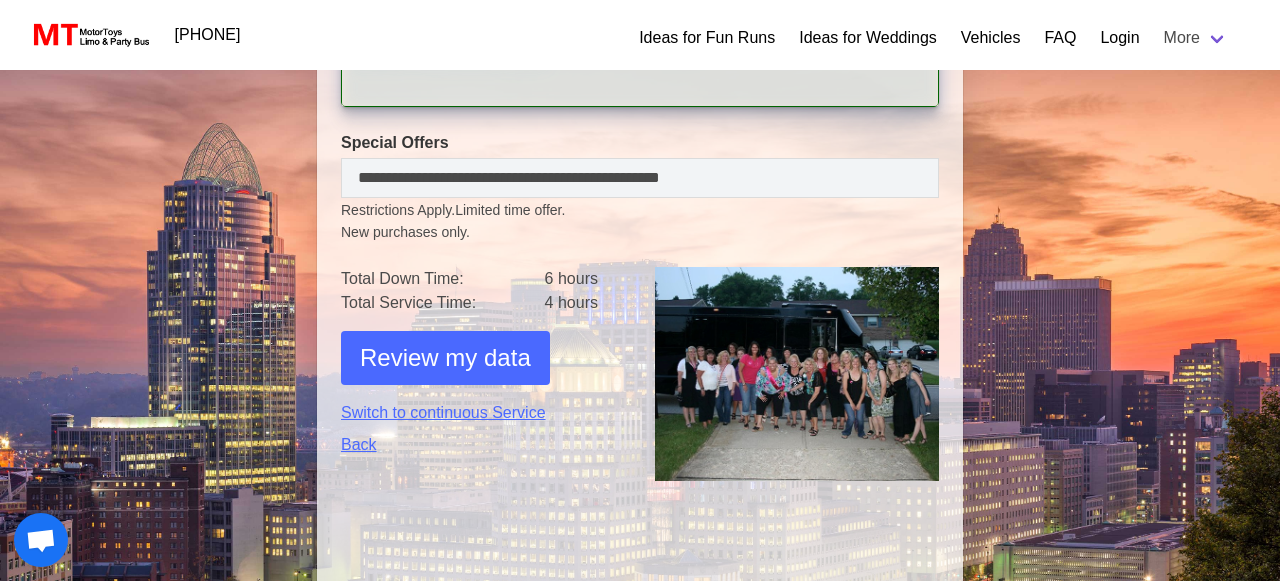 scroll, scrollTop: 931, scrollLeft: 0, axis: vertical 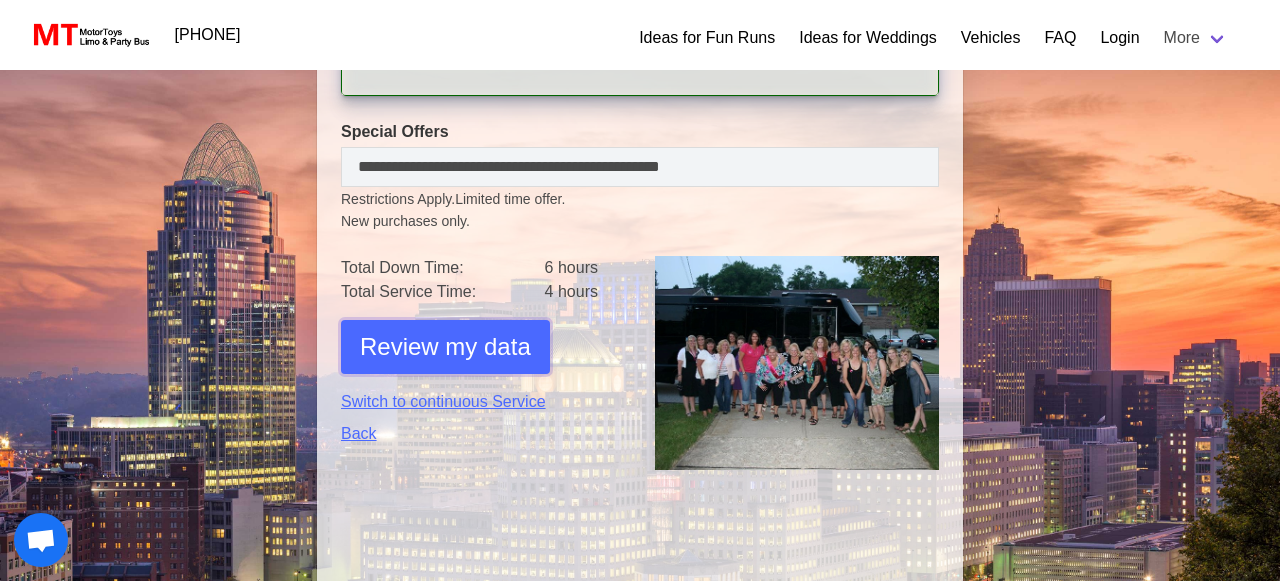 click on "Review my data" at bounding box center [445, 347] 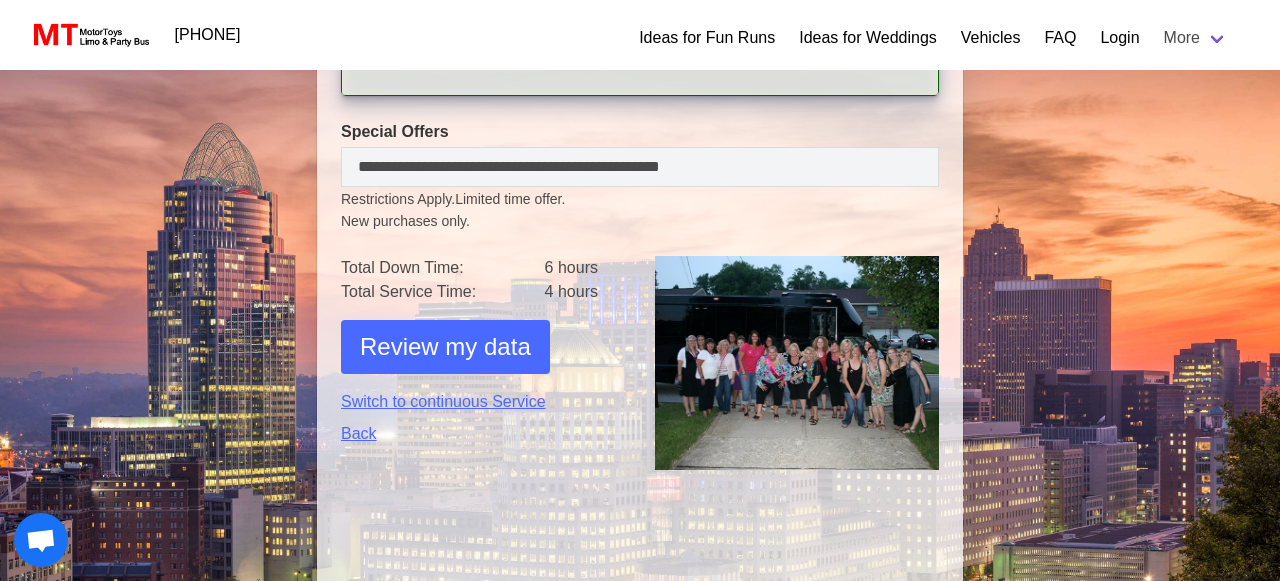 select on "*" 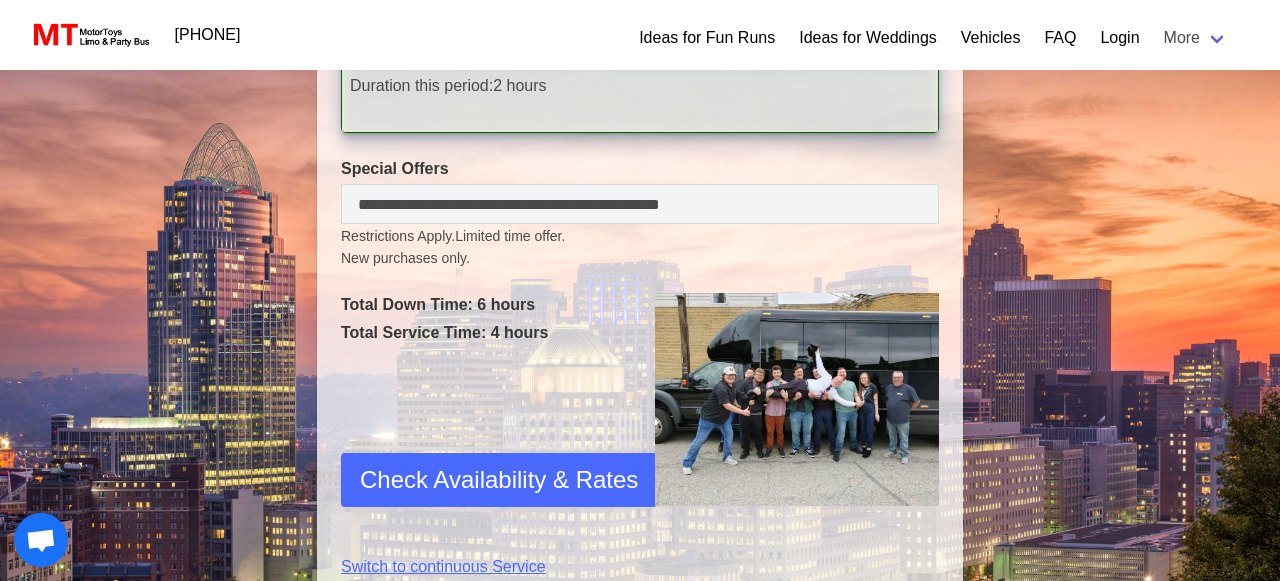 scroll, scrollTop: 1117, scrollLeft: 0, axis: vertical 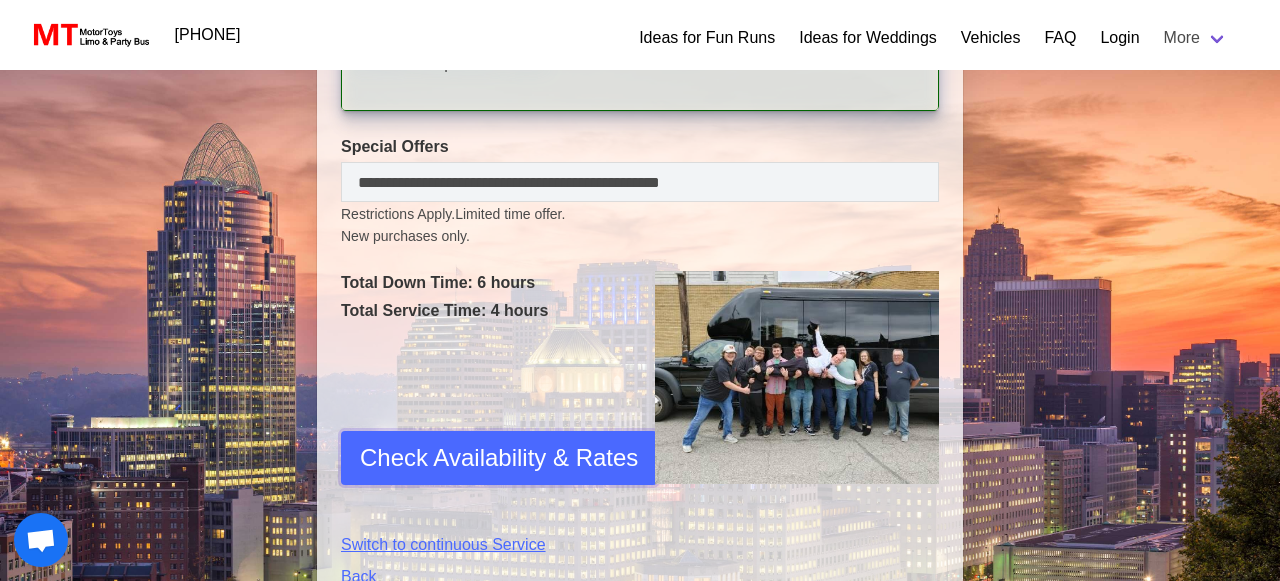 click on "Check Availability & Rates" at bounding box center [499, 458] 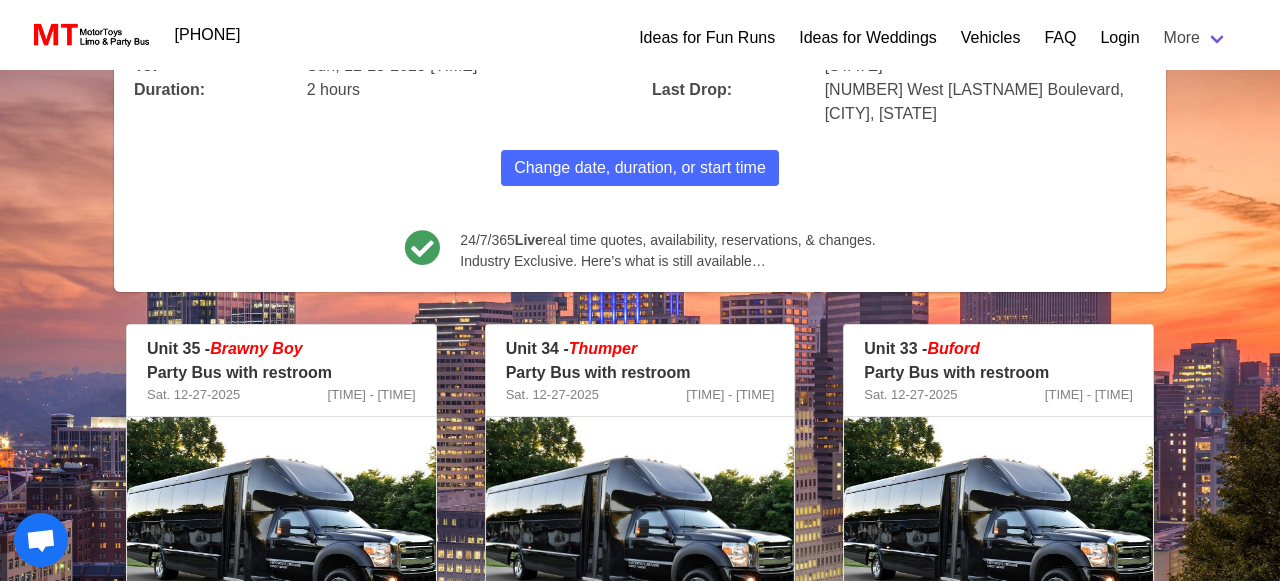 scroll, scrollTop: 327, scrollLeft: 0, axis: vertical 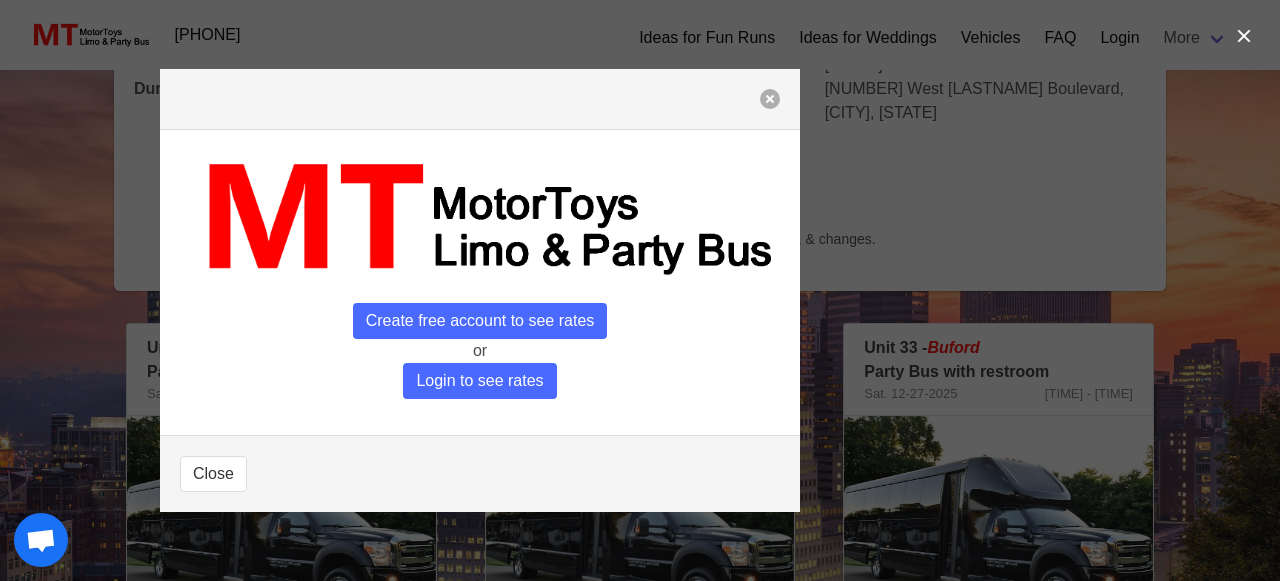 click at bounding box center [770, 99] 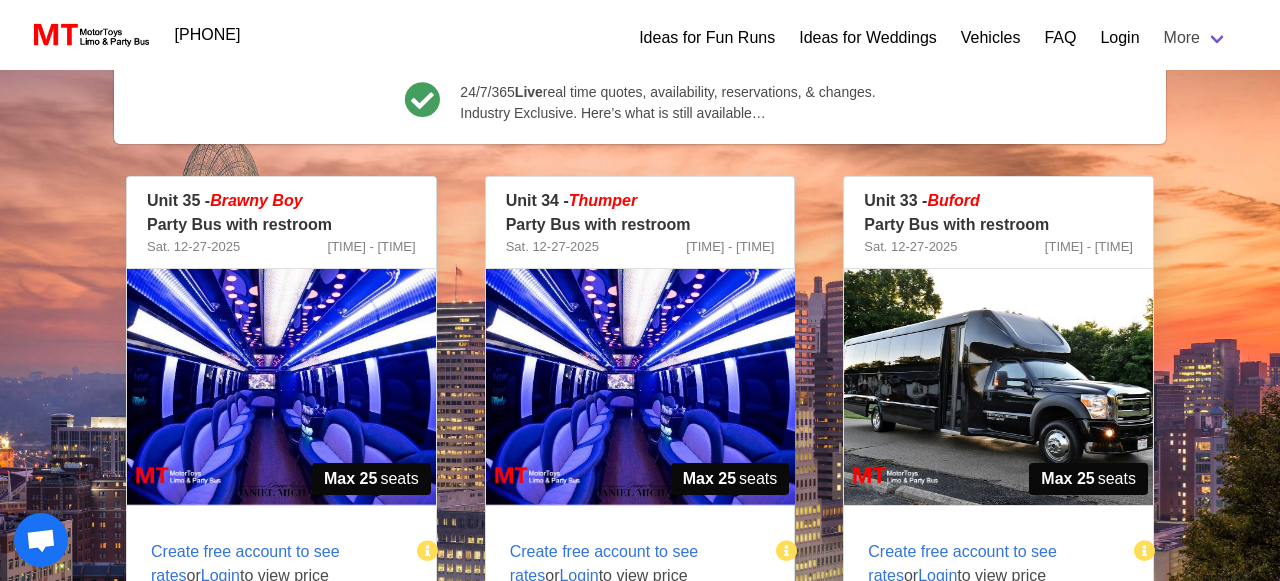 scroll, scrollTop: 461, scrollLeft: 0, axis: vertical 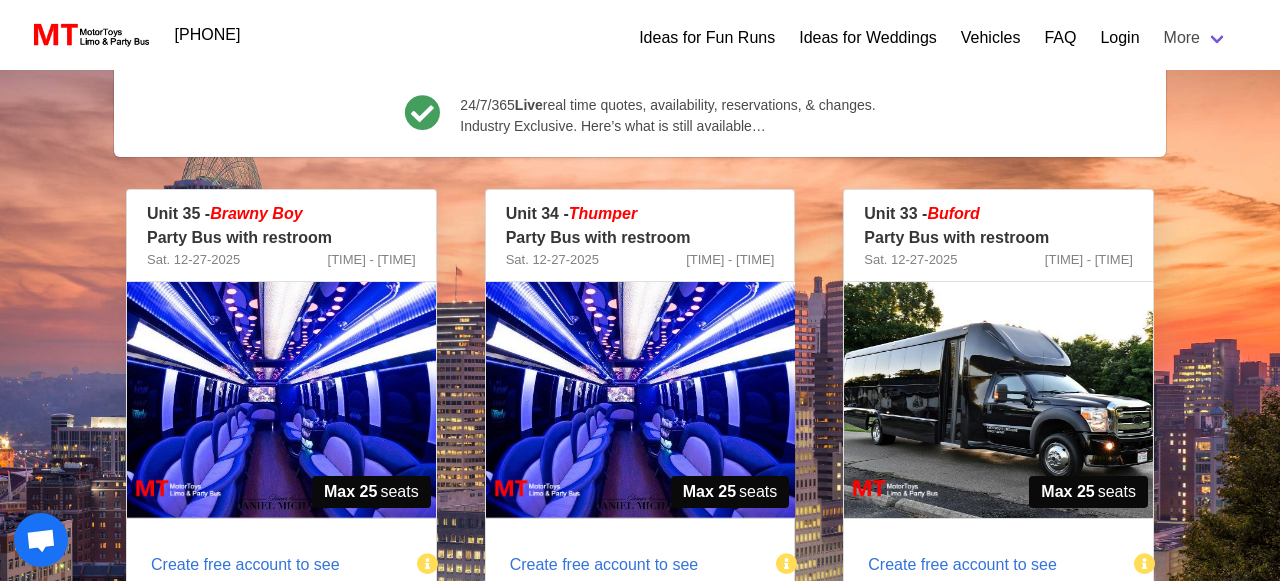 click on "Create free account to see rates" at bounding box center [245, 576] 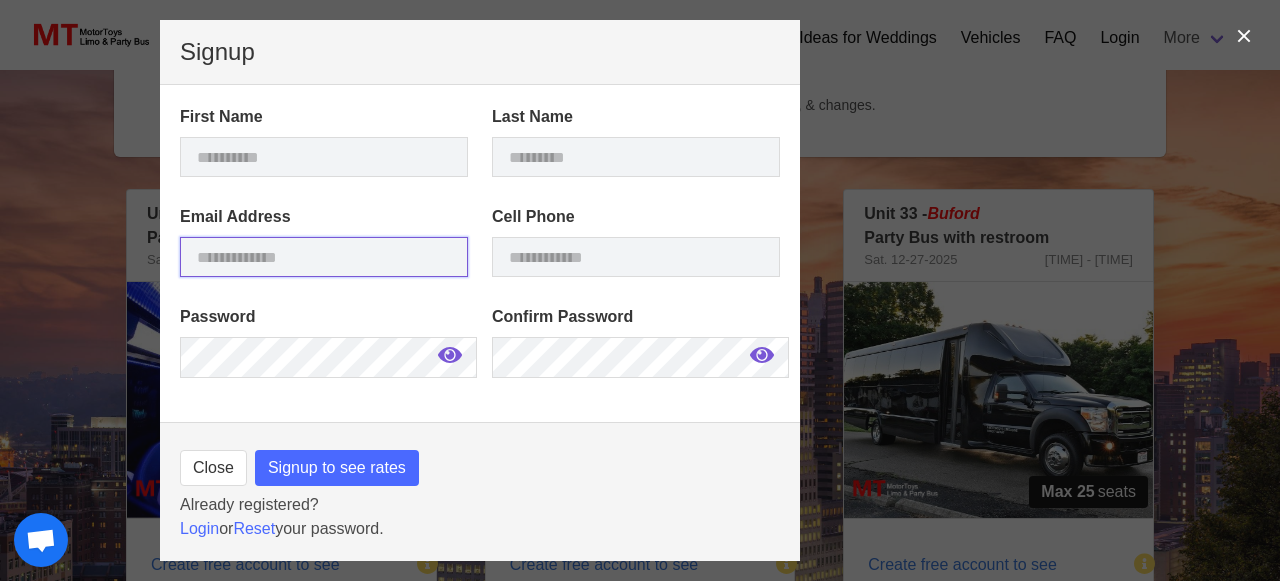 type on "**********" 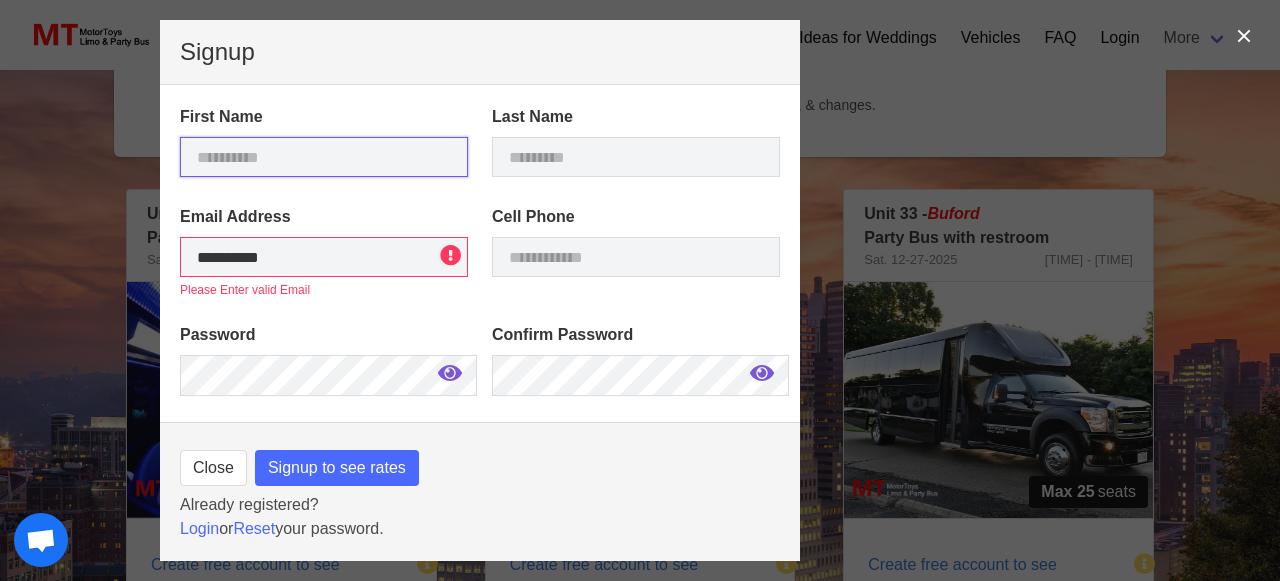click at bounding box center [324, 157] 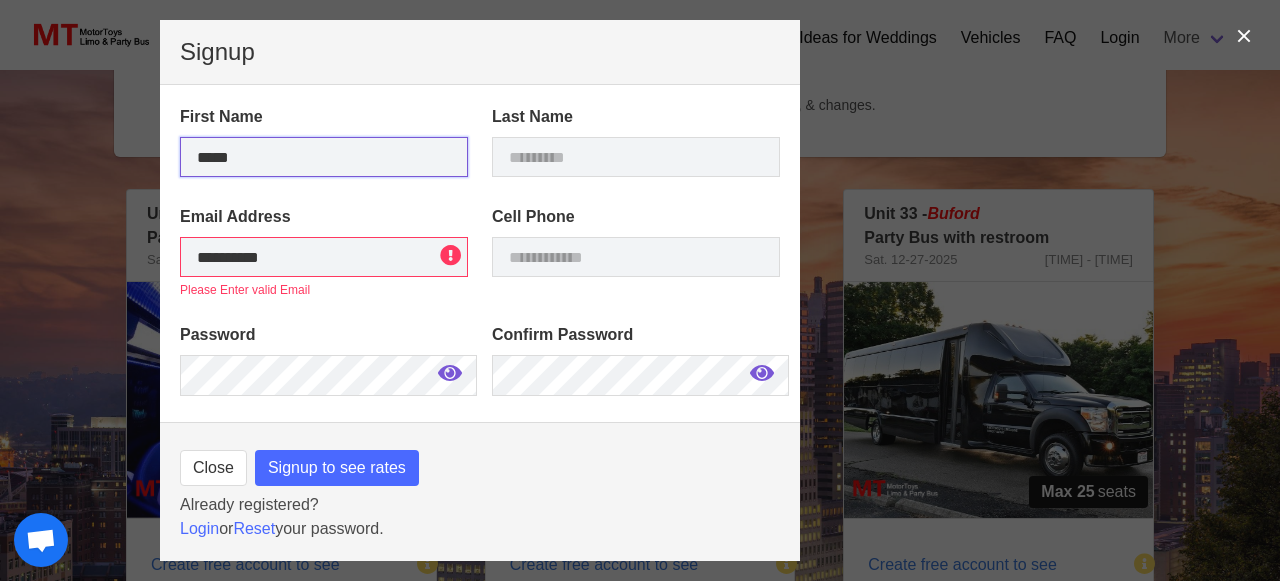 type on "*****" 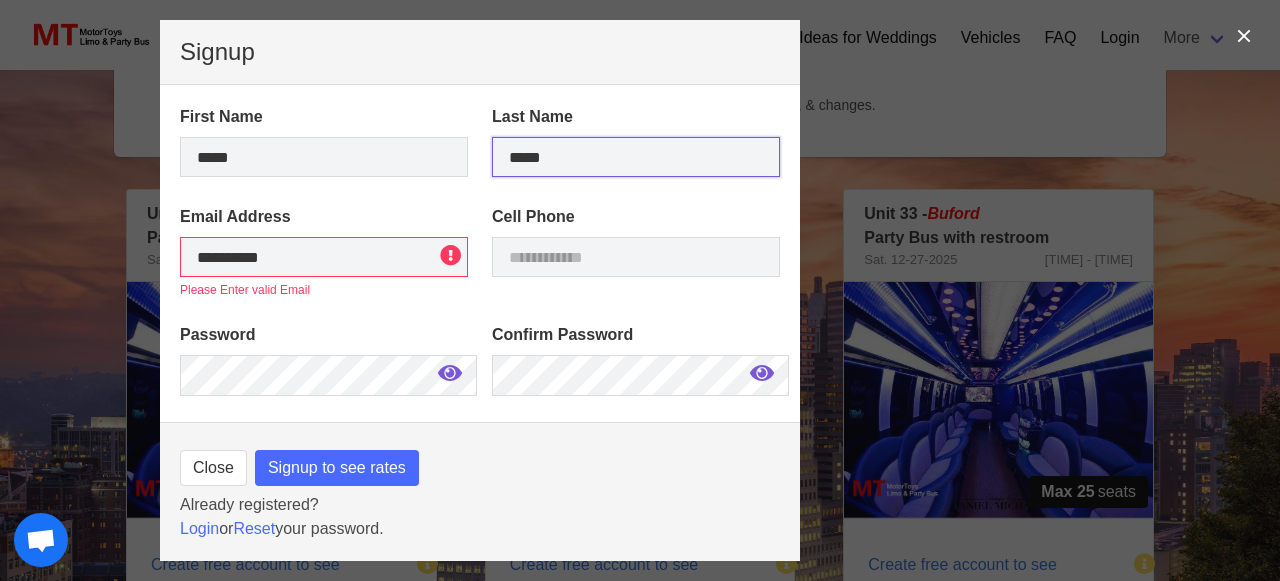 type on "*****" 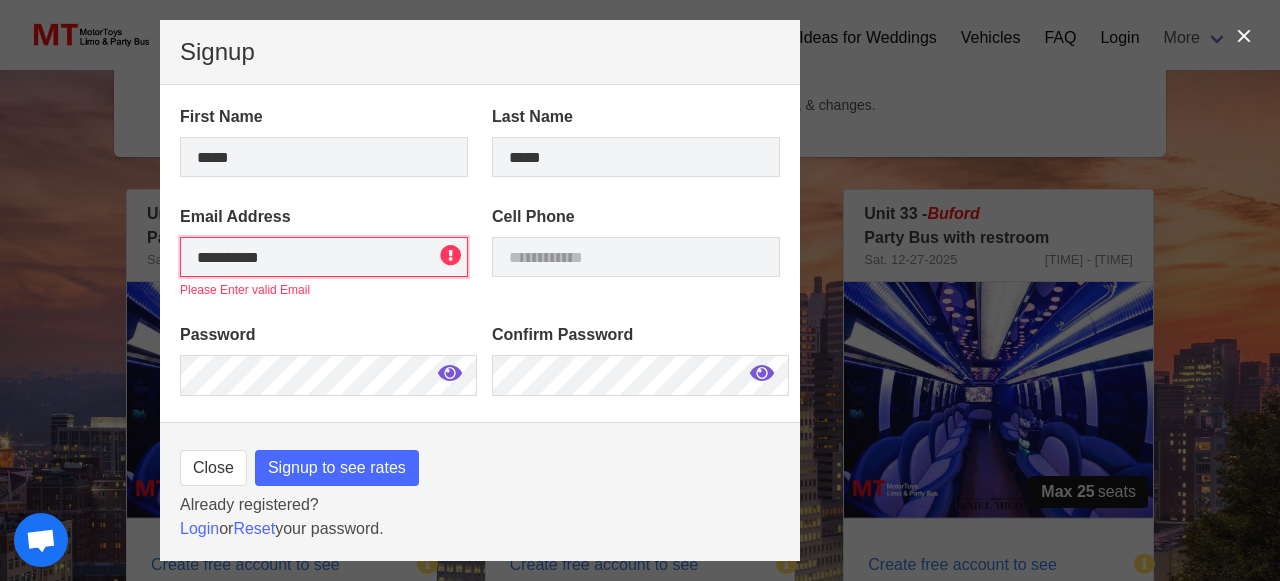 click on "**********" at bounding box center [324, 257] 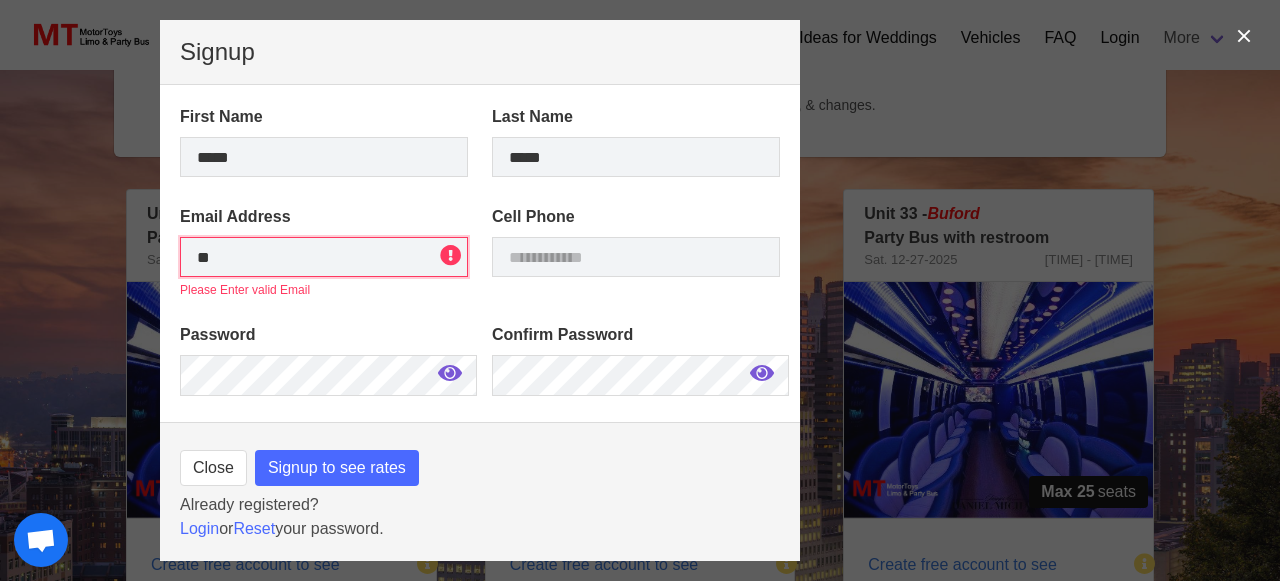 type on "*" 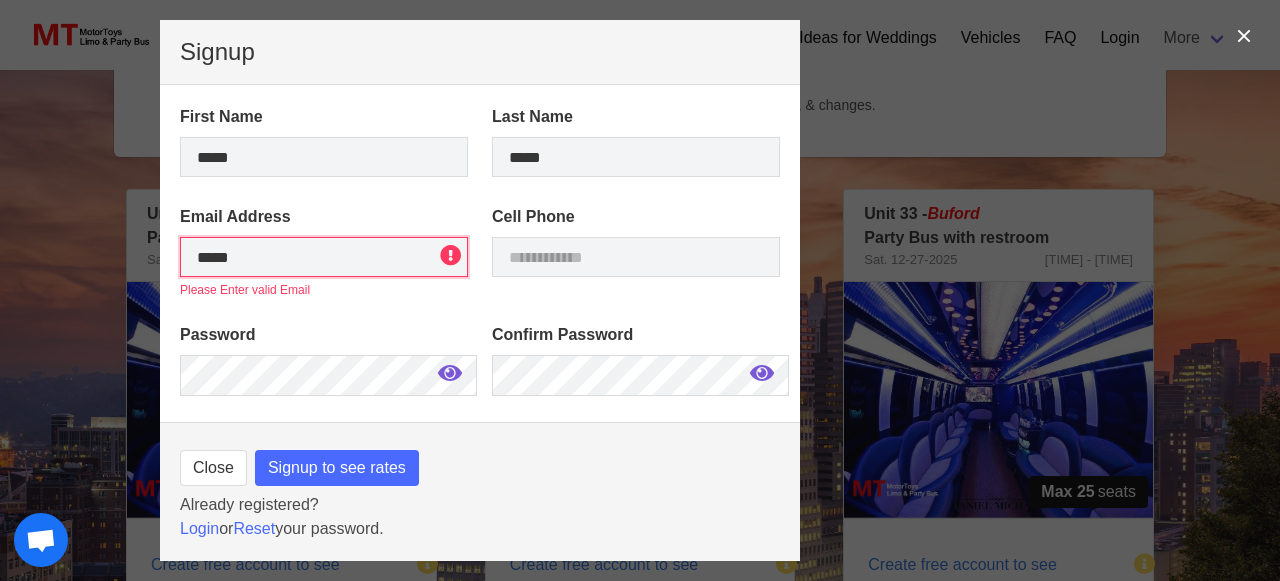 type on "**********" 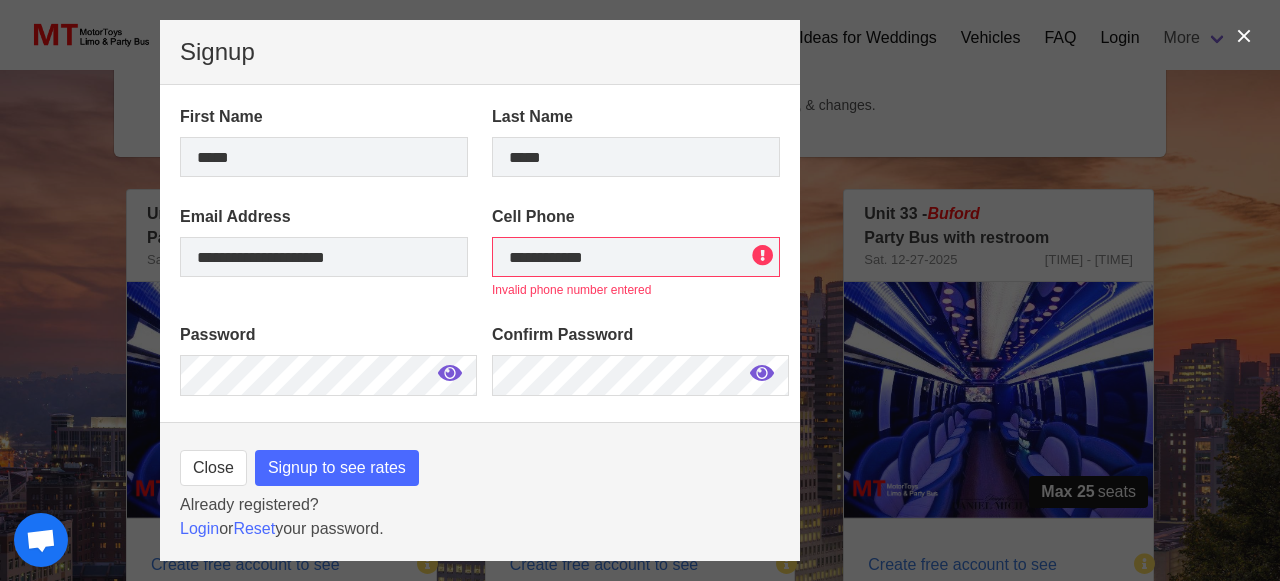 click at bounding box center [450, 373] 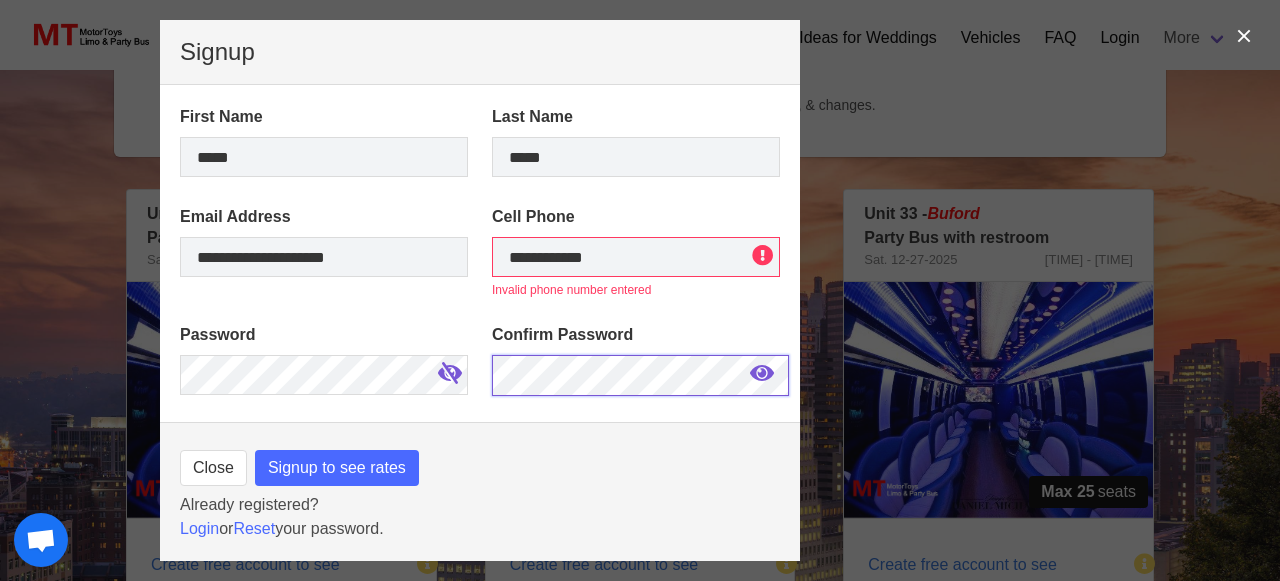 type on "**********" 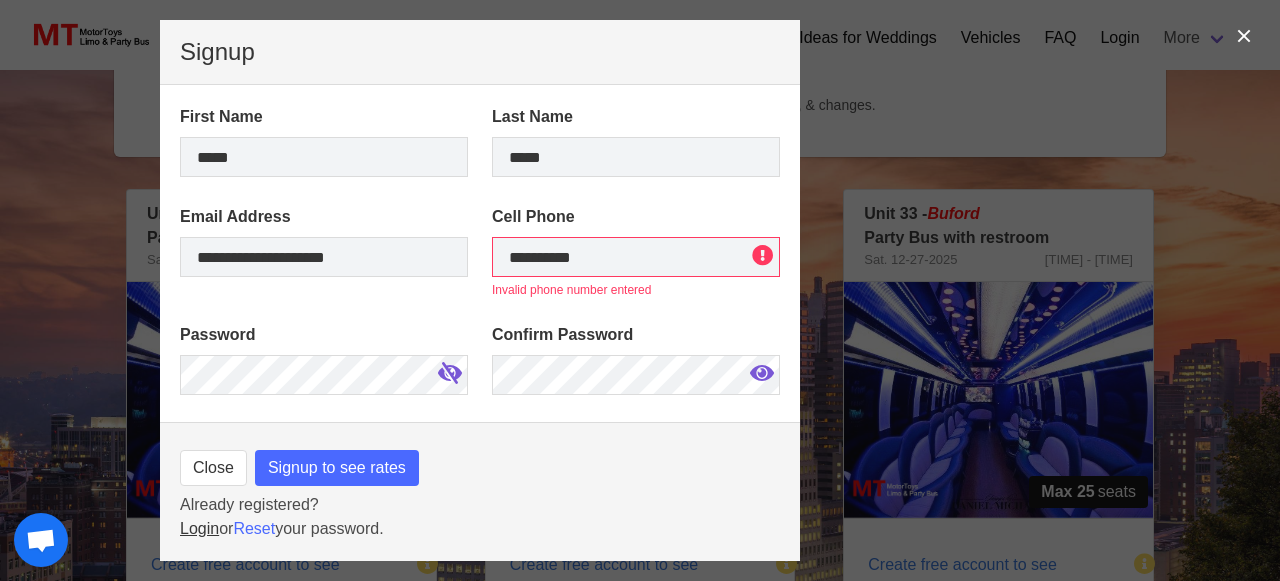 click on "Login" at bounding box center [199, 528] 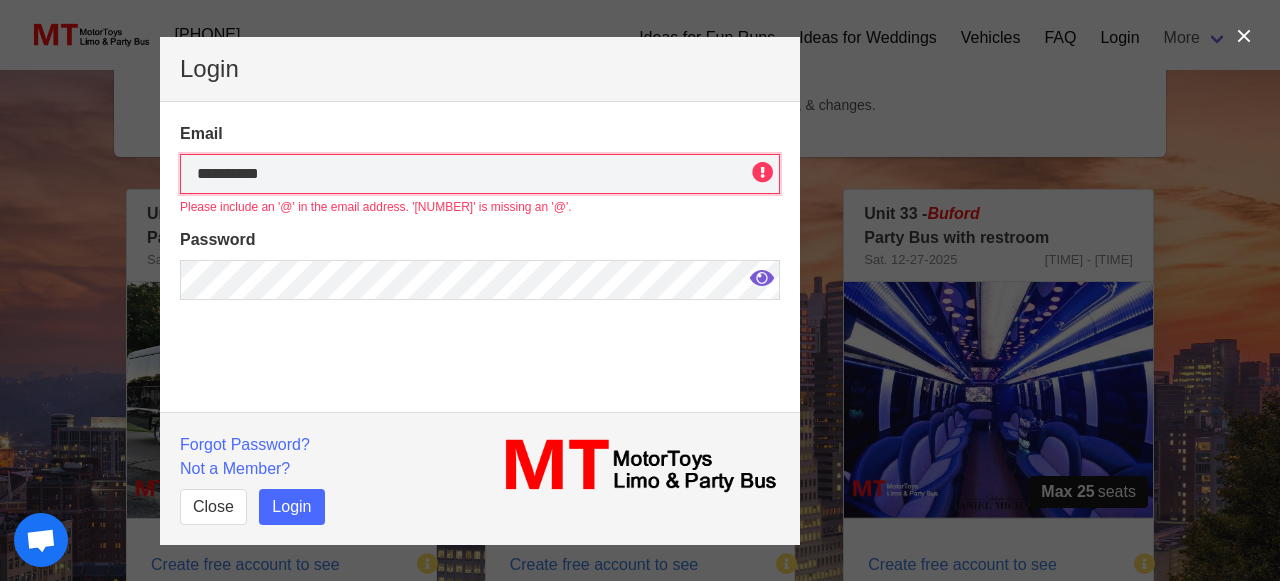 drag, startPoint x: 296, startPoint y: 177, endPoint x: 167, endPoint y: 168, distance: 129.31357 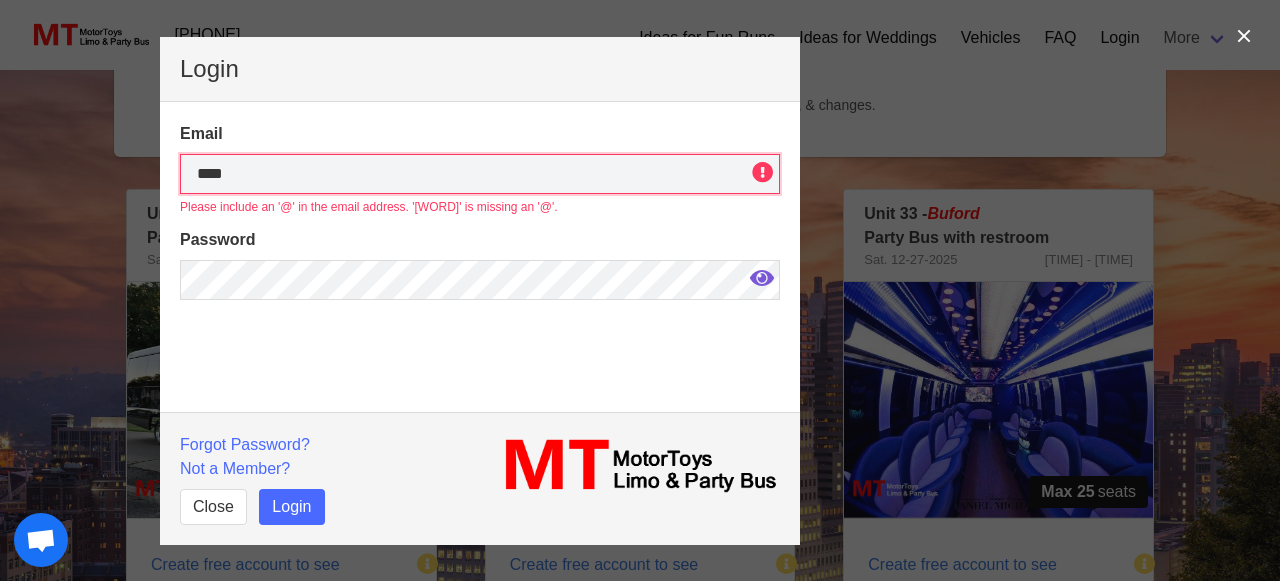 type on "**********" 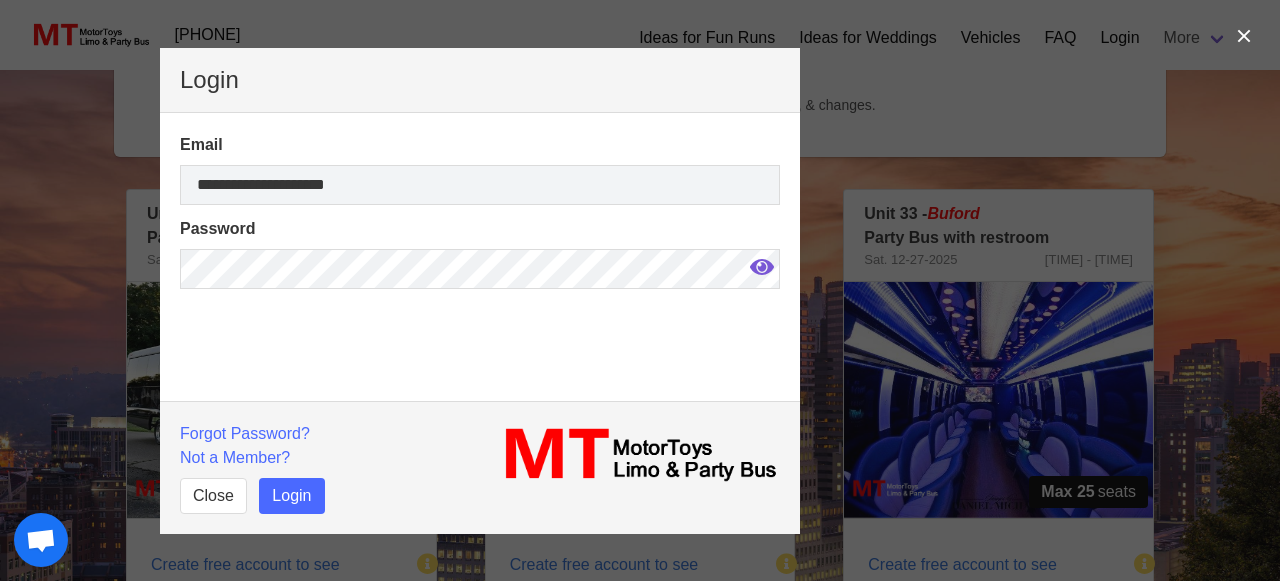 click at bounding box center [762, 267] 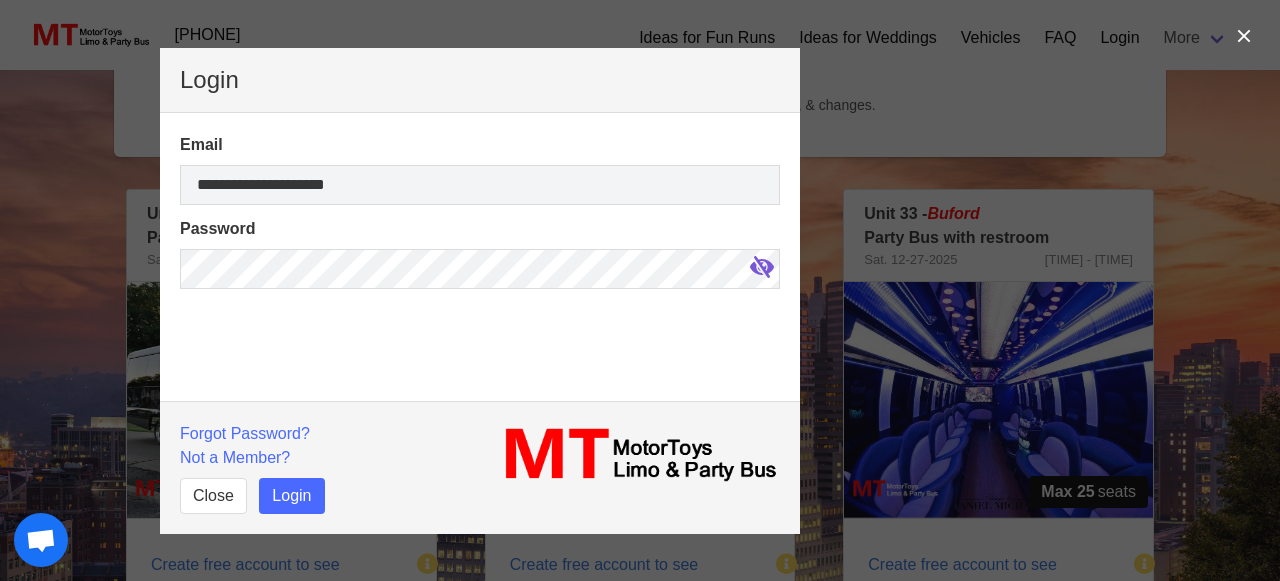 click at bounding box center [762, 267] 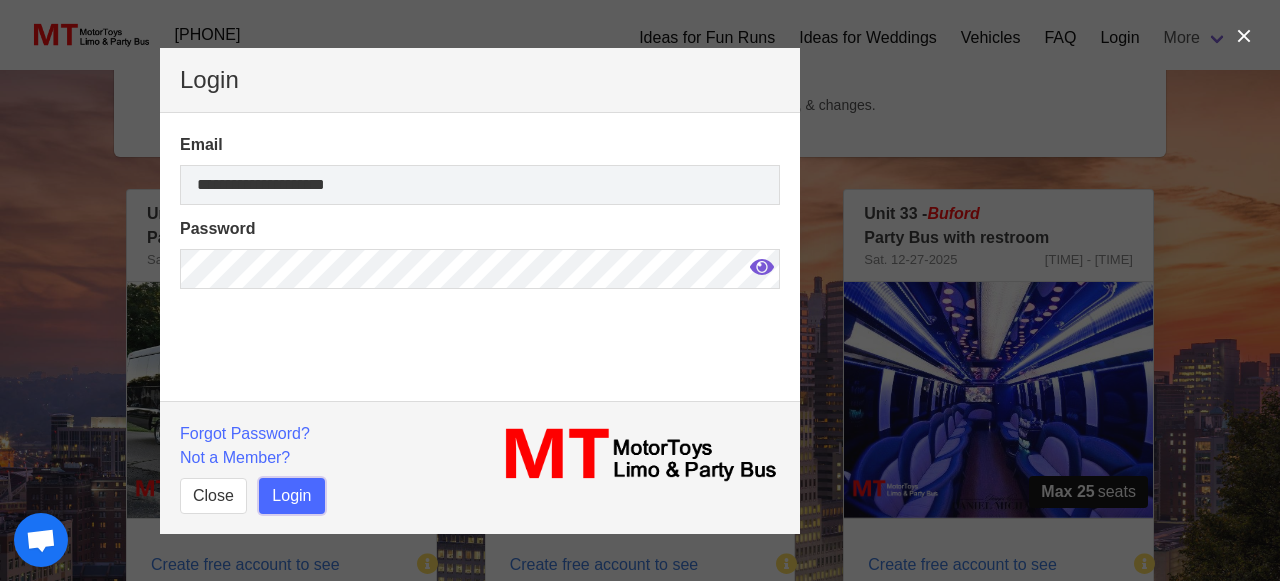 click on "Login" at bounding box center [291, 496] 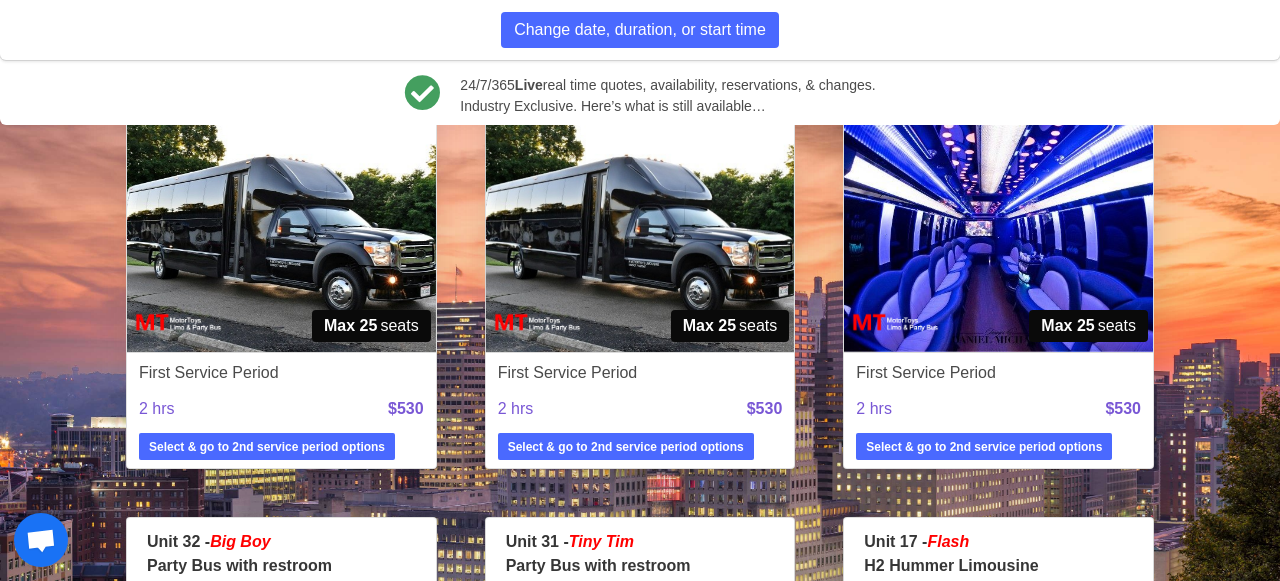 scroll, scrollTop: 549, scrollLeft: 0, axis: vertical 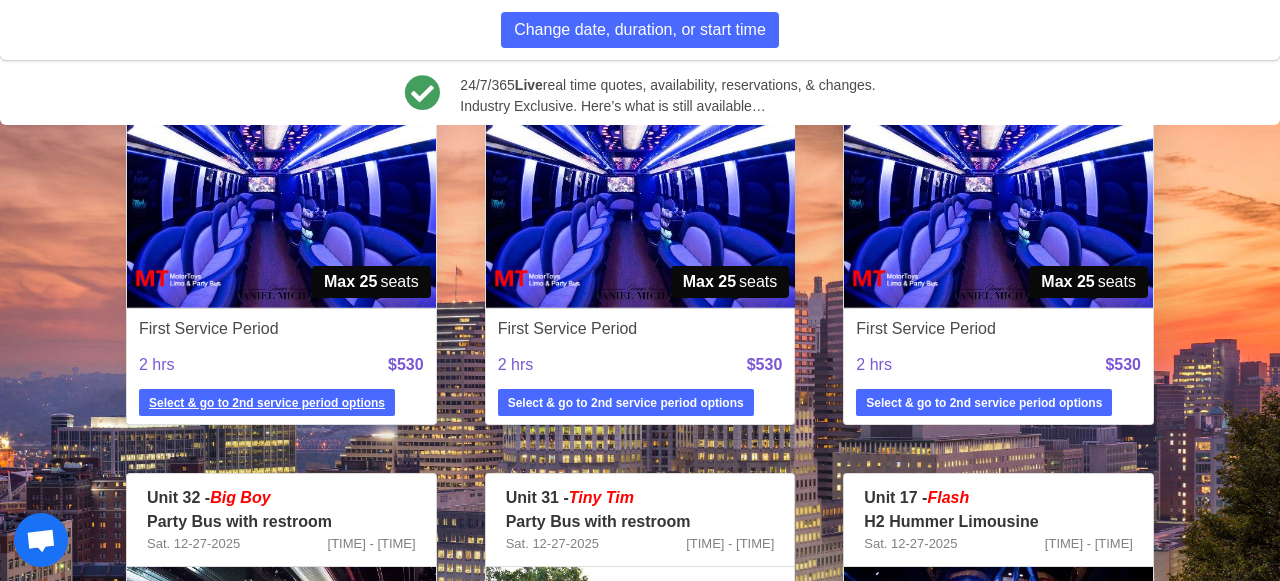 click on "Select & go to 2nd service period options" at bounding box center (267, 403) 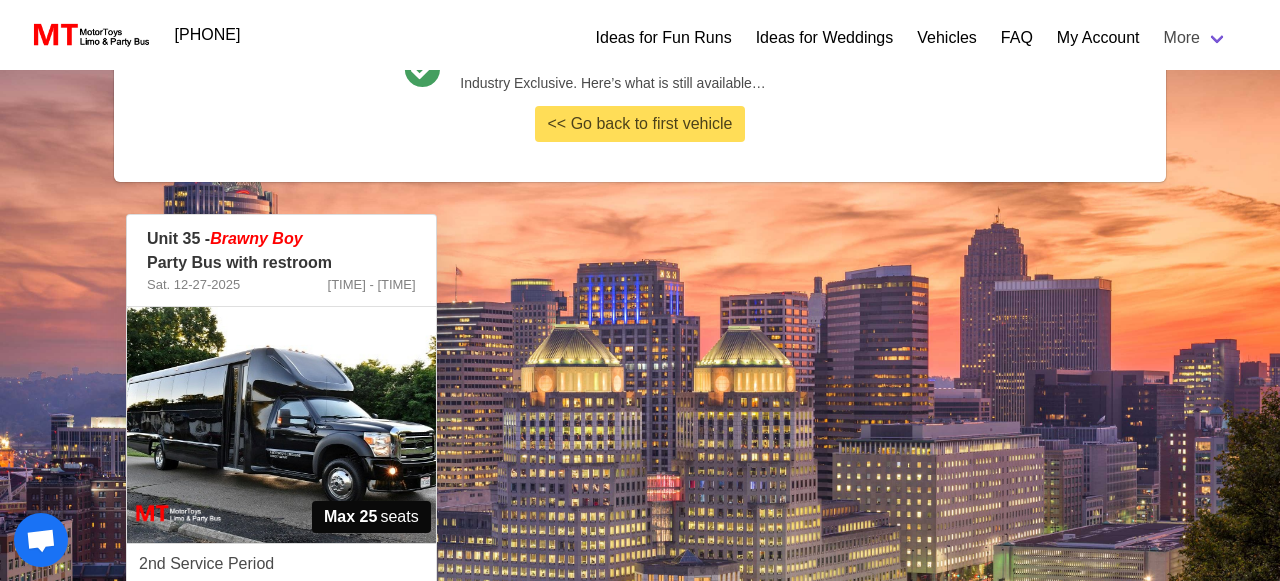 scroll, scrollTop: 507, scrollLeft: 0, axis: vertical 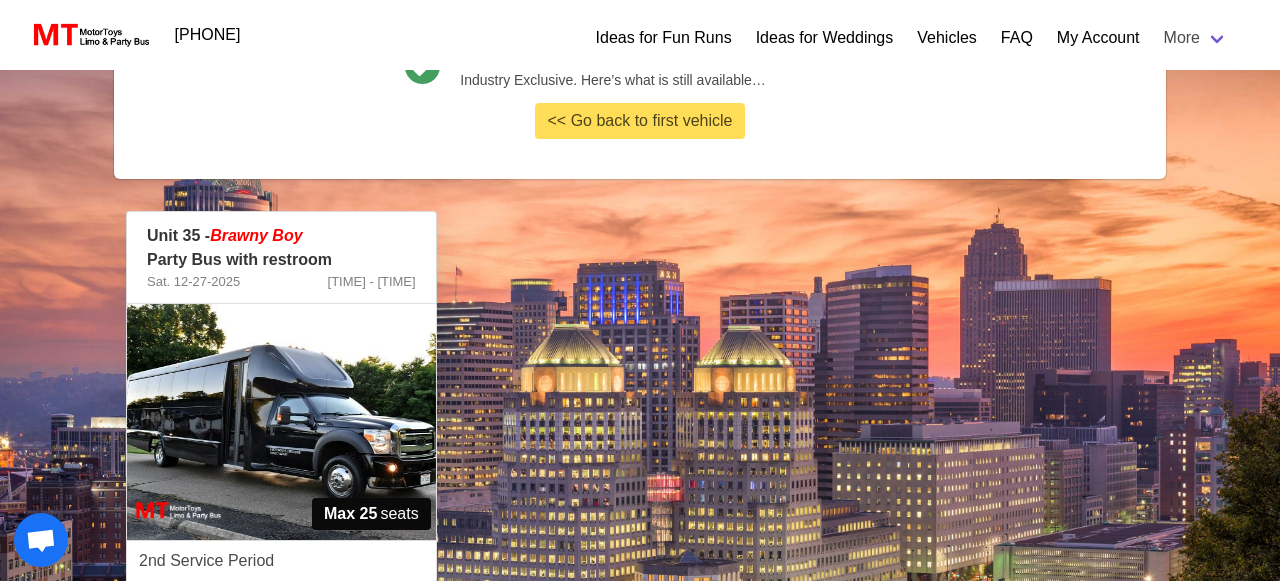 click on "Select to see rate" at bounding box center [198, 634] 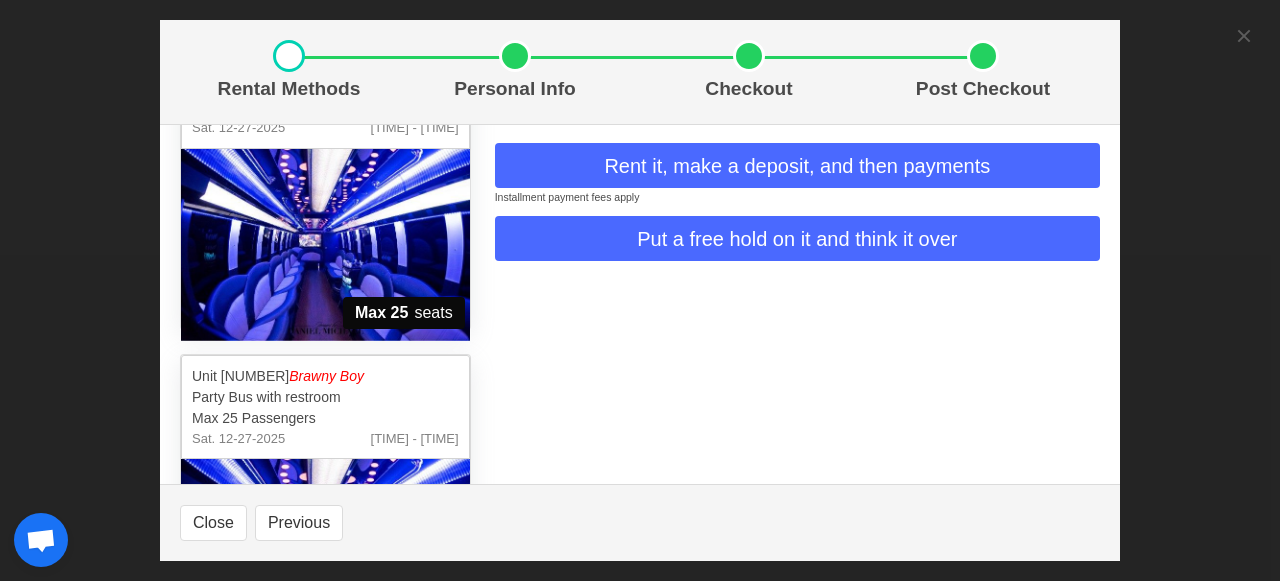 scroll, scrollTop: 254, scrollLeft: 0, axis: vertical 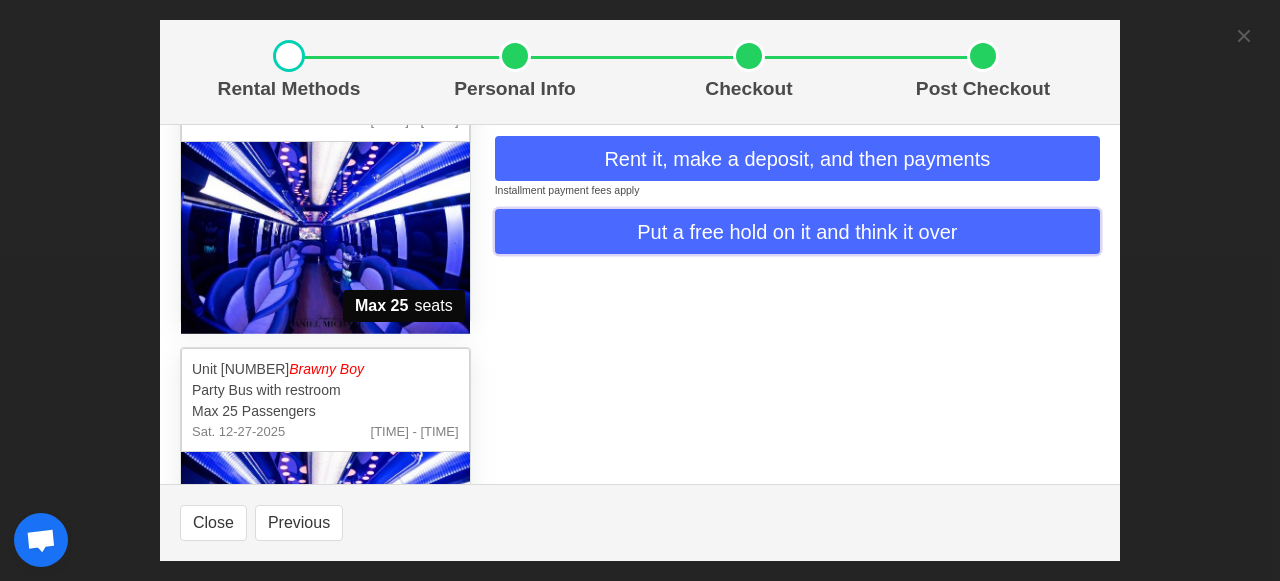 click on "Put a free hold on it and think it over" at bounding box center (797, 232) 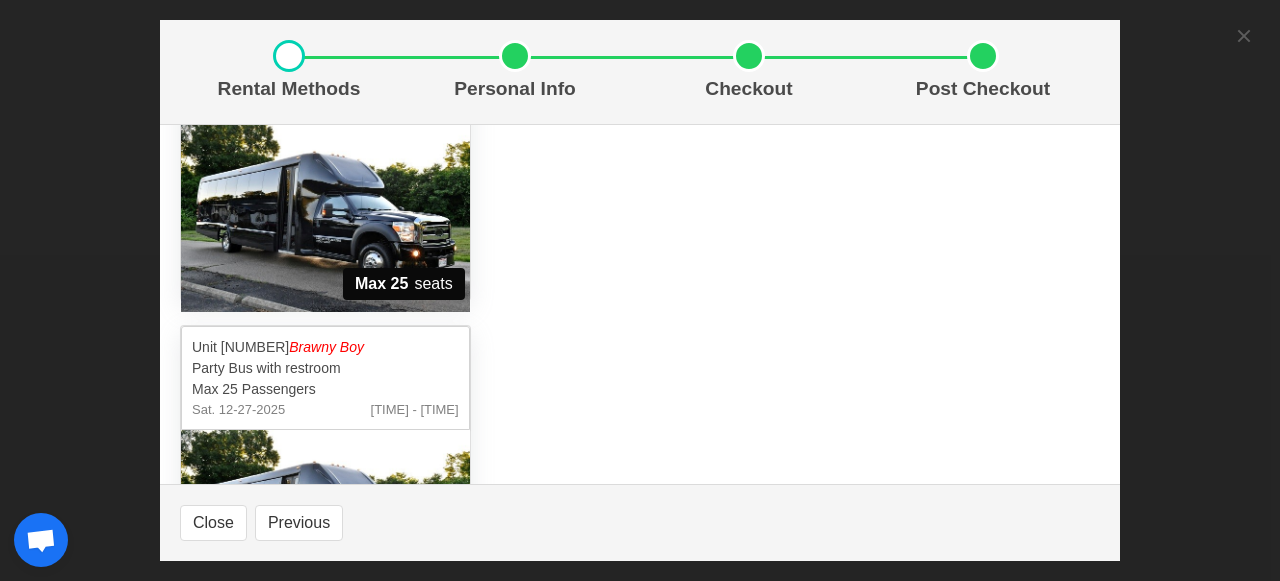 scroll, scrollTop: 0, scrollLeft: 0, axis: both 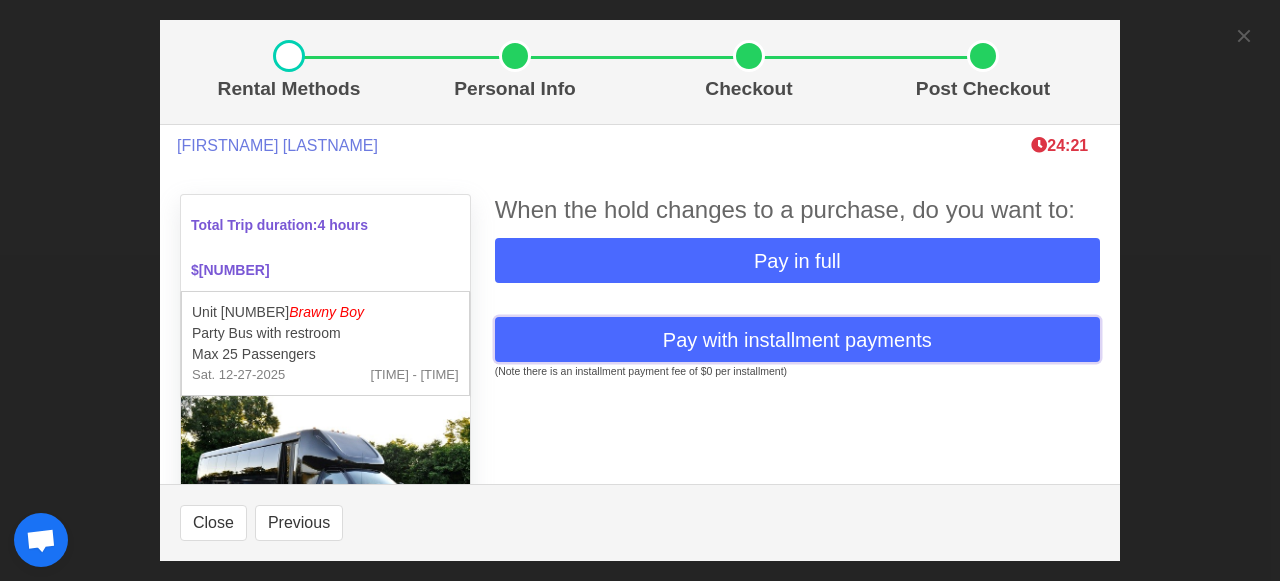 click on "Pay with installment payments" at bounding box center [797, 340] 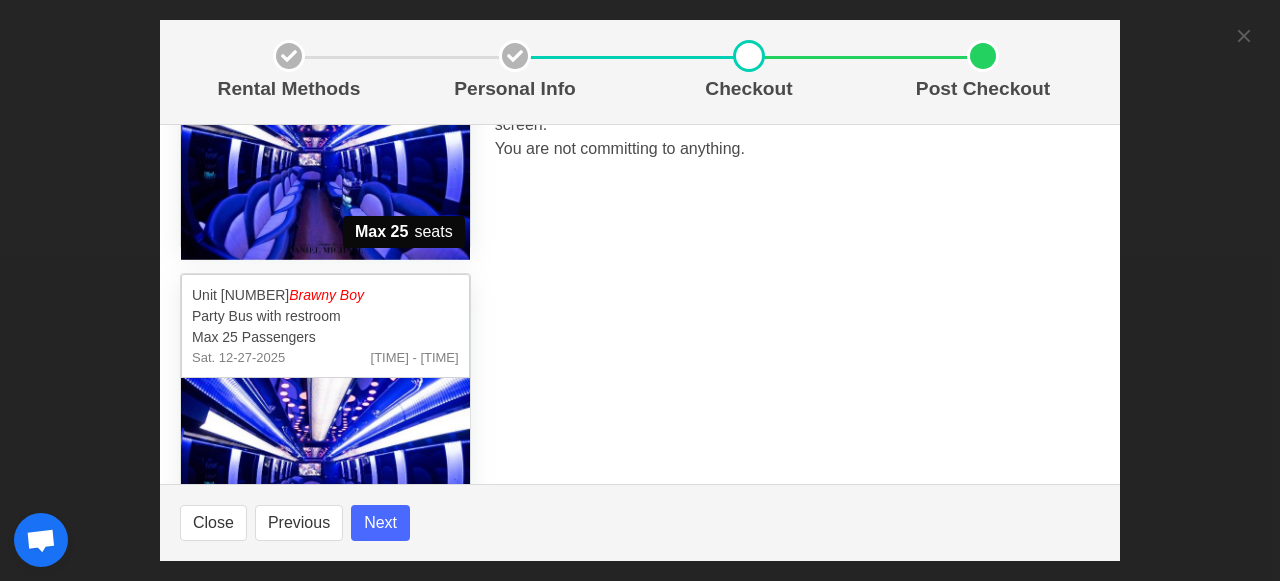 scroll, scrollTop: 353, scrollLeft: 0, axis: vertical 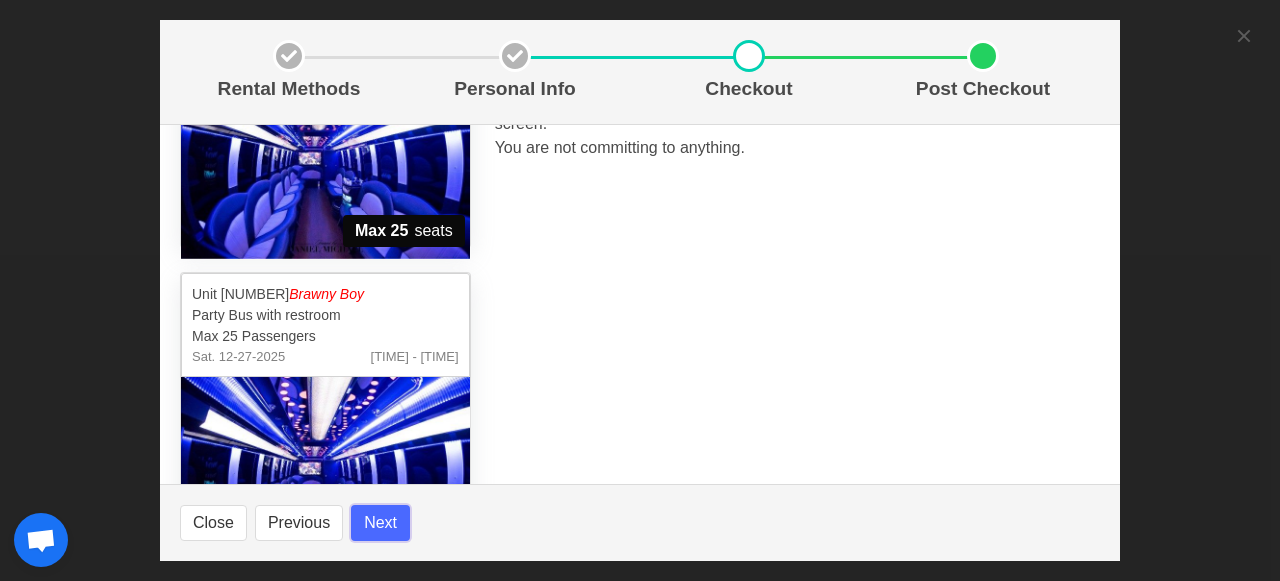 click on "Next" at bounding box center (380, 523) 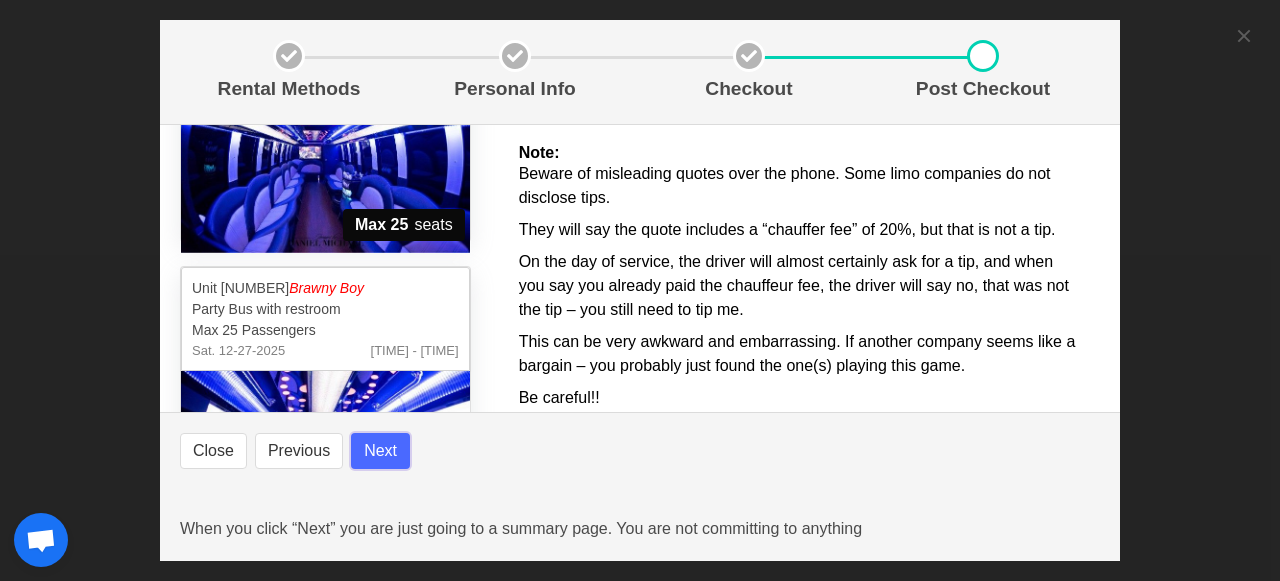 select 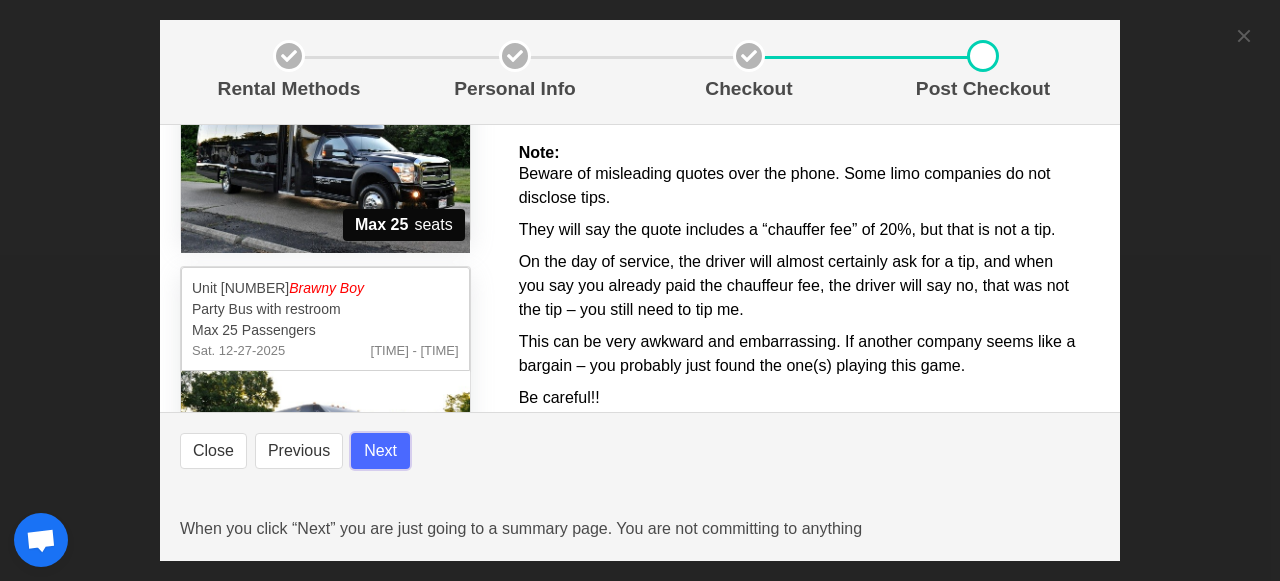 select 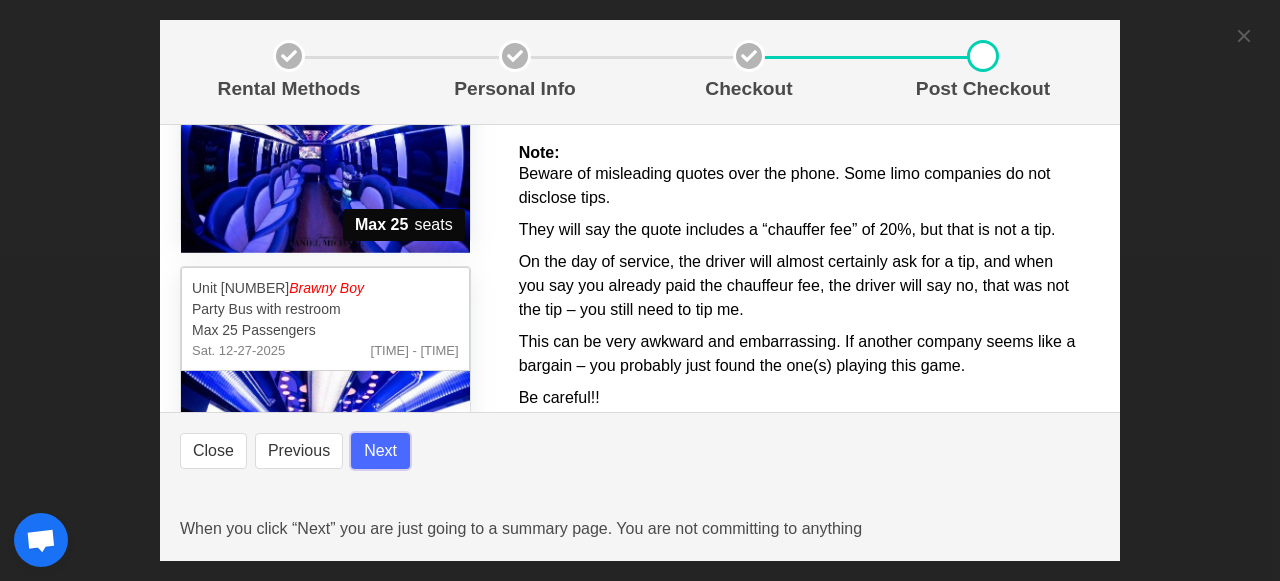 select 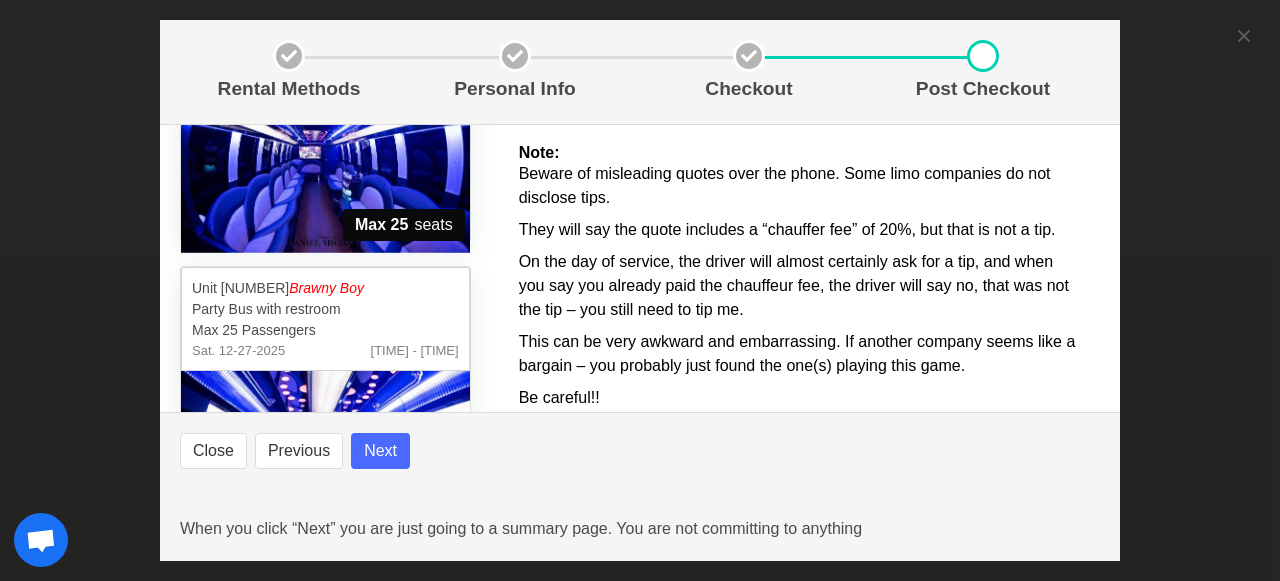 select 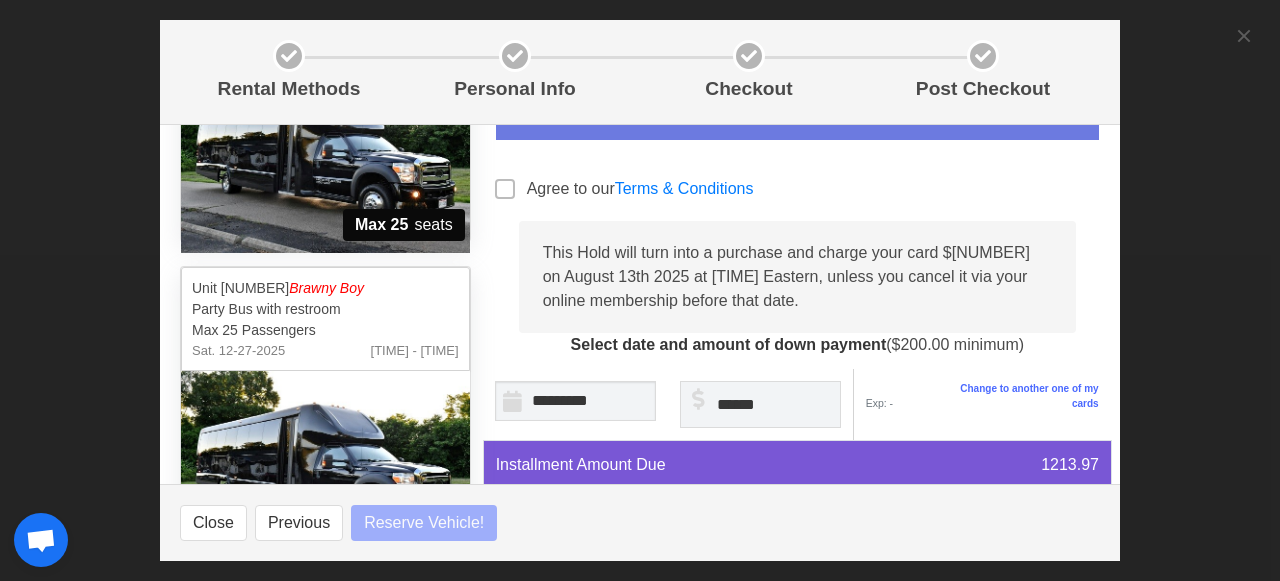 select 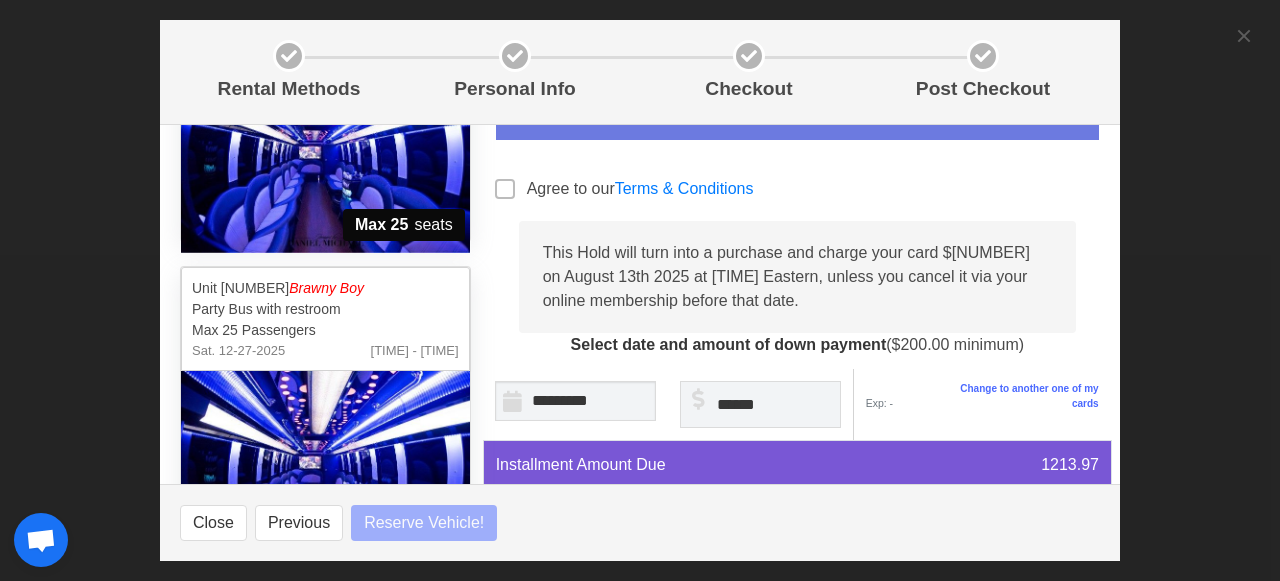 select 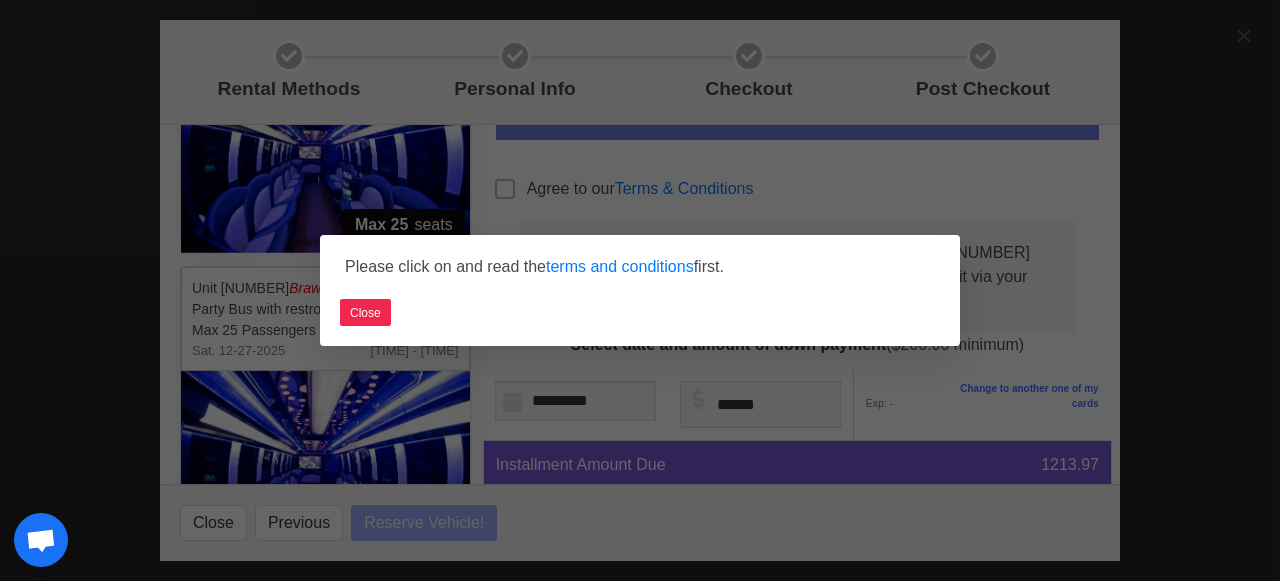 select 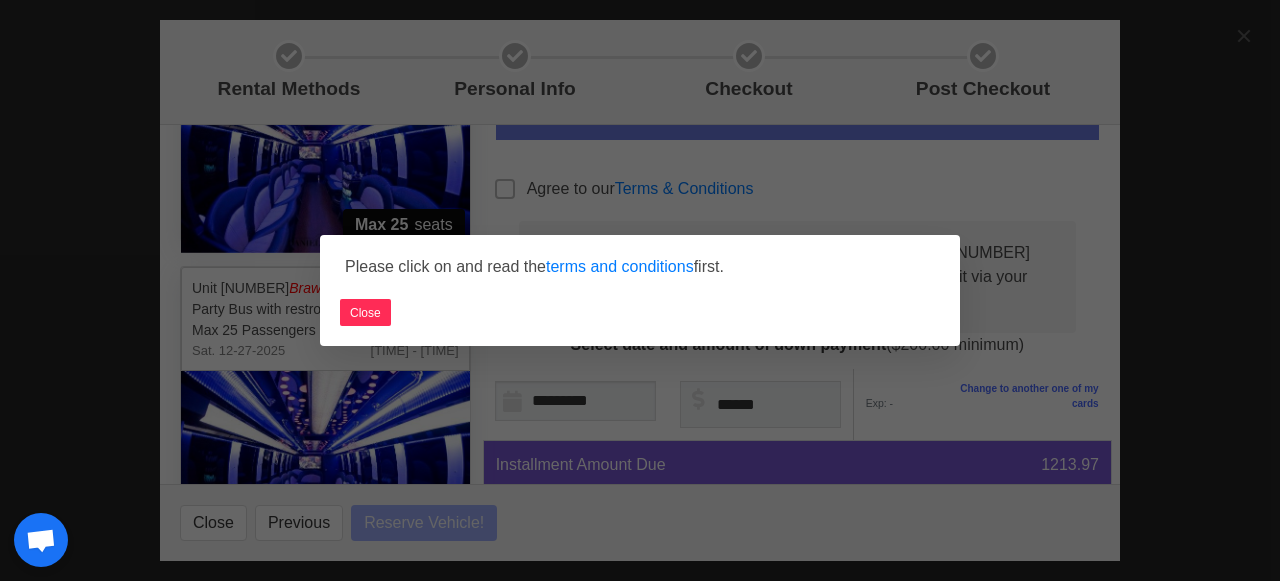 select 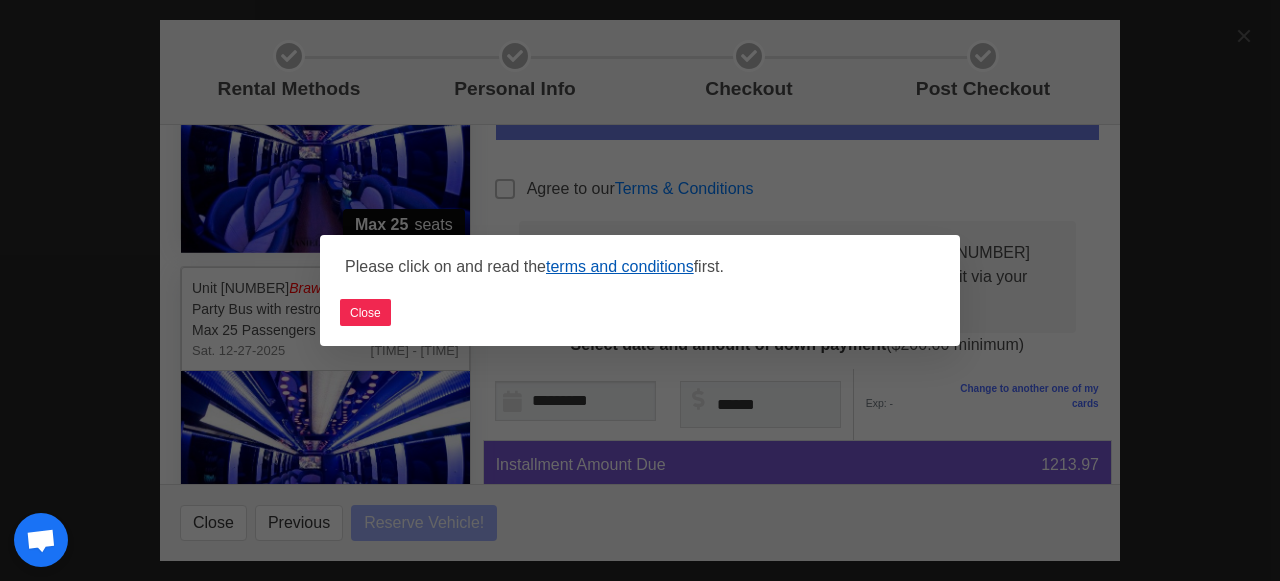 select 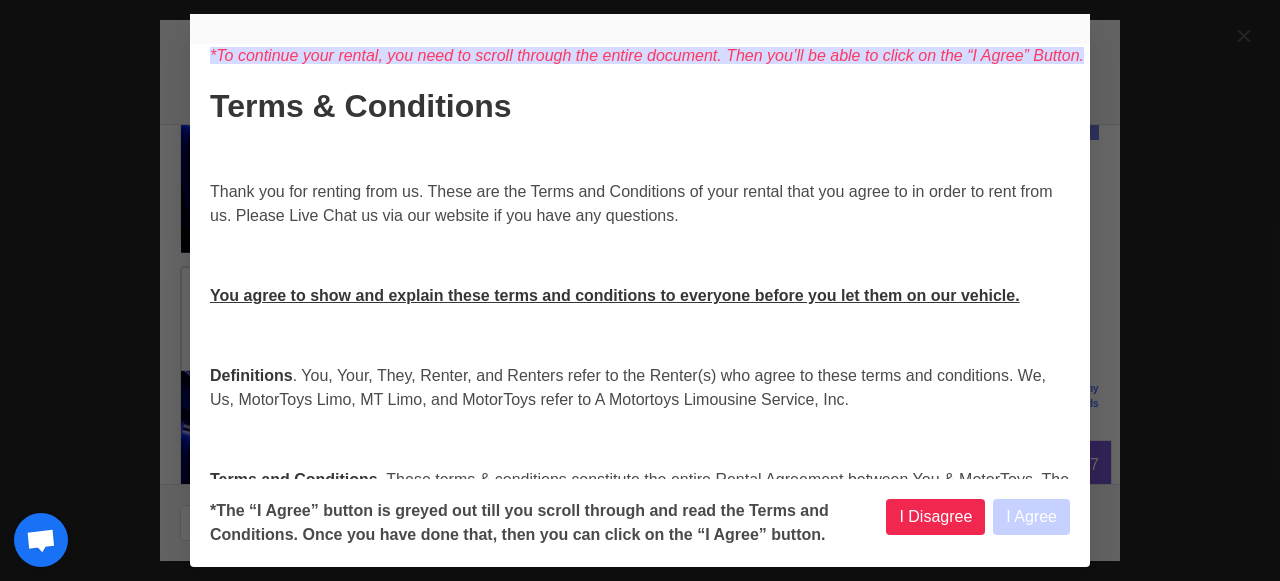 select 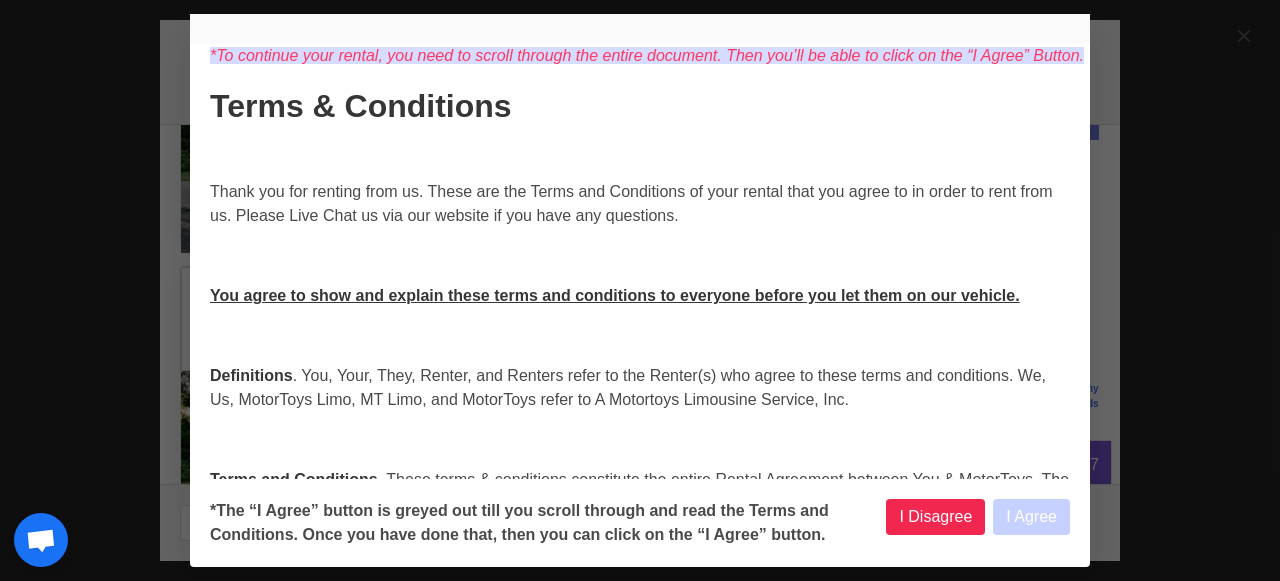 select 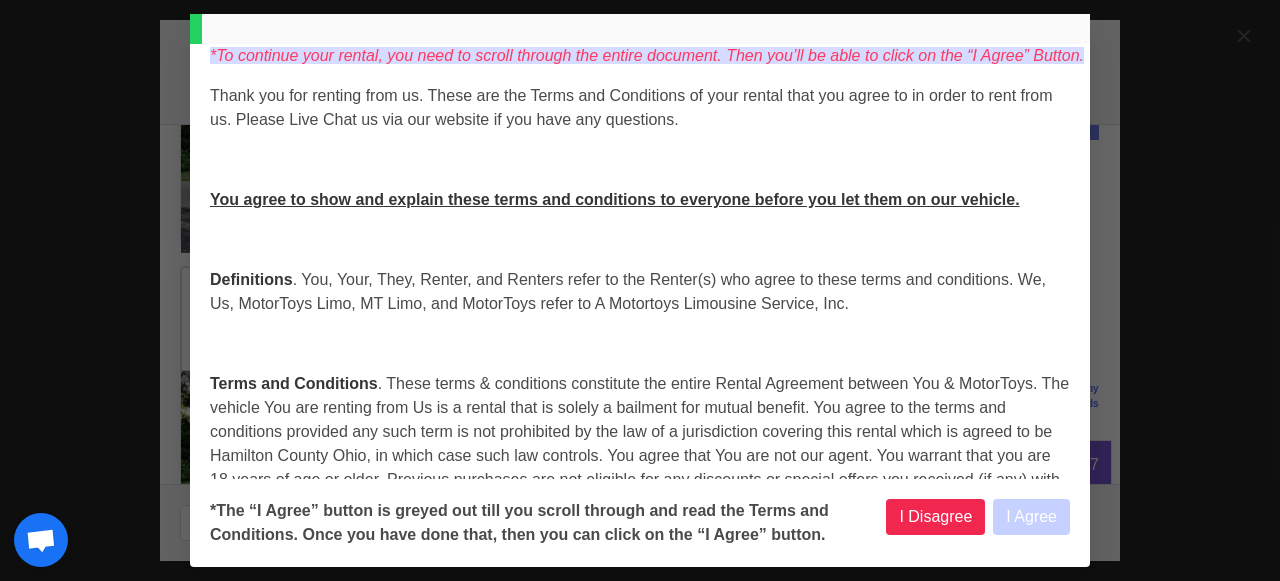 select 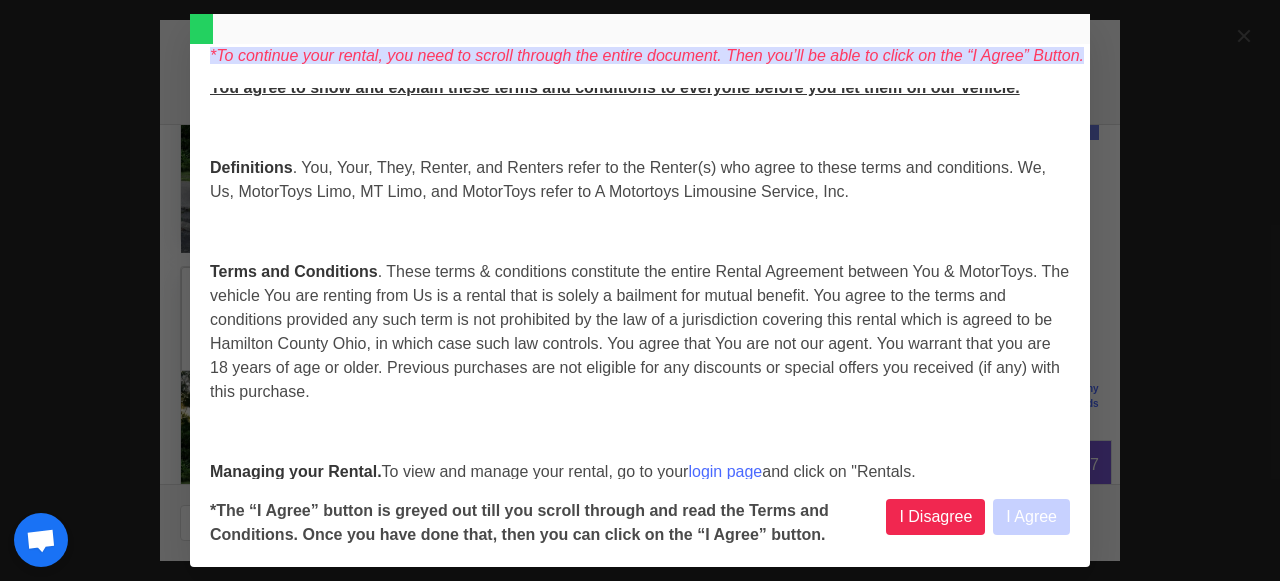 select 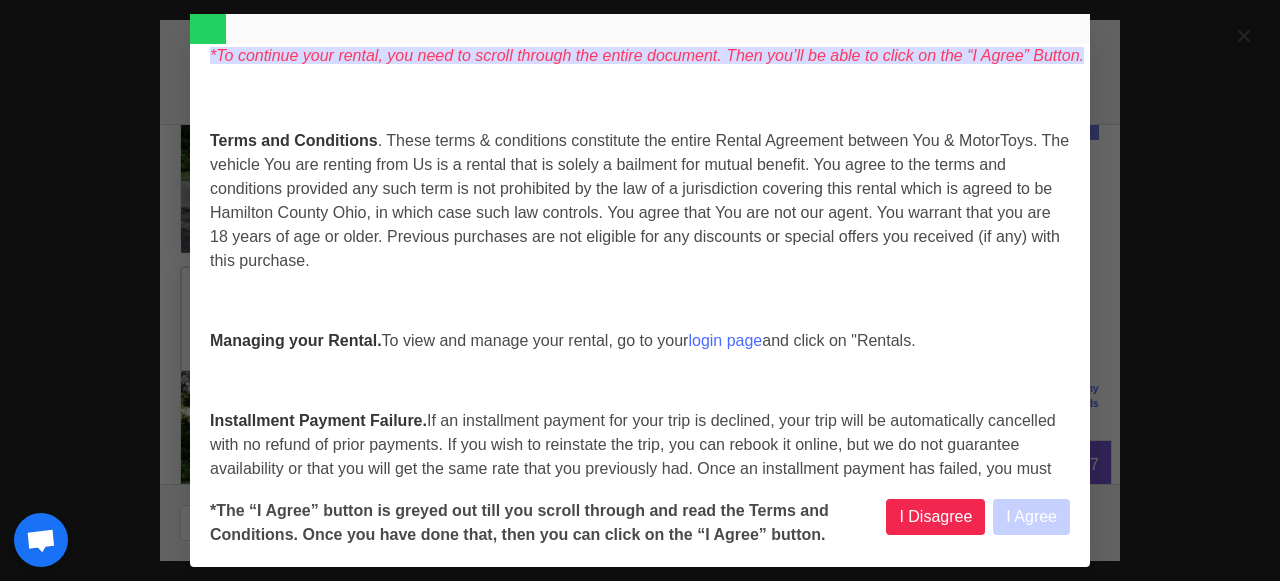 select 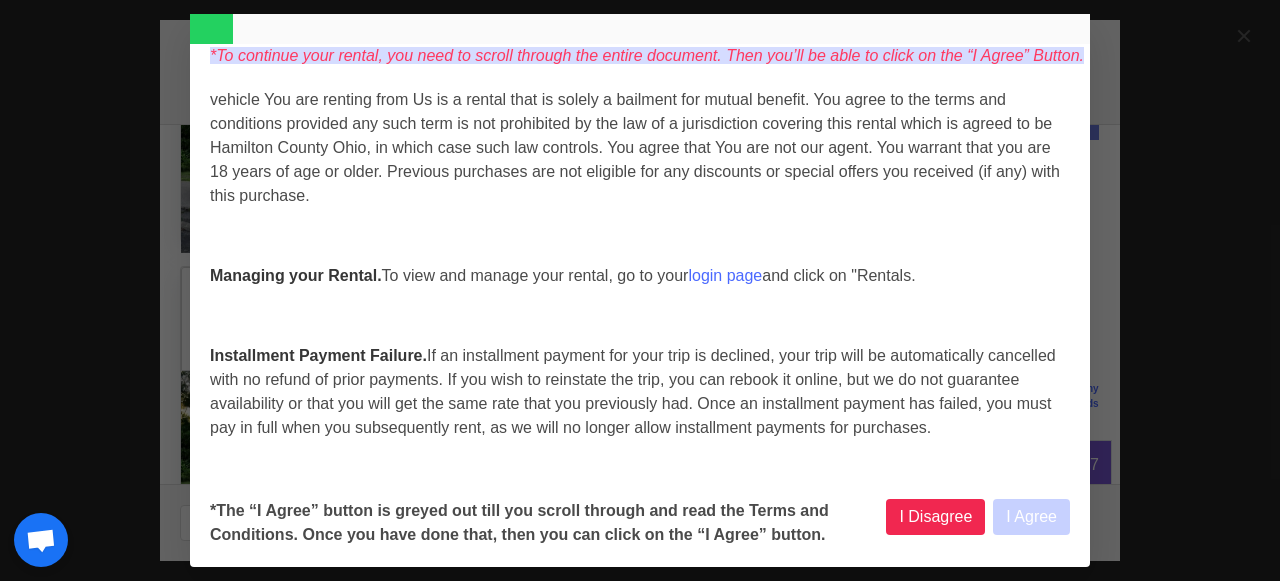 scroll, scrollTop: 410, scrollLeft: 0, axis: vertical 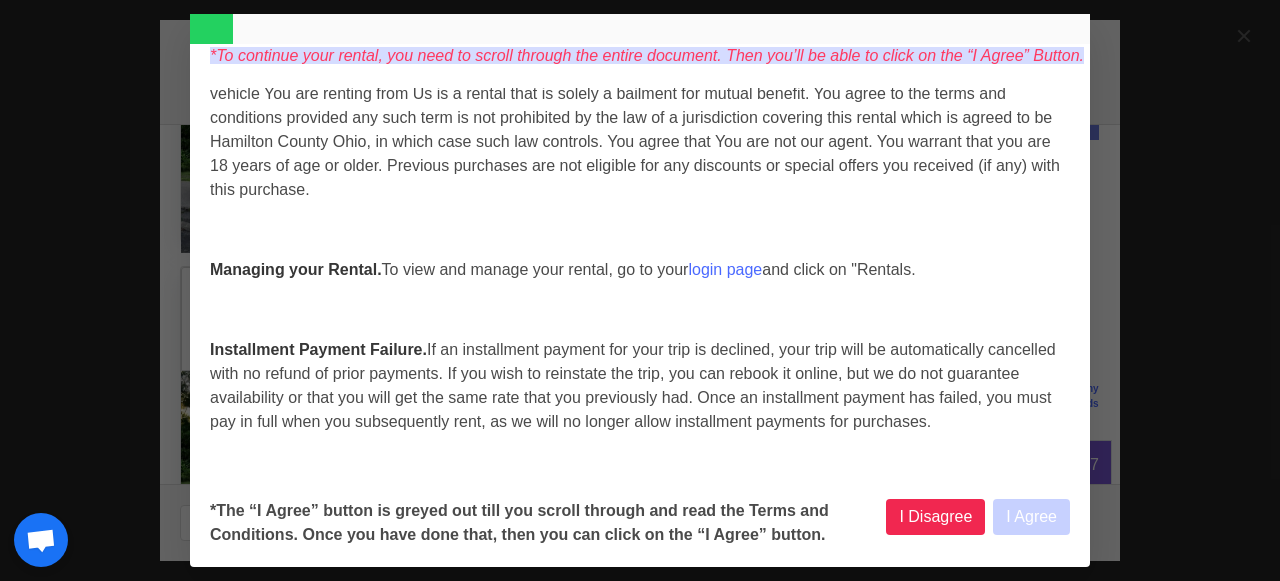 select 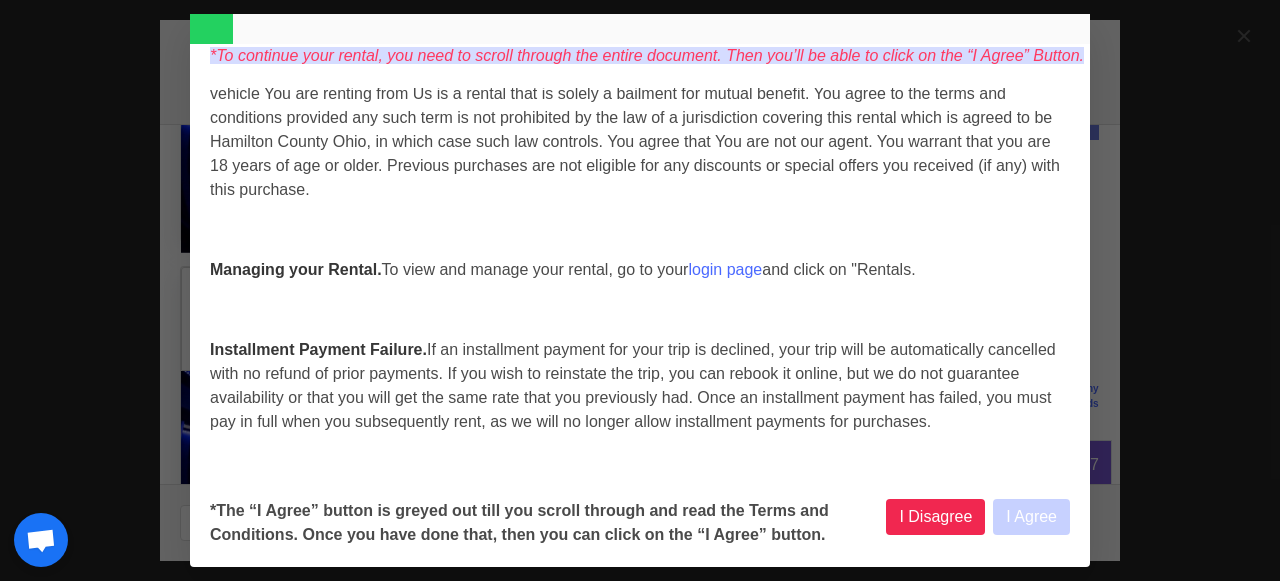 select 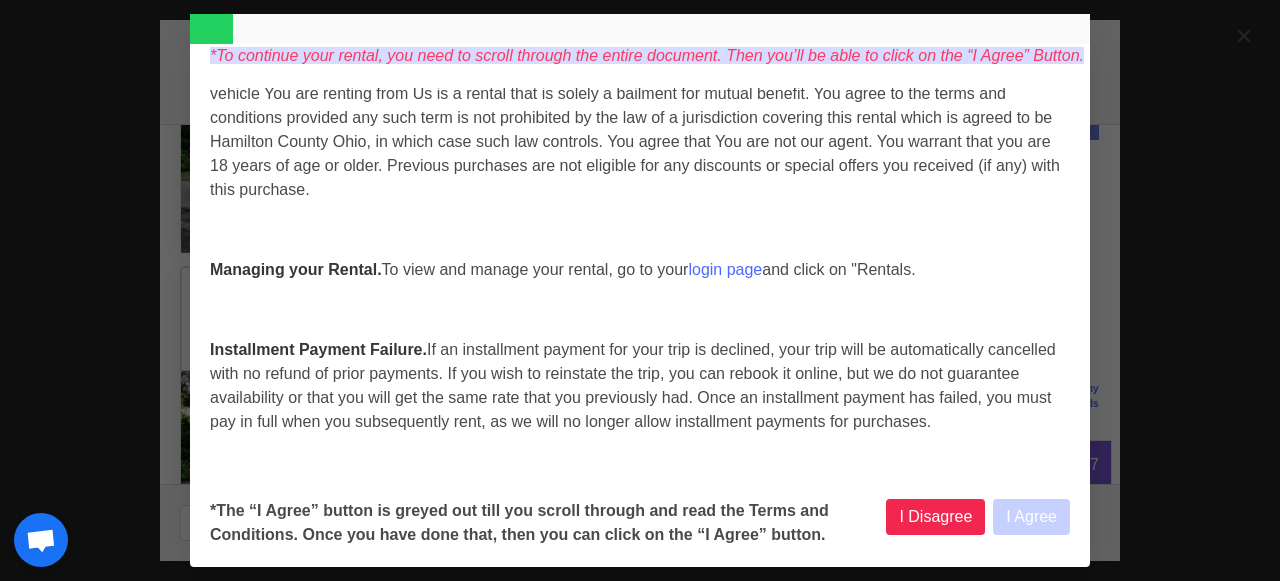 select 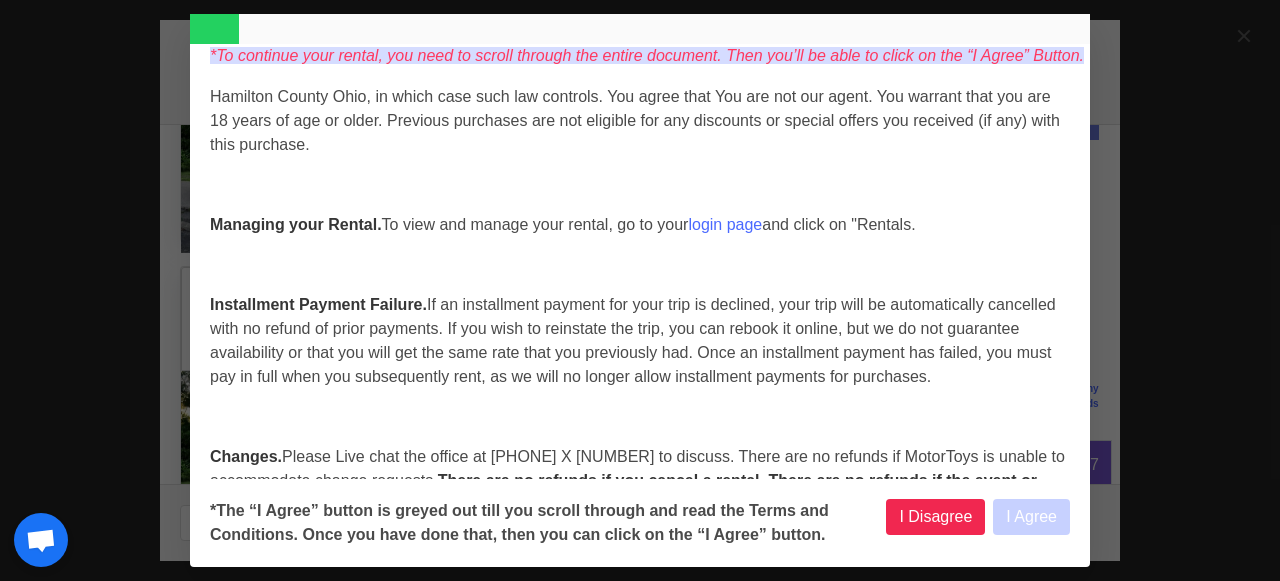 select 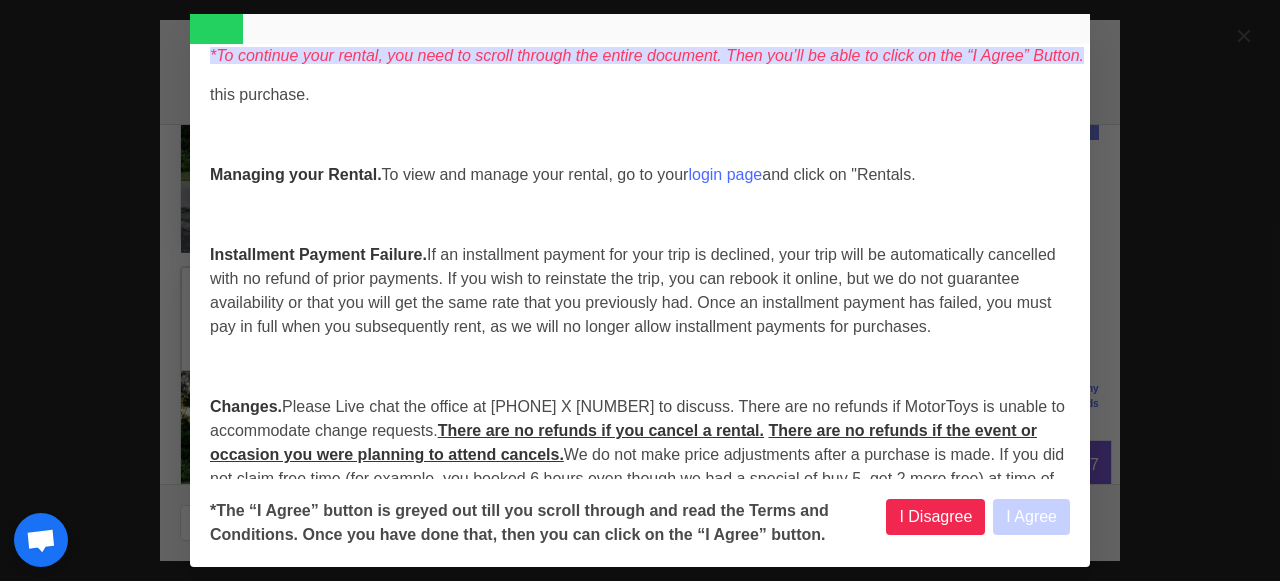 select 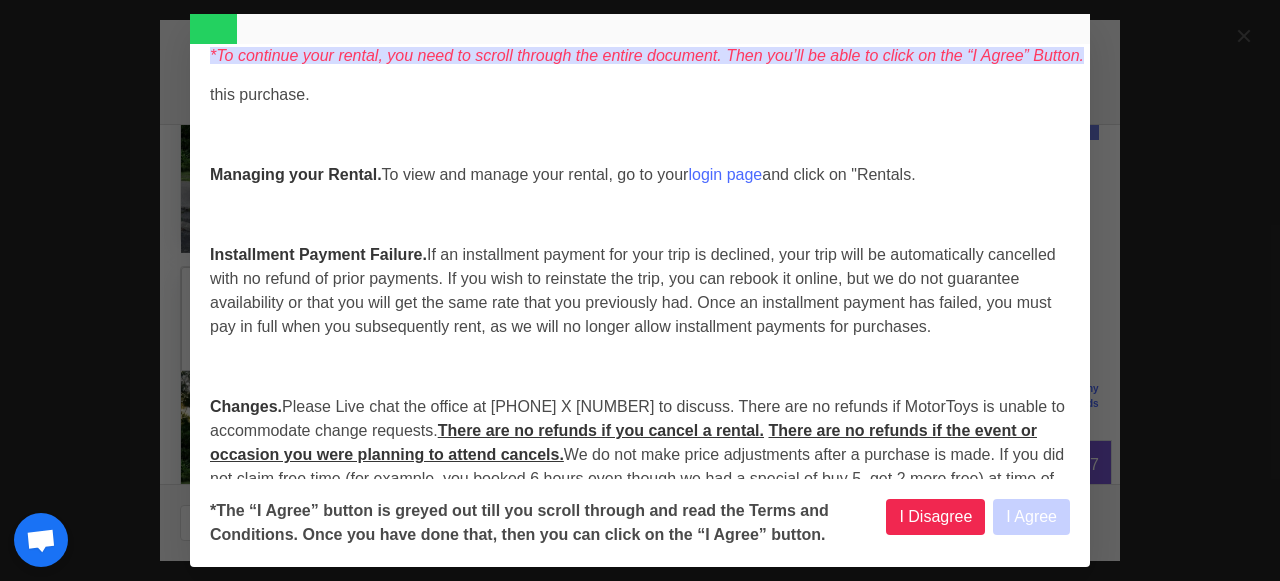 select 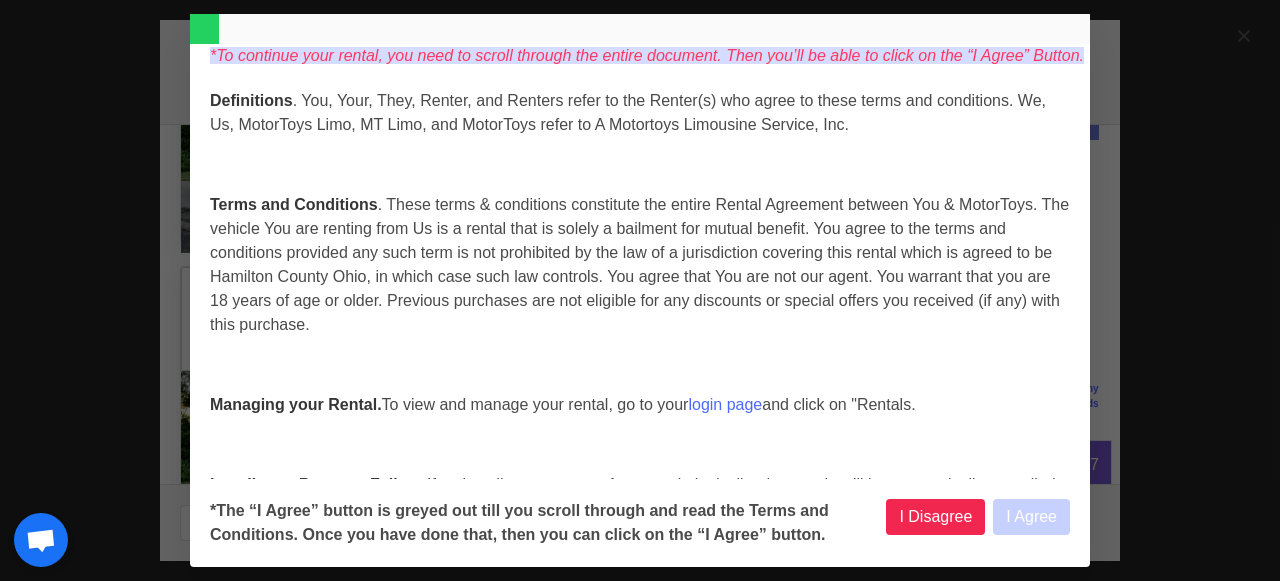 select 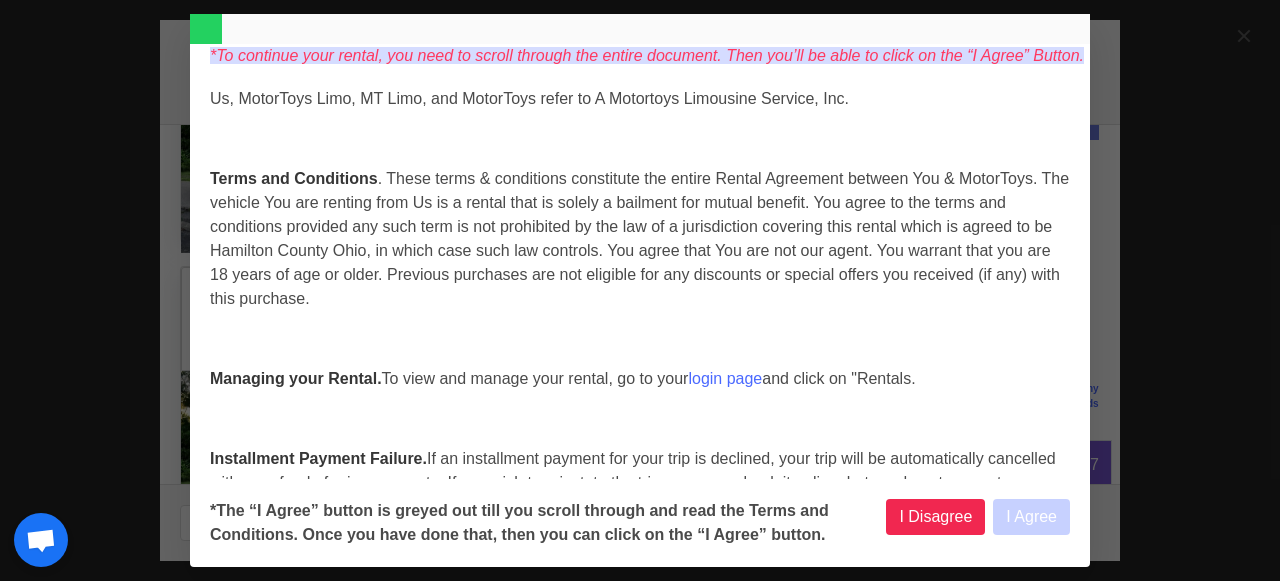 select 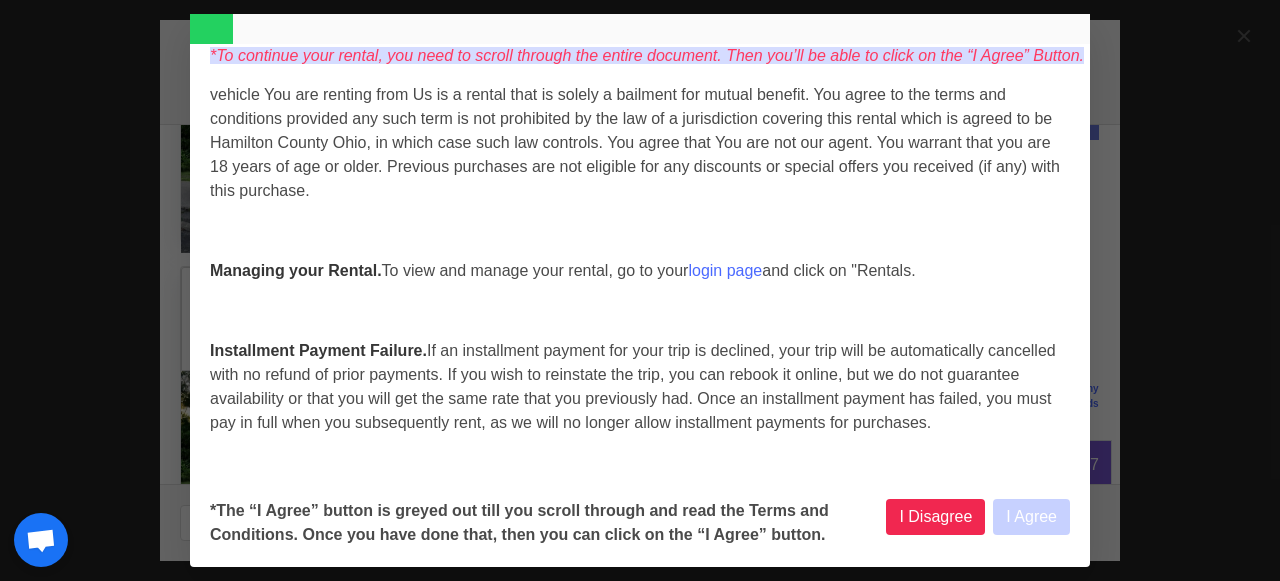 select 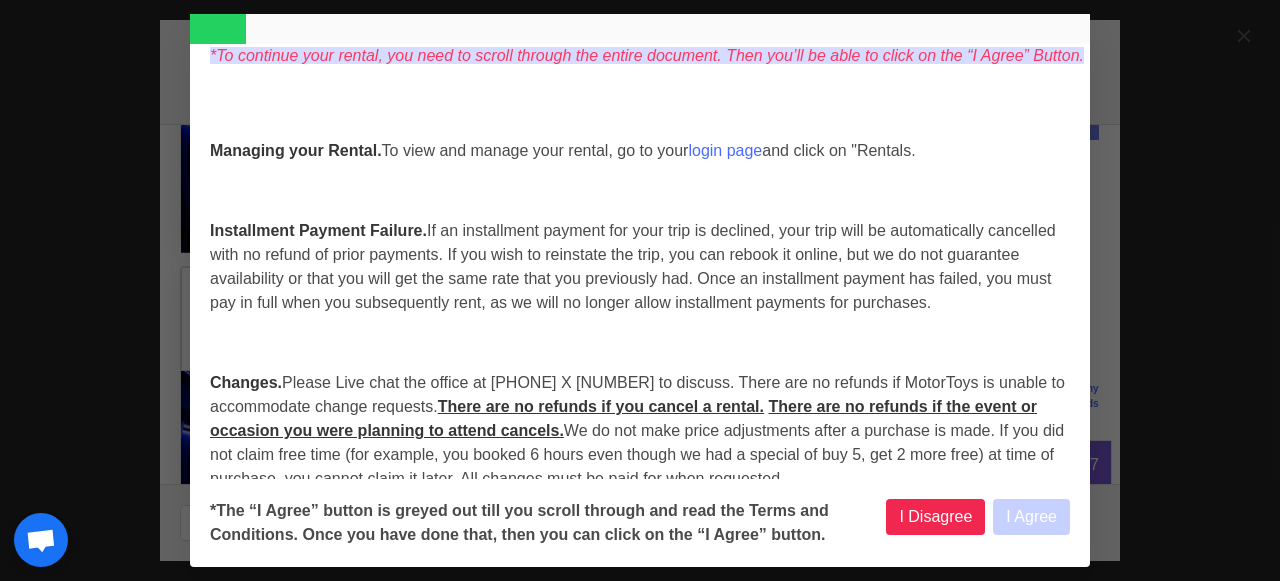 select 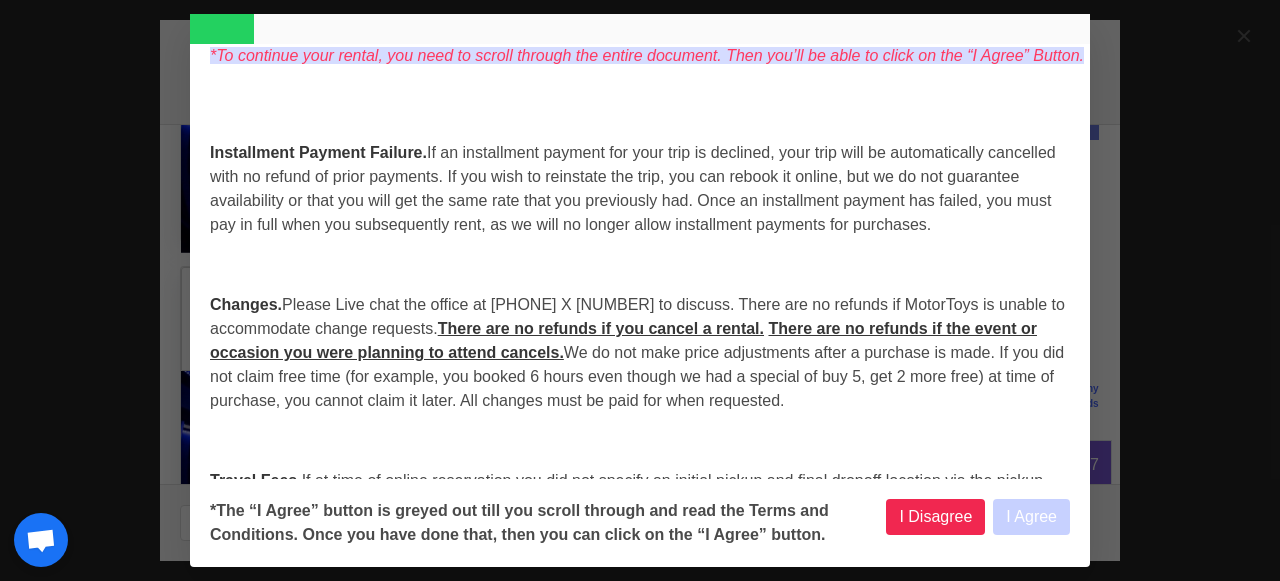 select 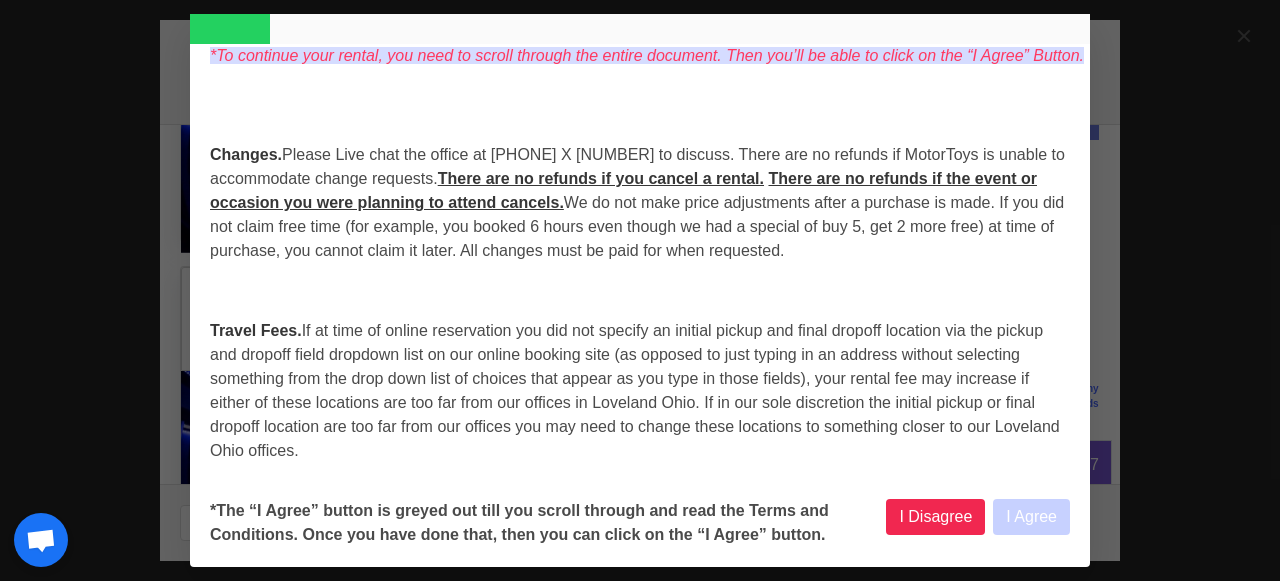 select 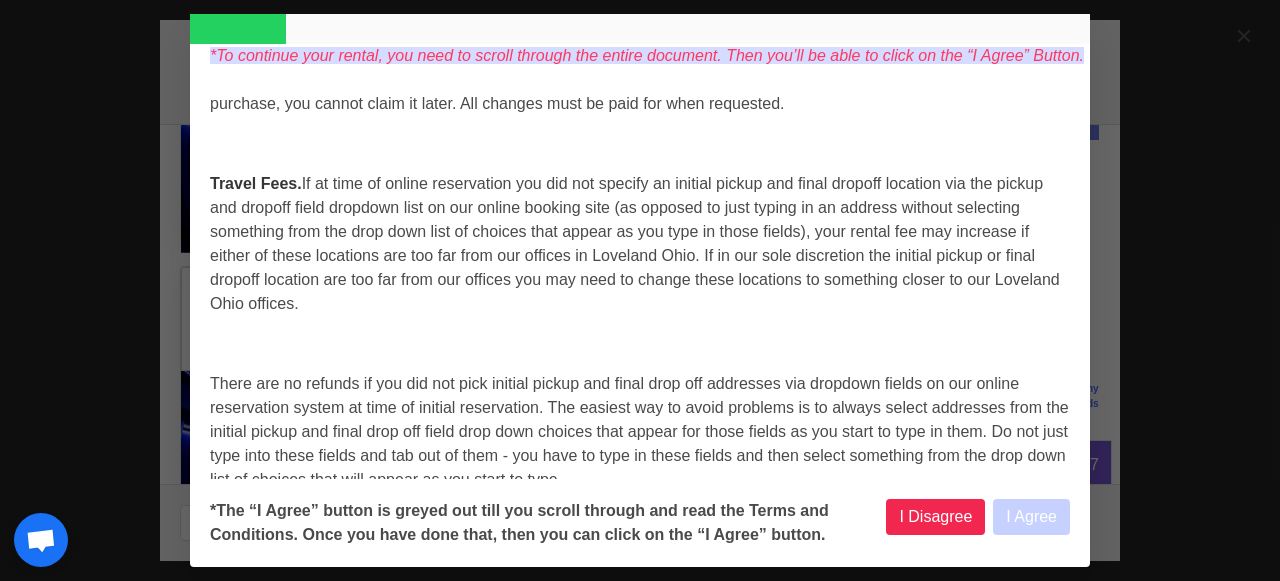 select 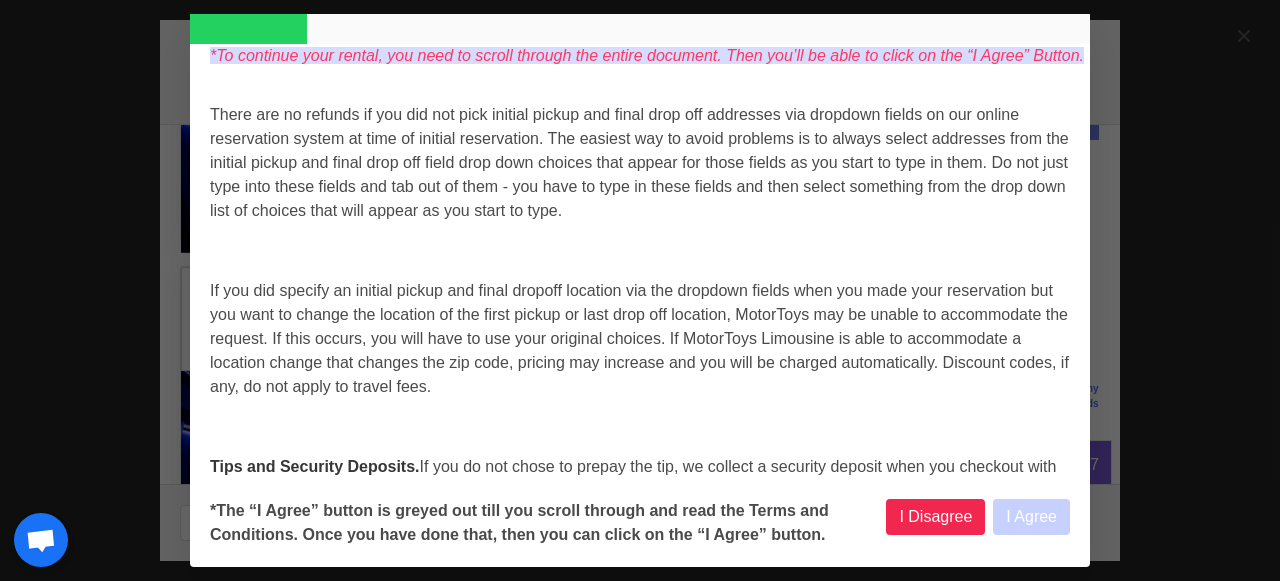 select 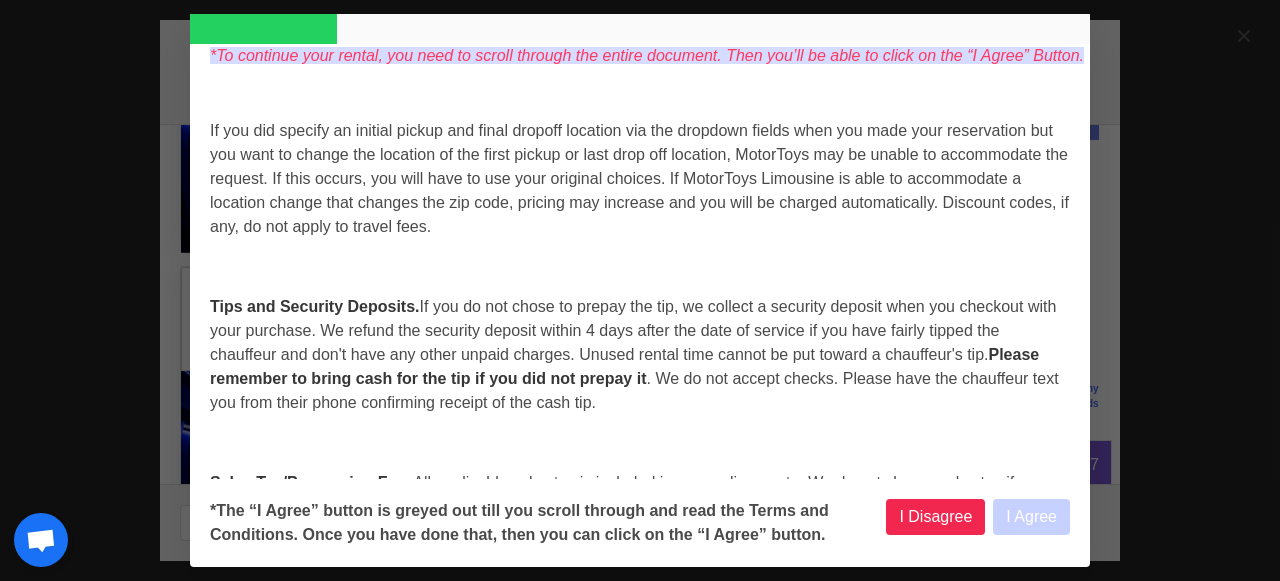 select 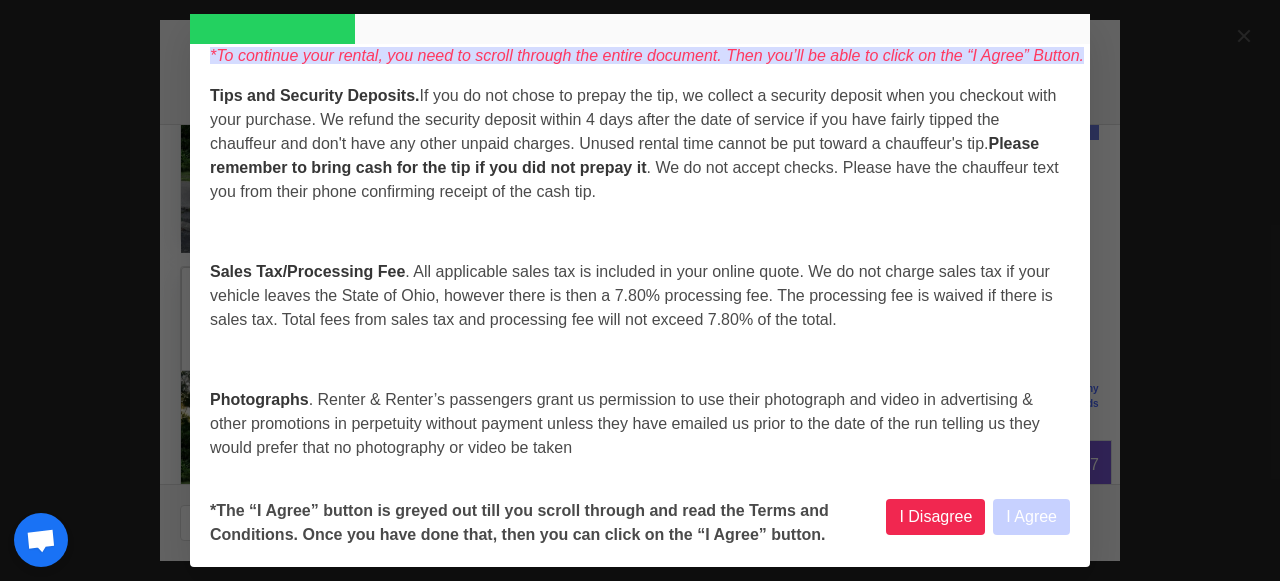 scroll, scrollTop: 1566, scrollLeft: 0, axis: vertical 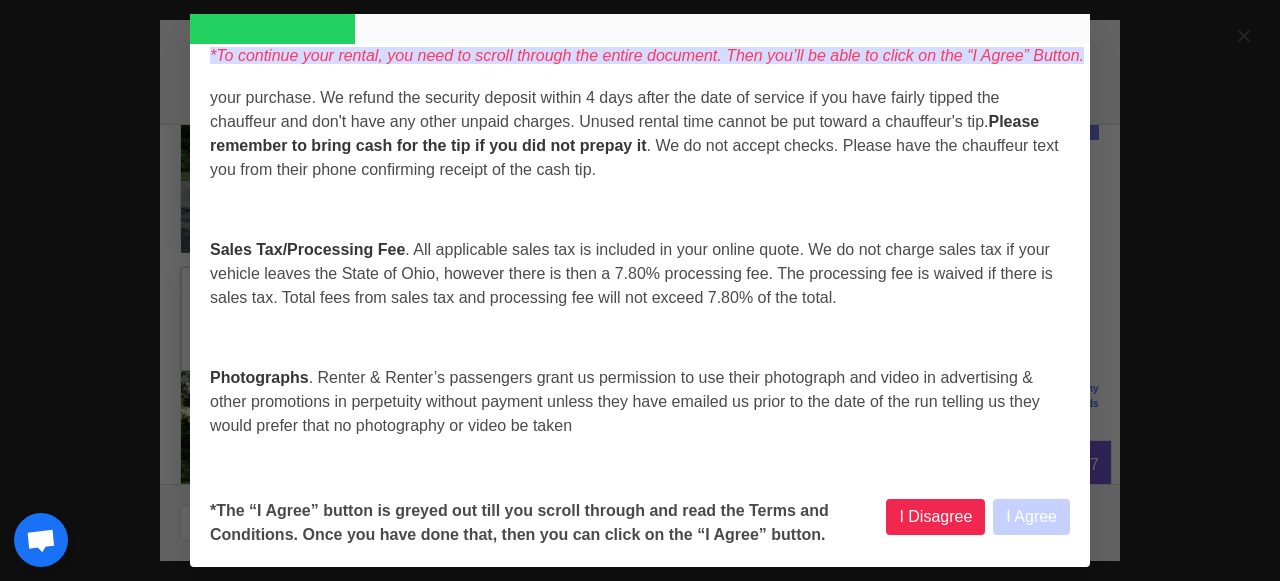 select 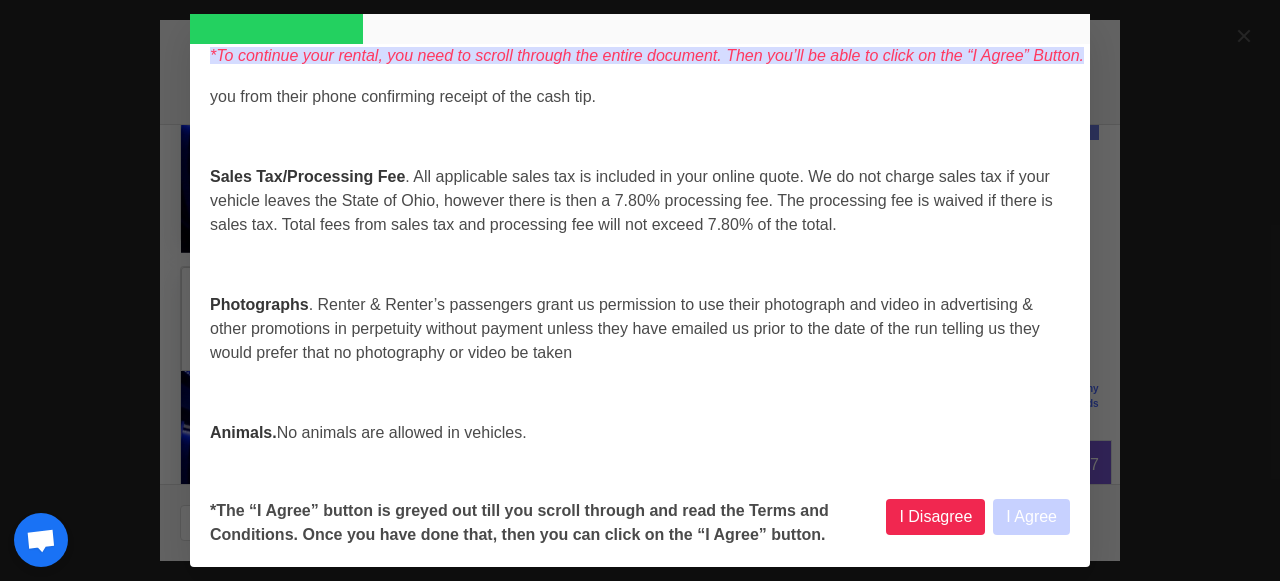 select 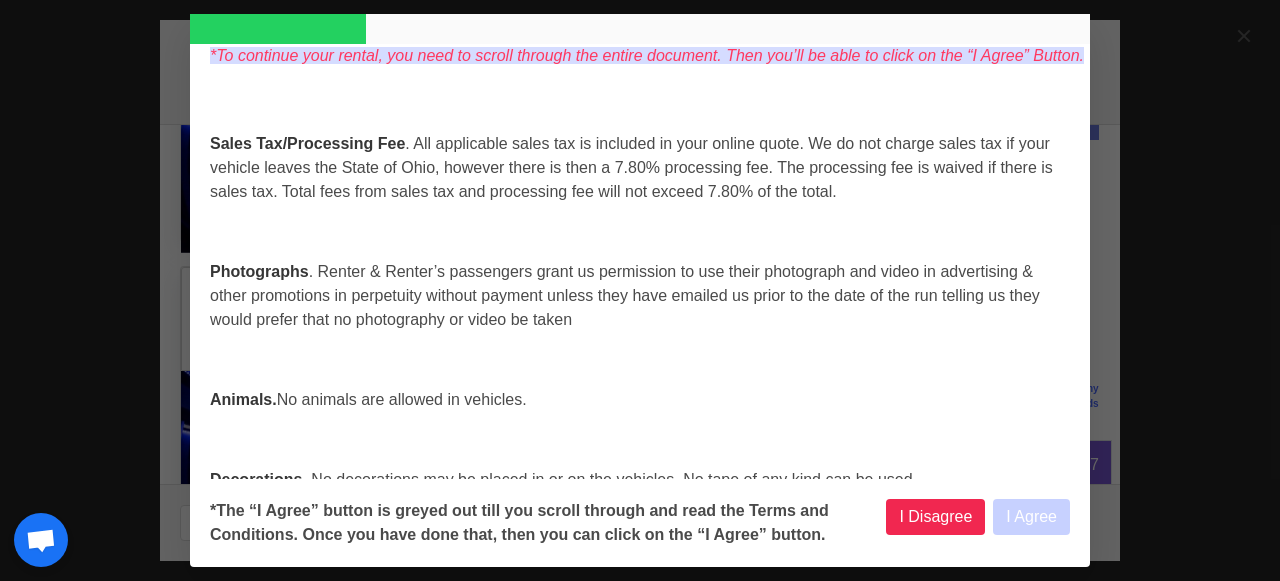 select 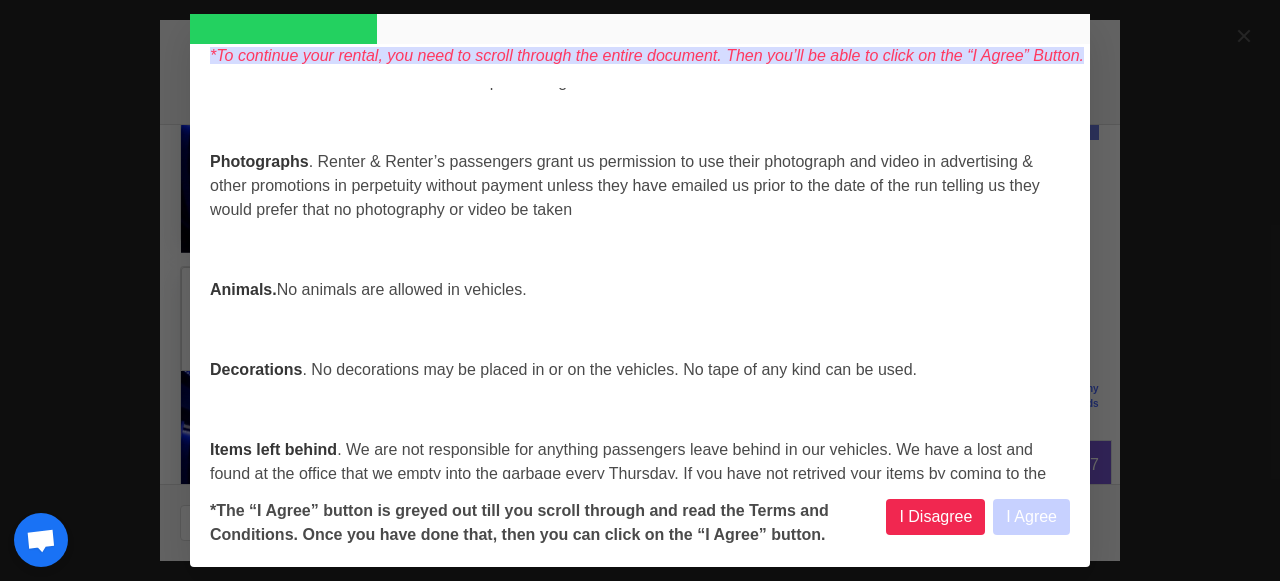select 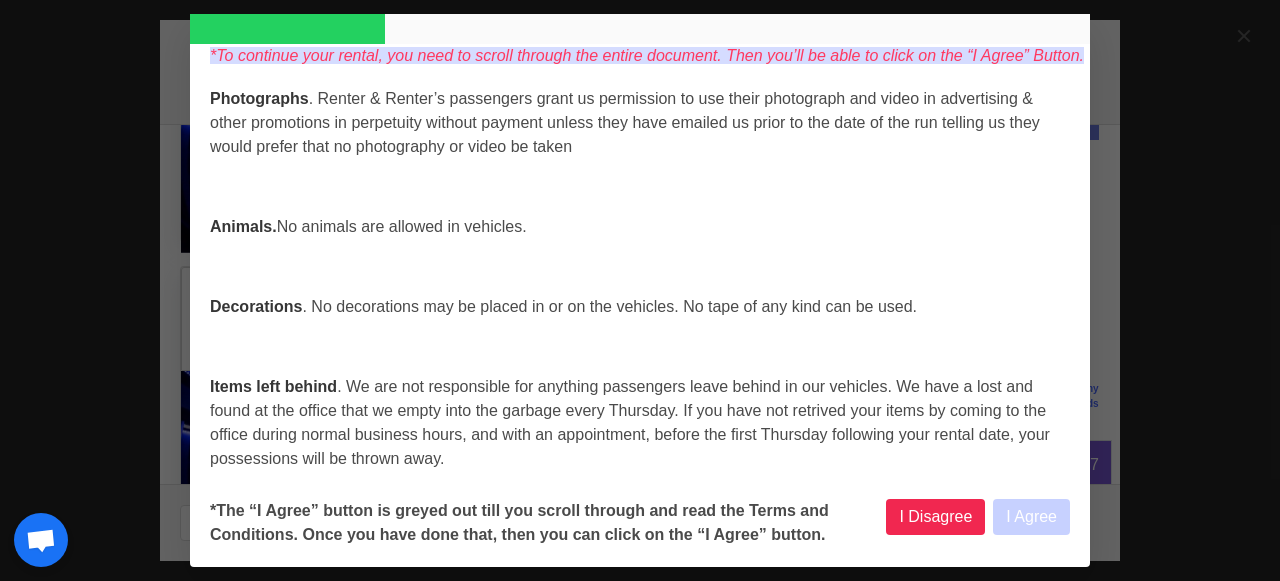 select 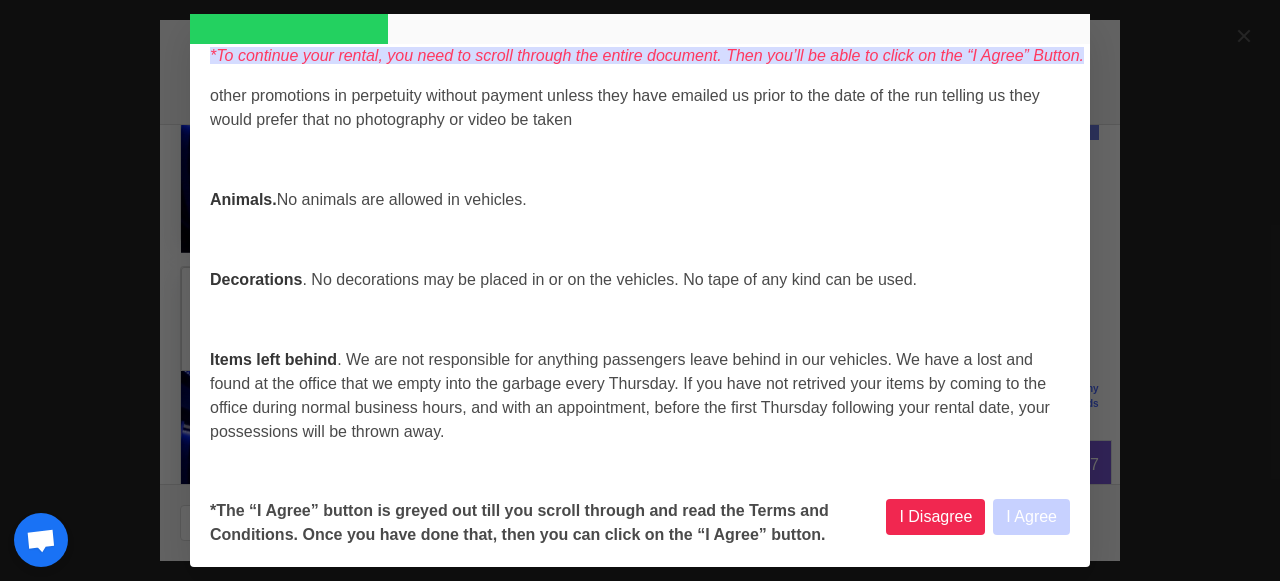 select 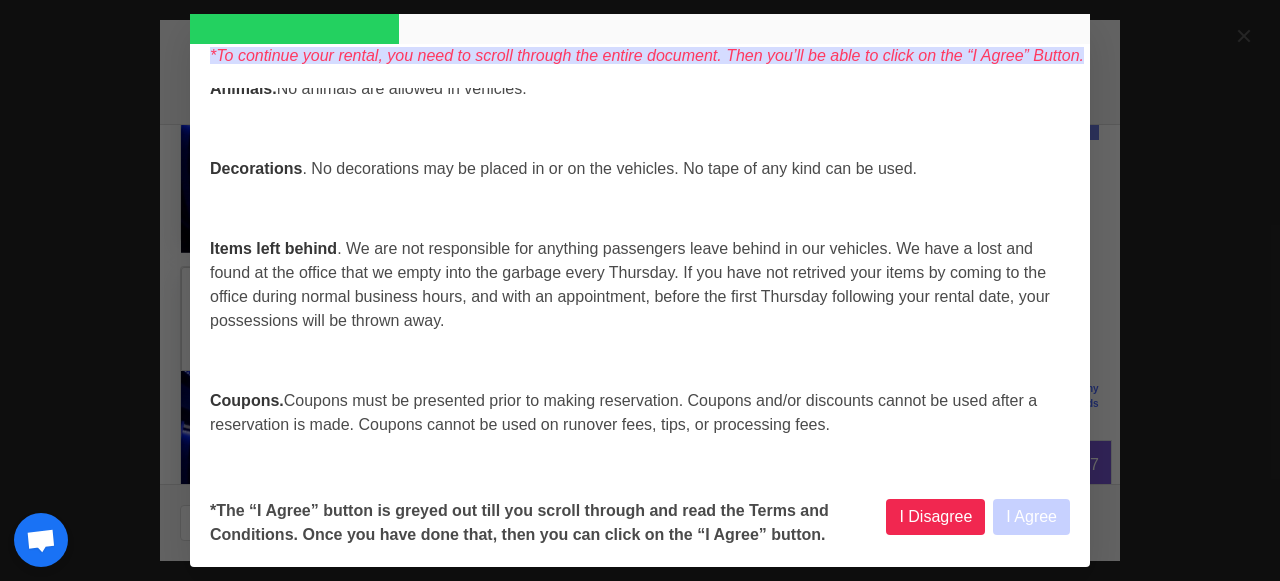 select 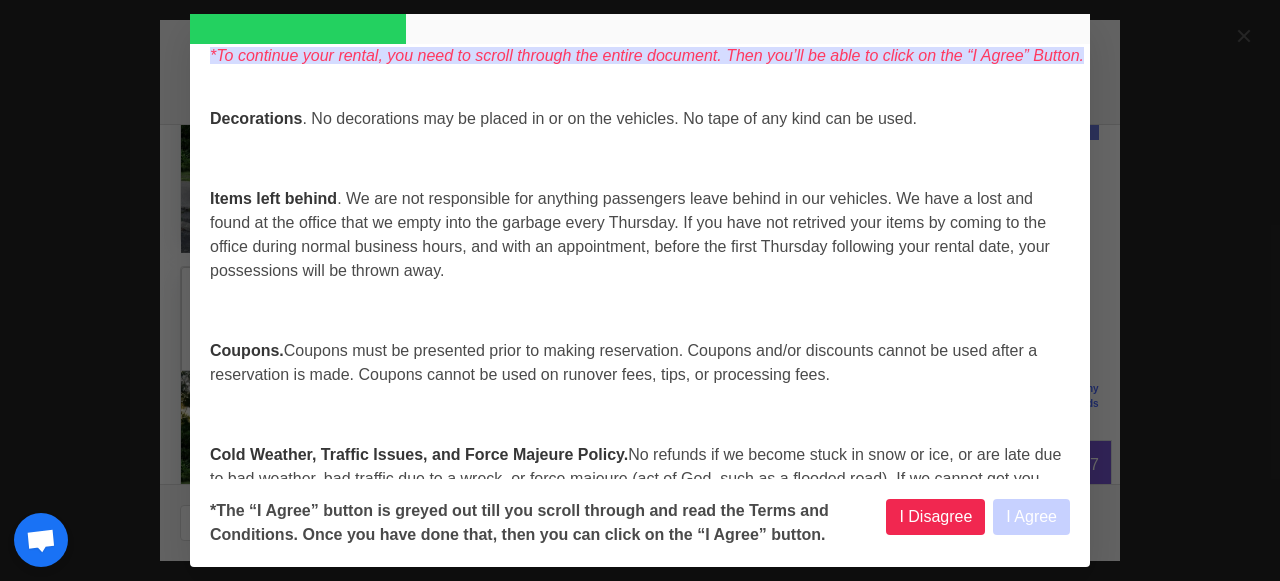 scroll, scrollTop: 2072, scrollLeft: 0, axis: vertical 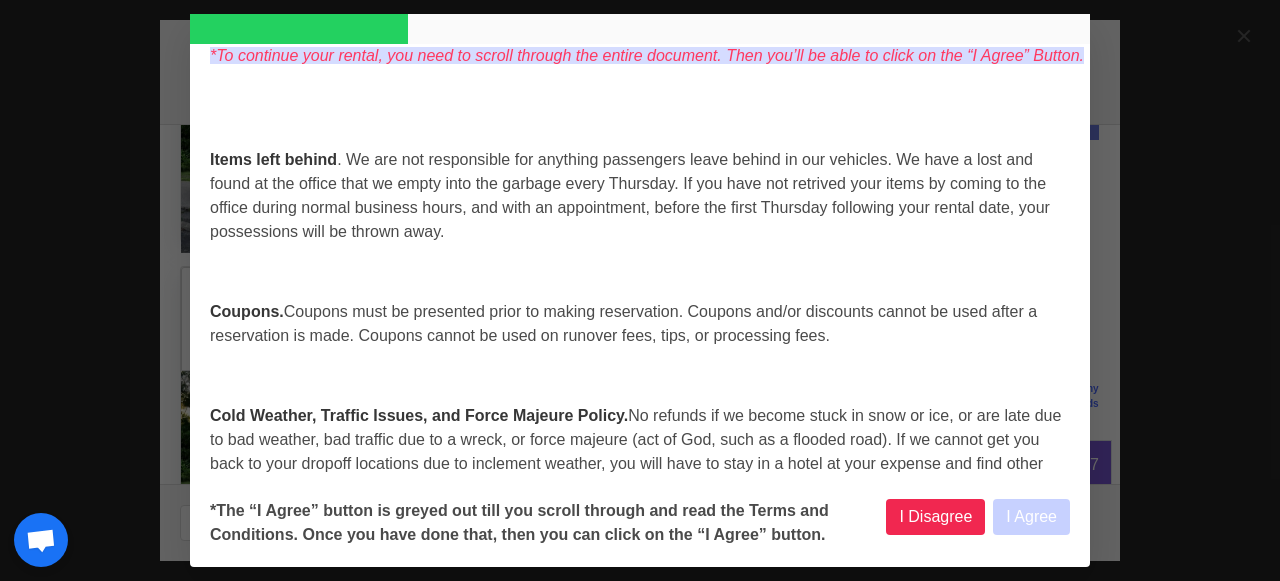 select 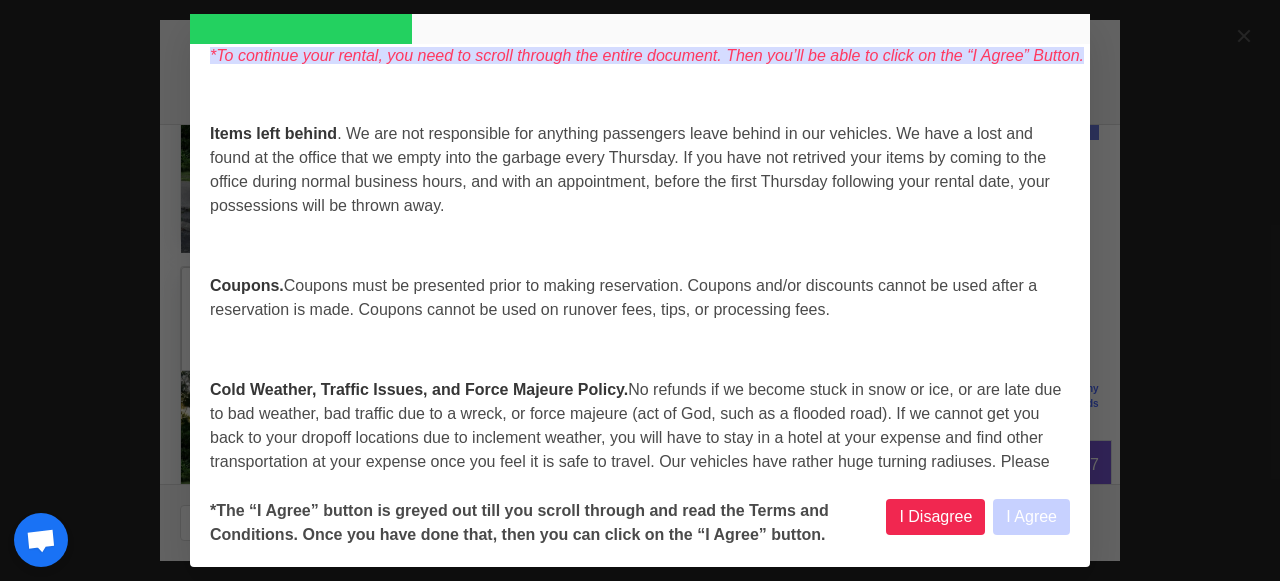 select 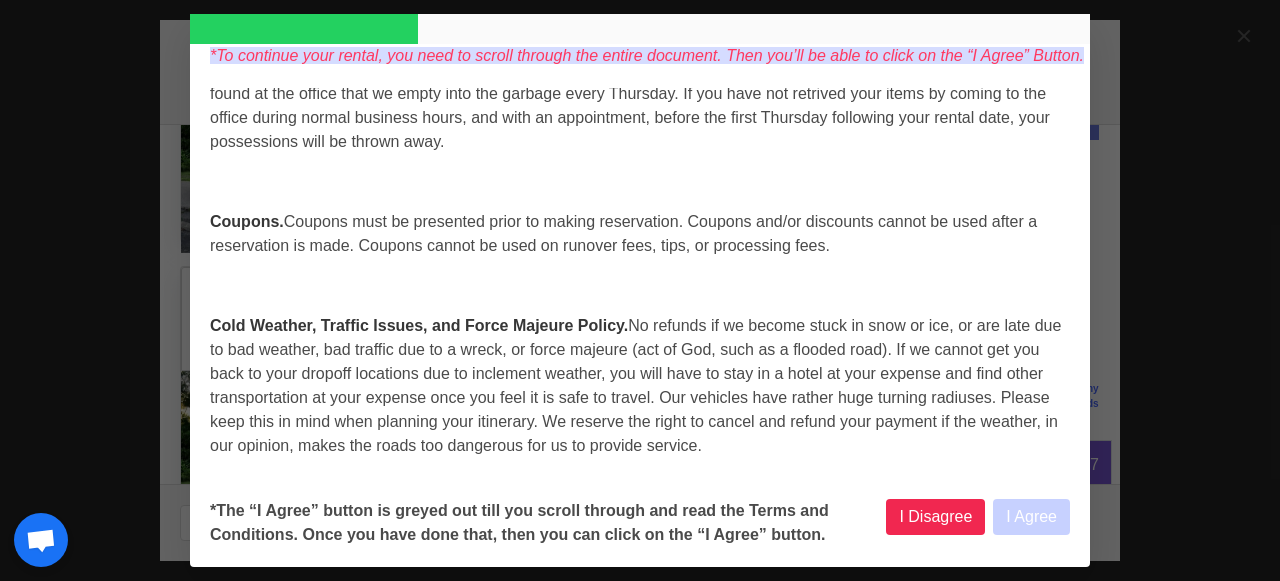 select 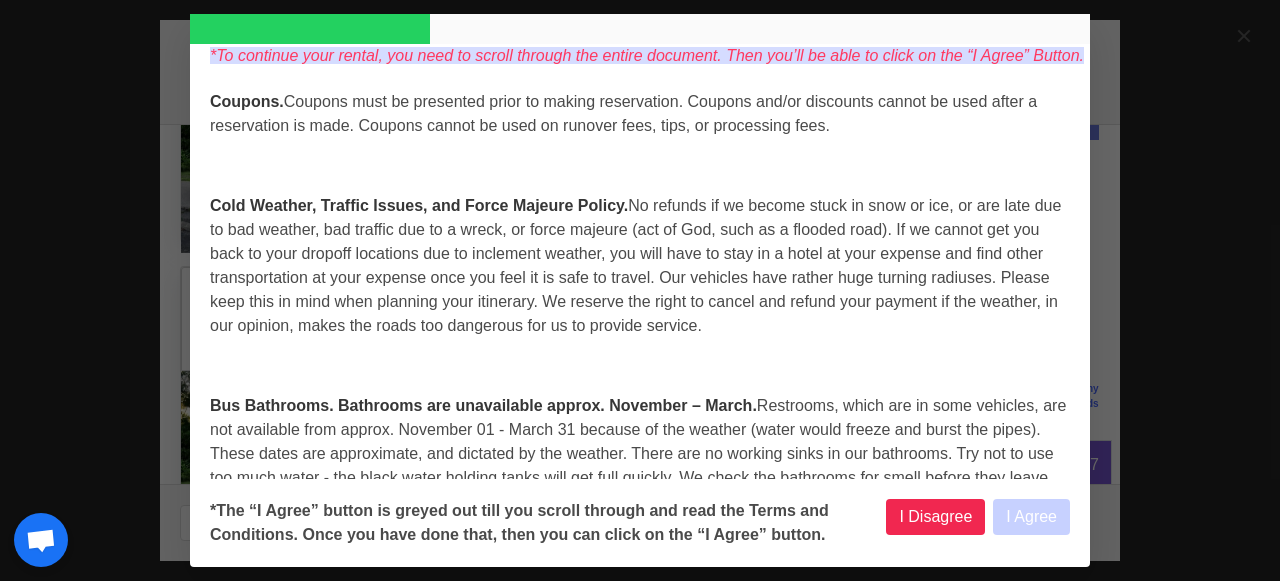 select 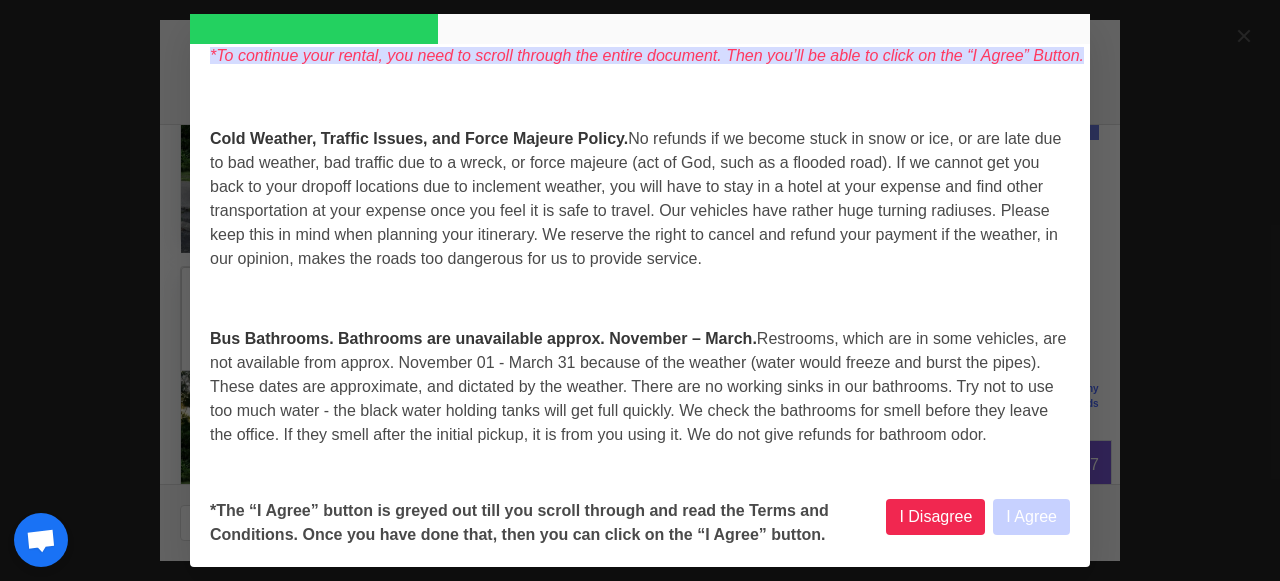 scroll, scrollTop: 2357, scrollLeft: 0, axis: vertical 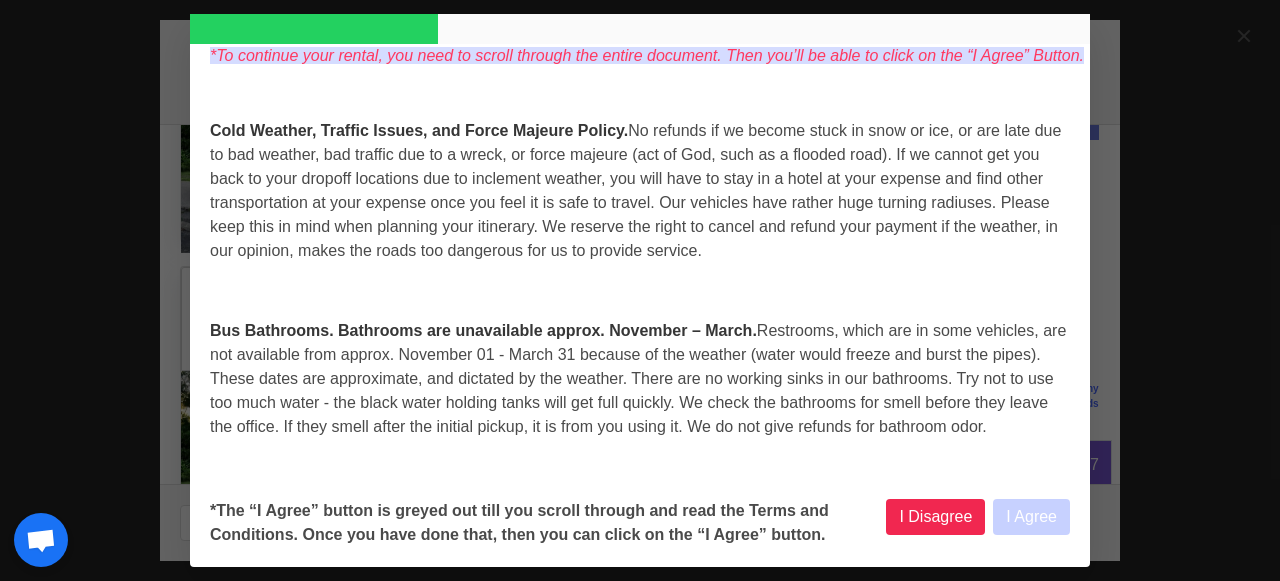 select 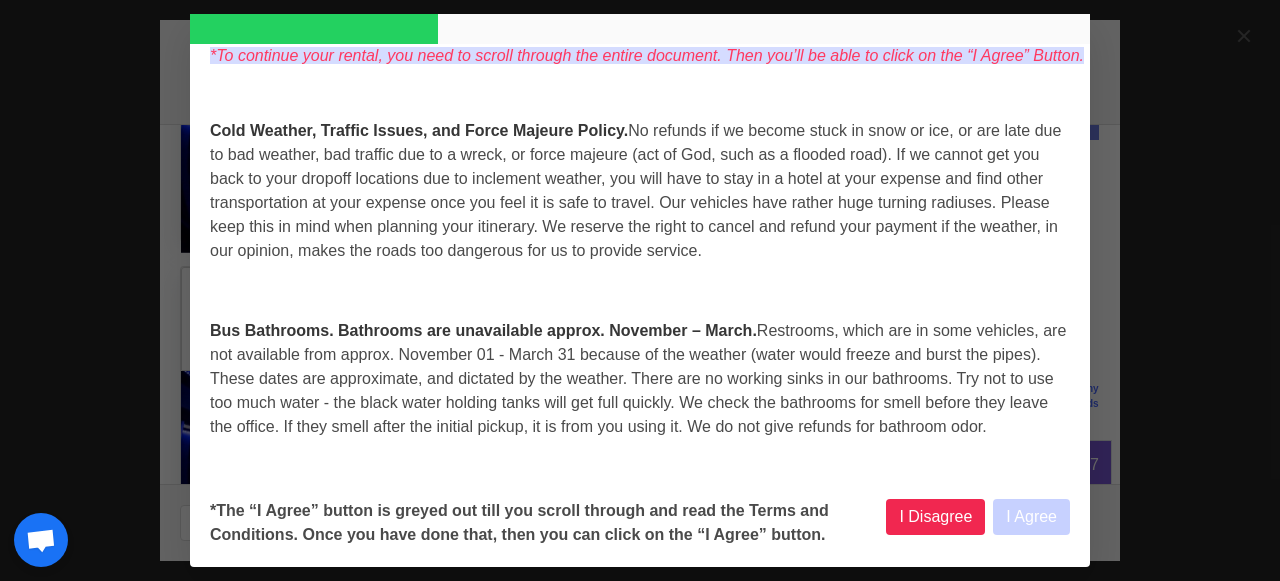 select 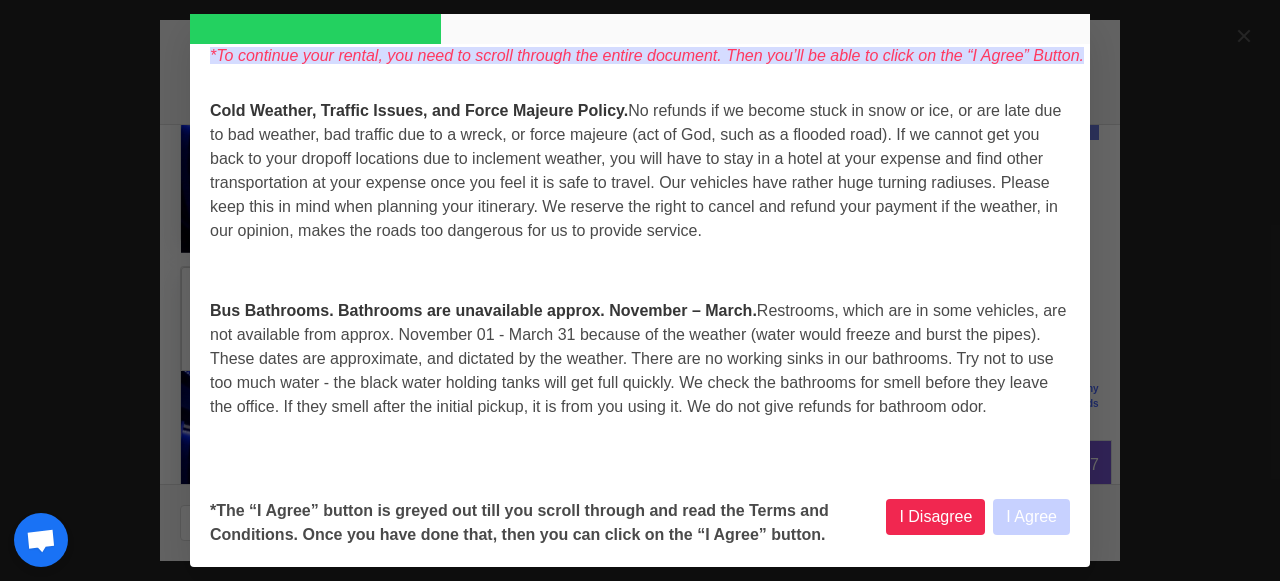 select 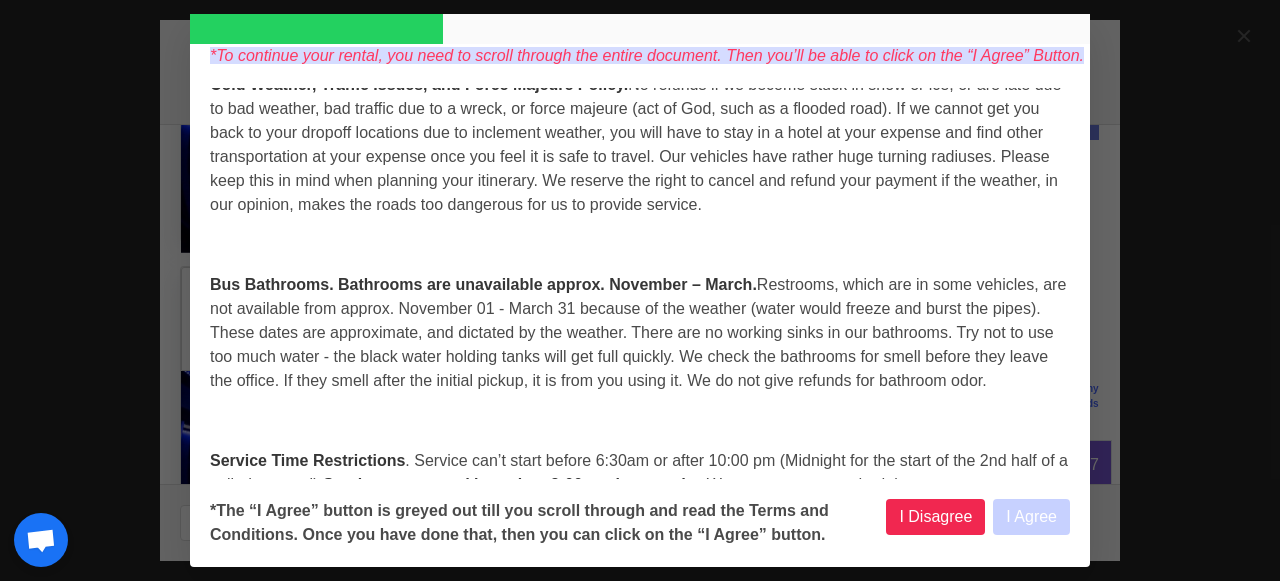 scroll, scrollTop: 2405, scrollLeft: 0, axis: vertical 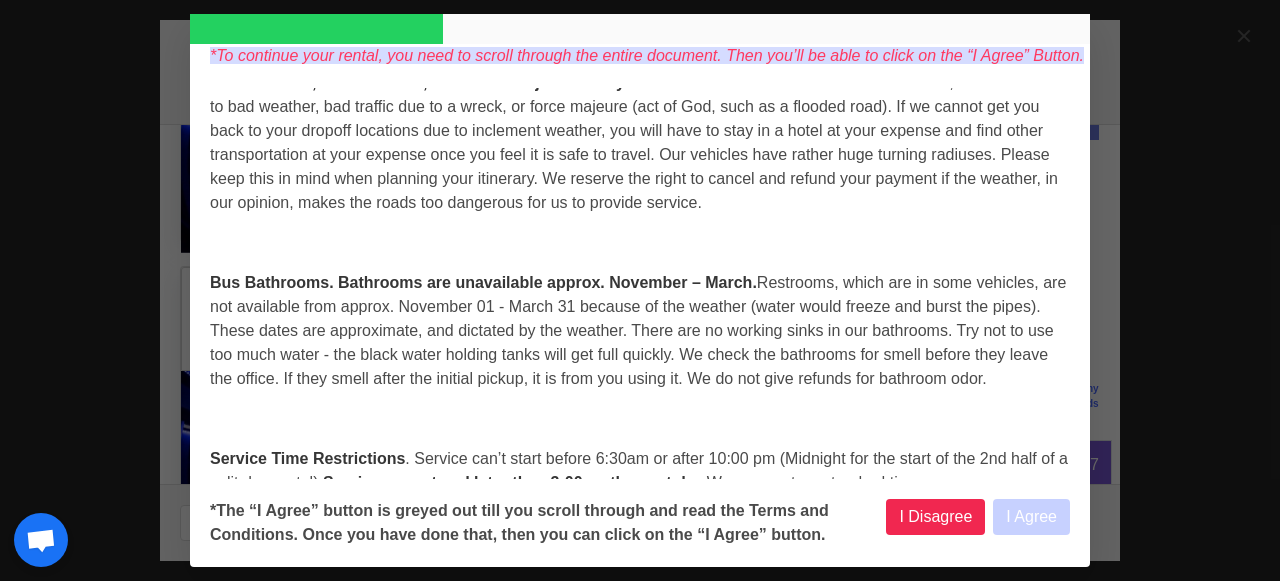select 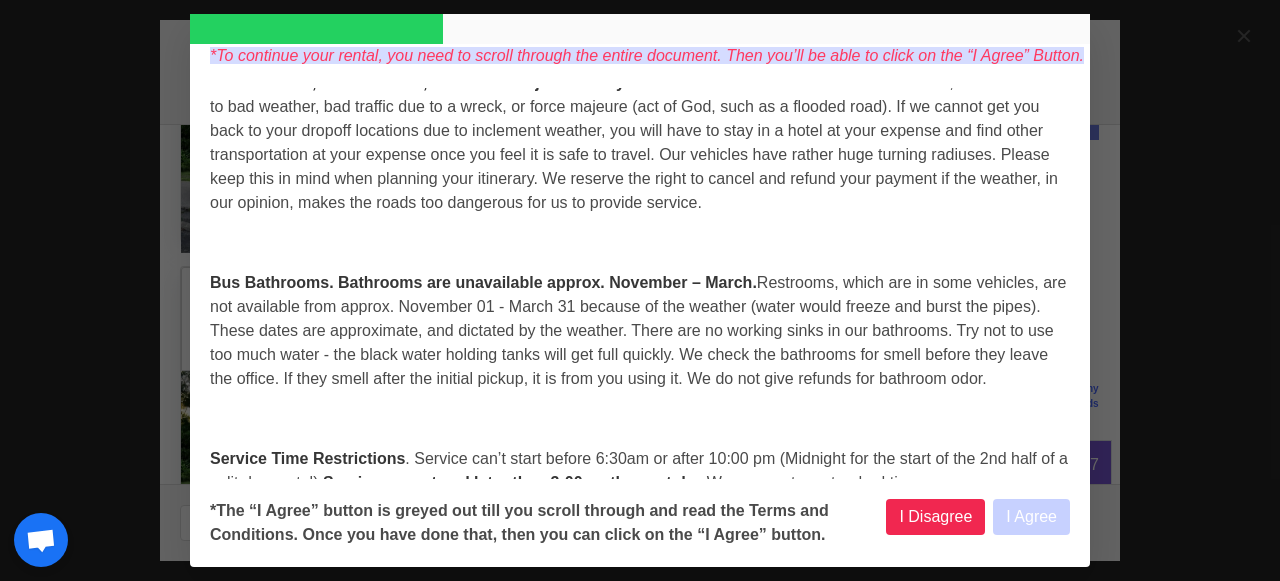 select 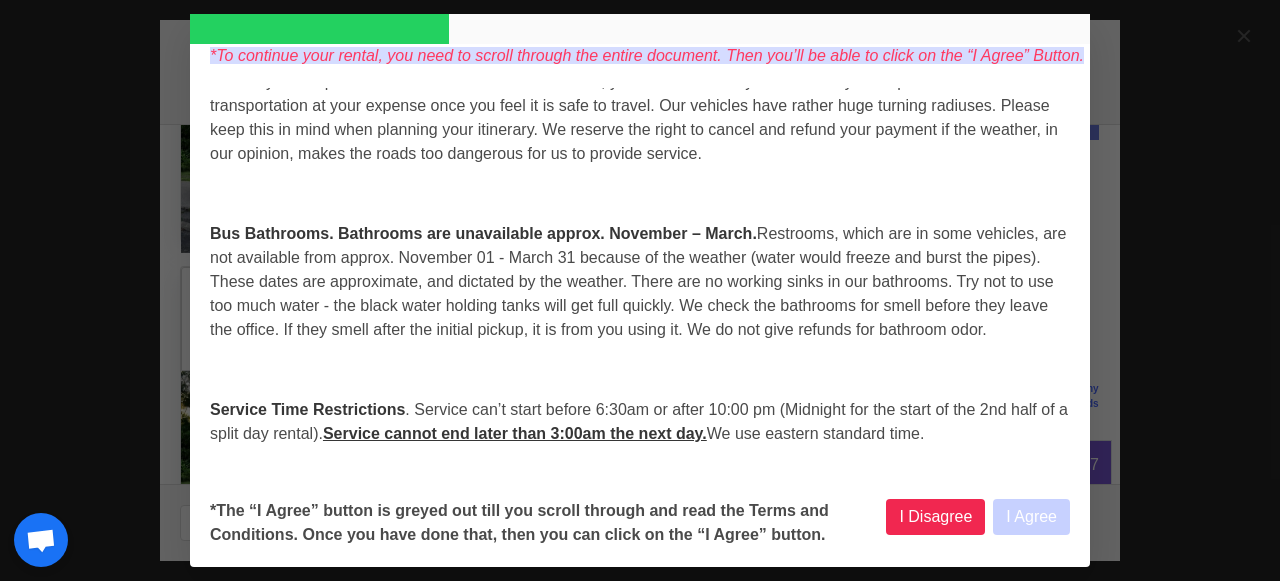 select 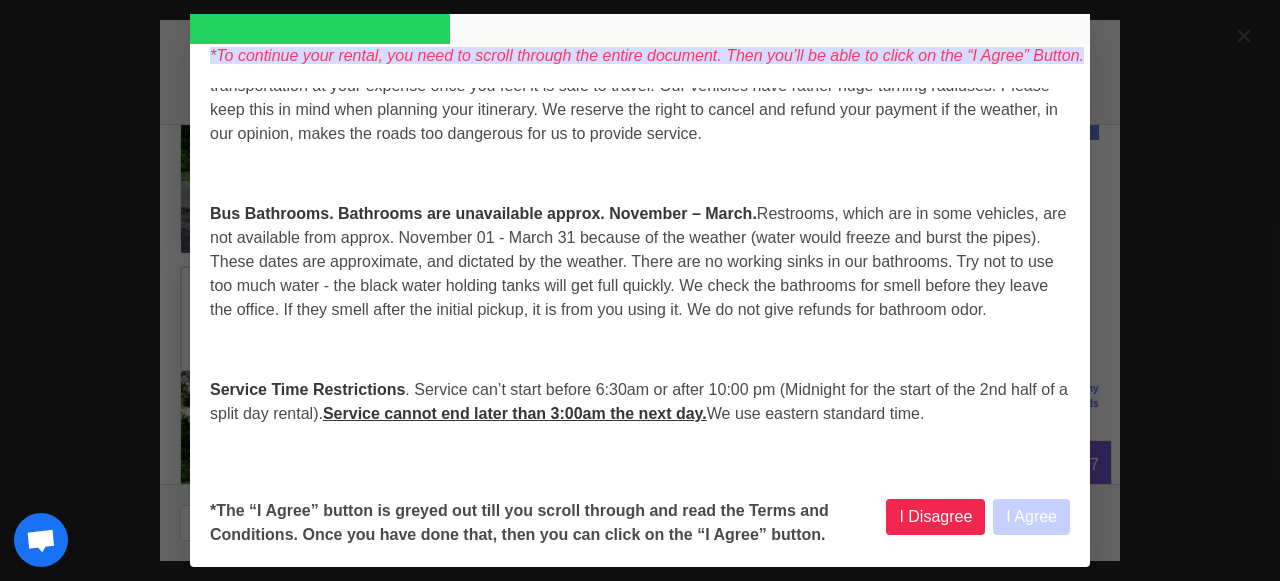 scroll, scrollTop: 2475, scrollLeft: 0, axis: vertical 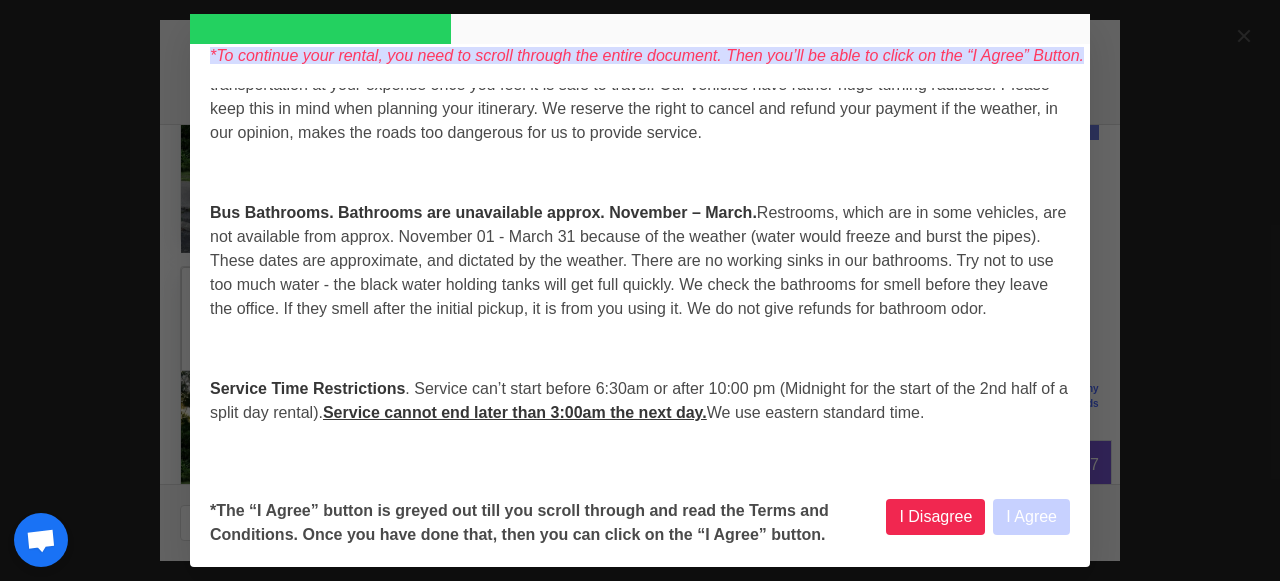 select 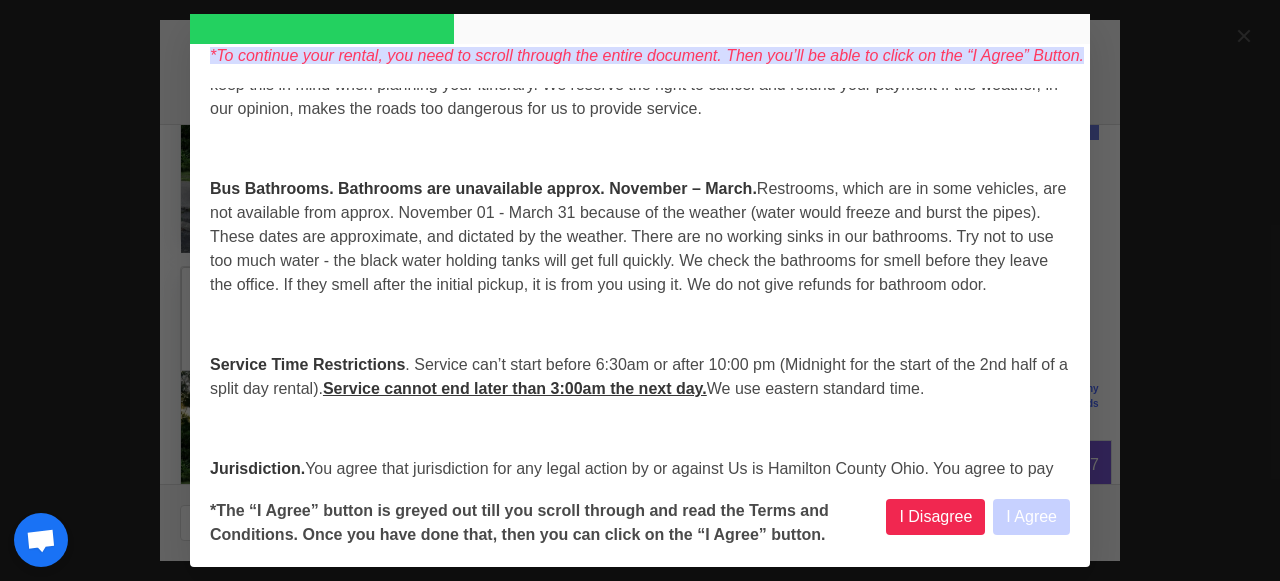 select 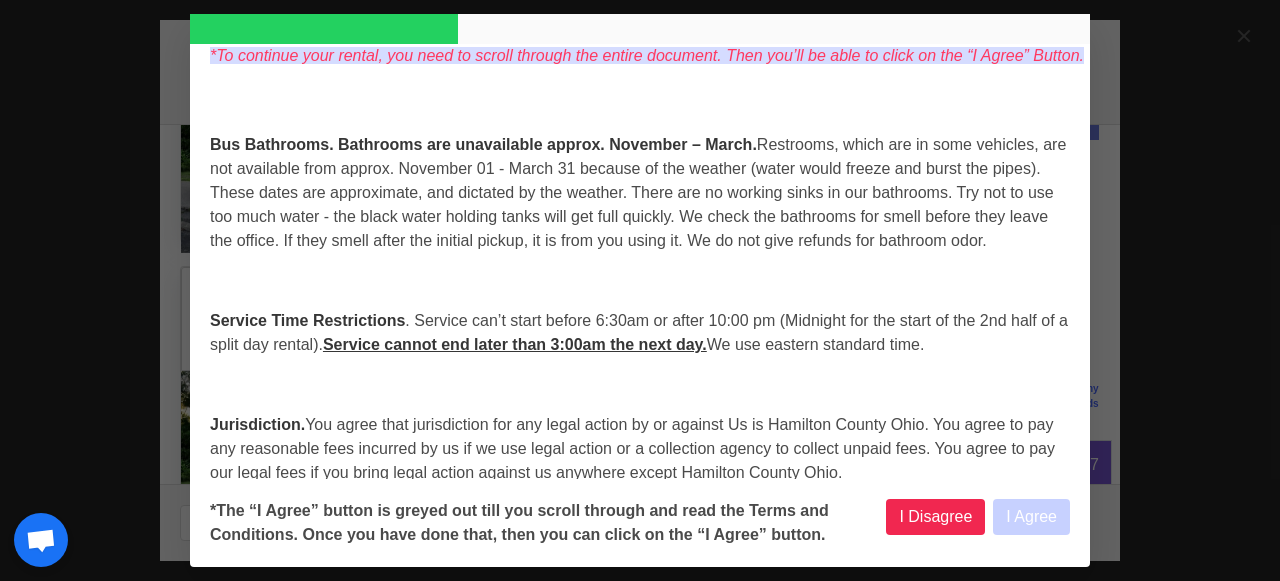 select 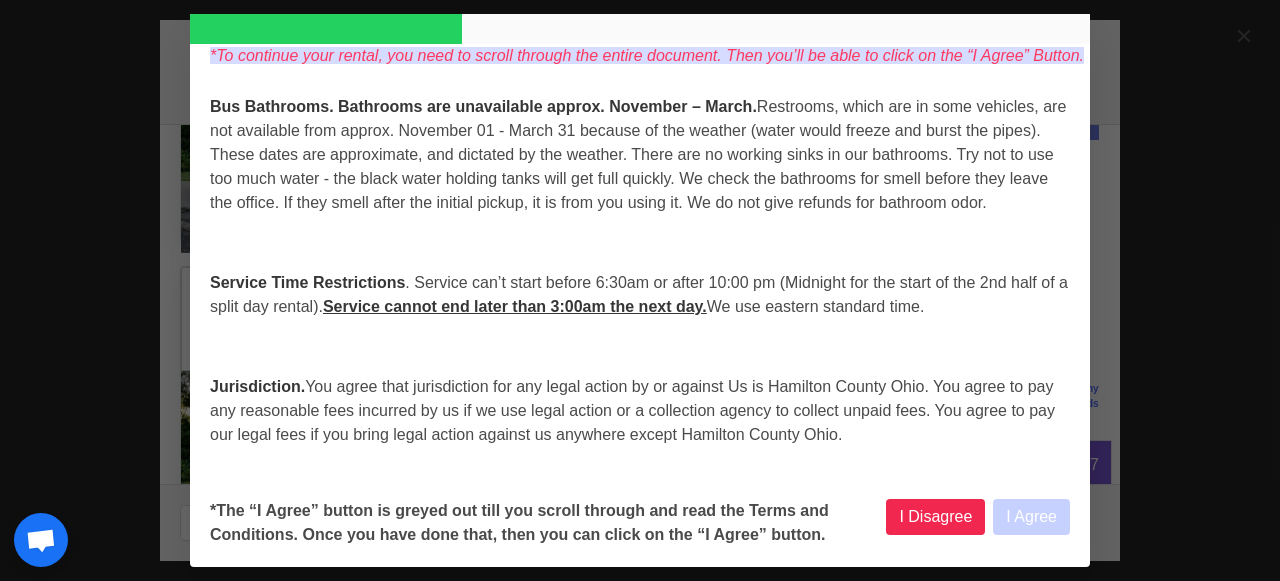 select 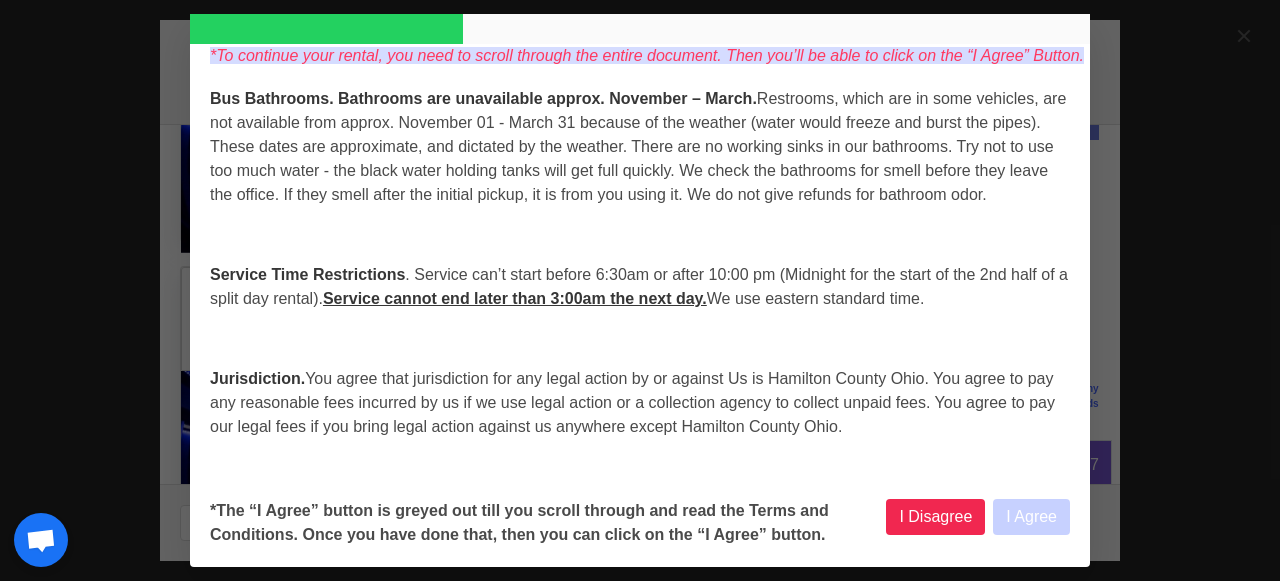 scroll, scrollTop: 2600, scrollLeft: 0, axis: vertical 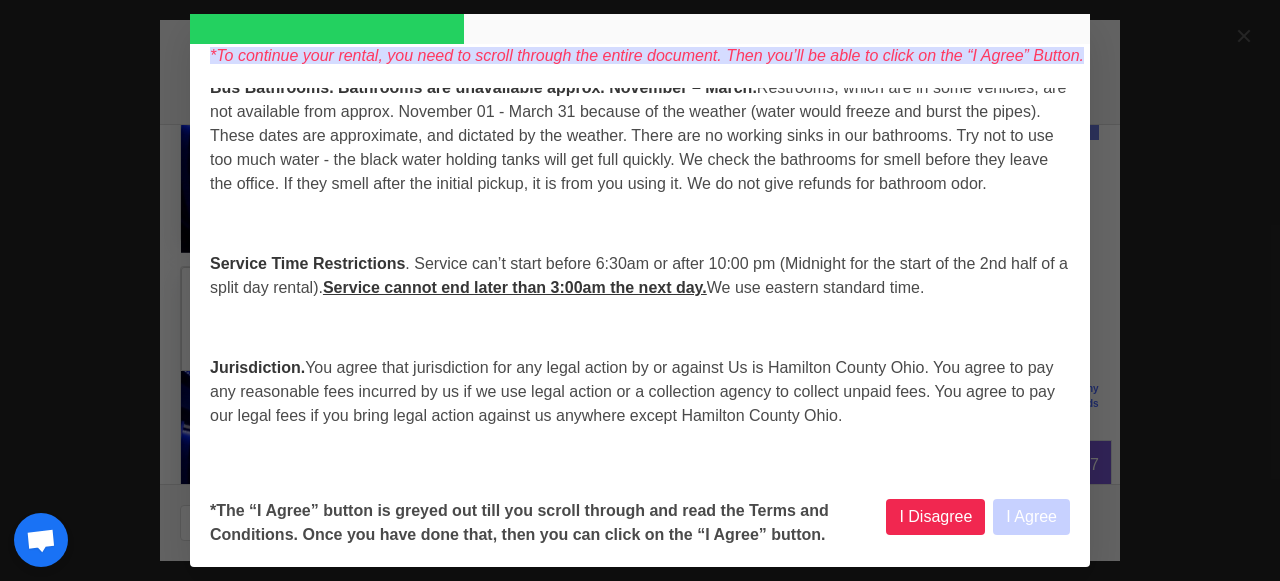 select 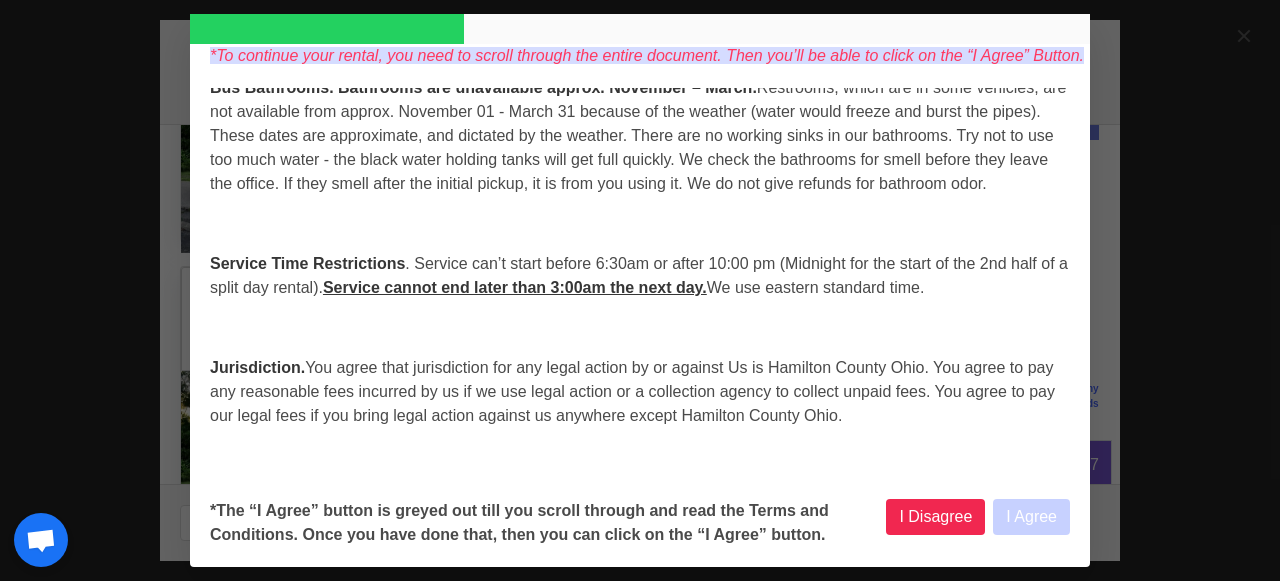 type 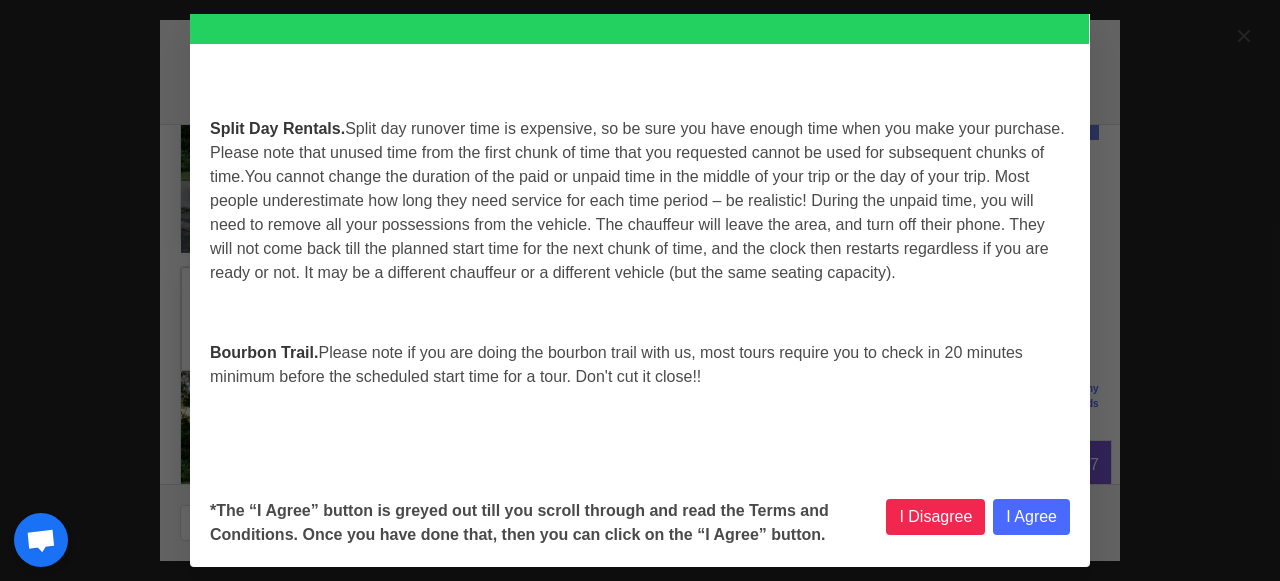 scroll, scrollTop: 8543, scrollLeft: 0, axis: vertical 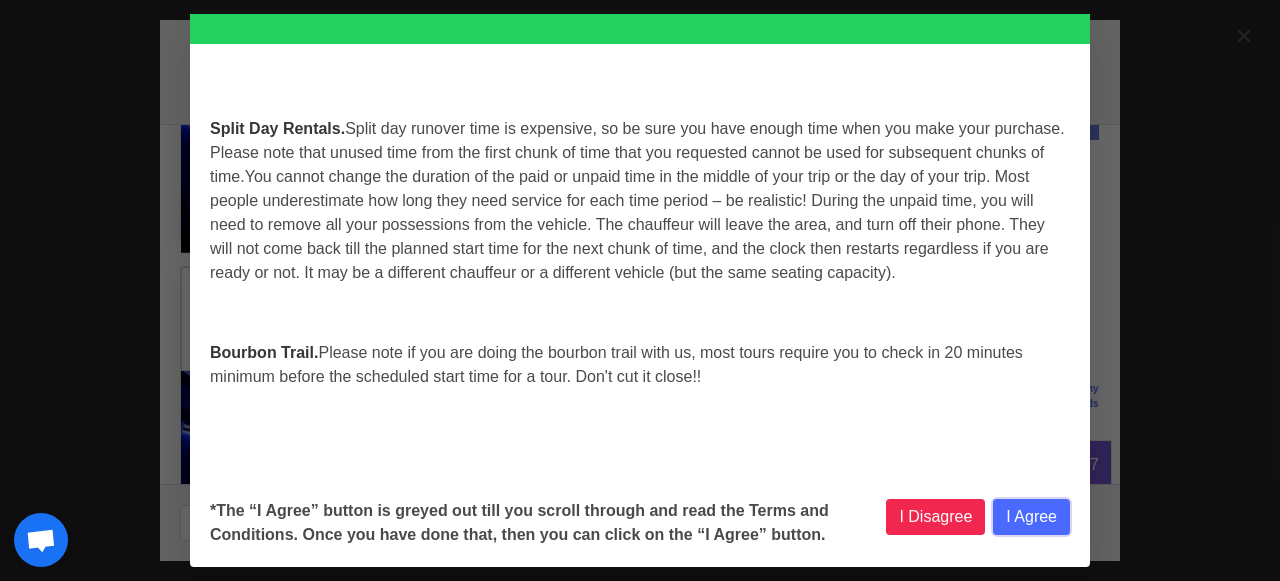 click on "I Agree" at bounding box center (1031, 517) 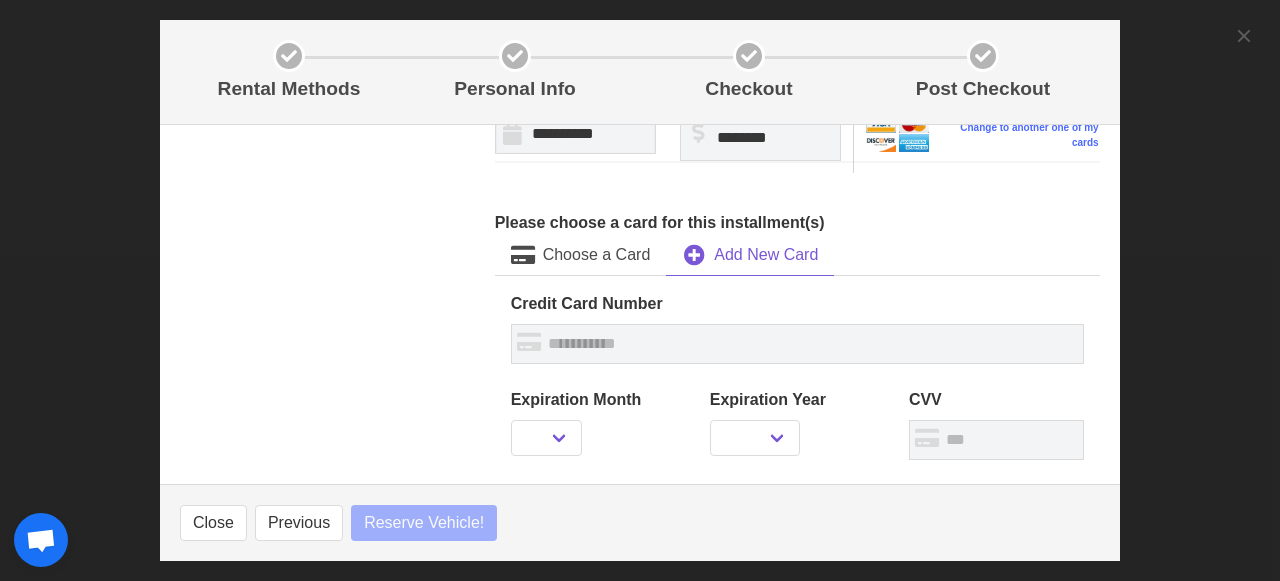 scroll, scrollTop: 926, scrollLeft: 0, axis: vertical 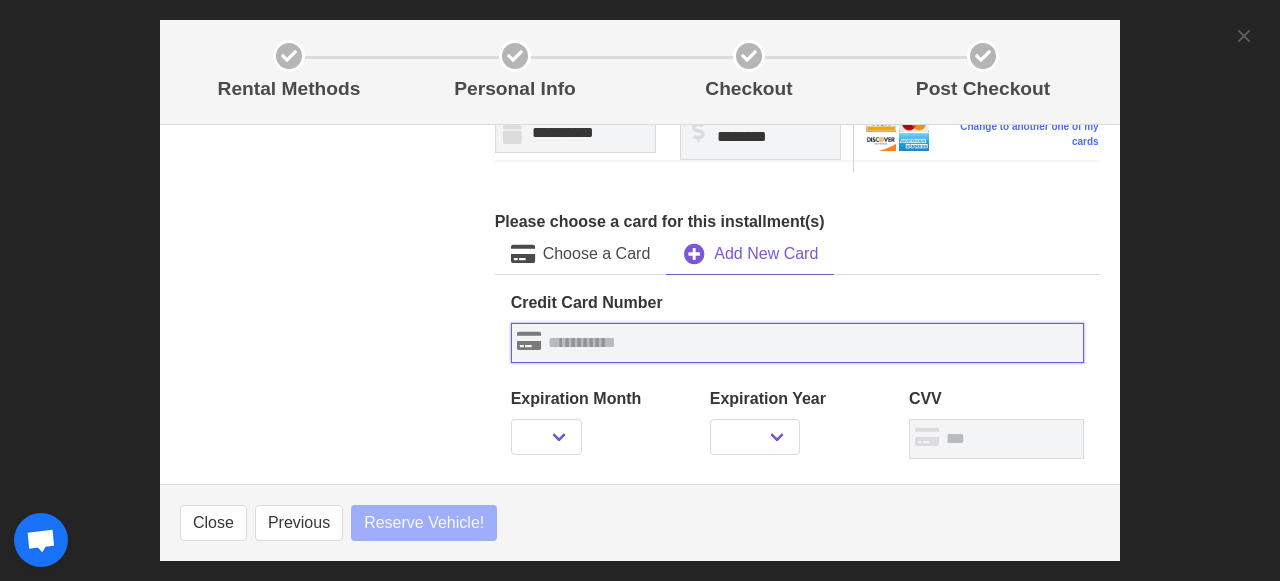 click at bounding box center [797, 343] 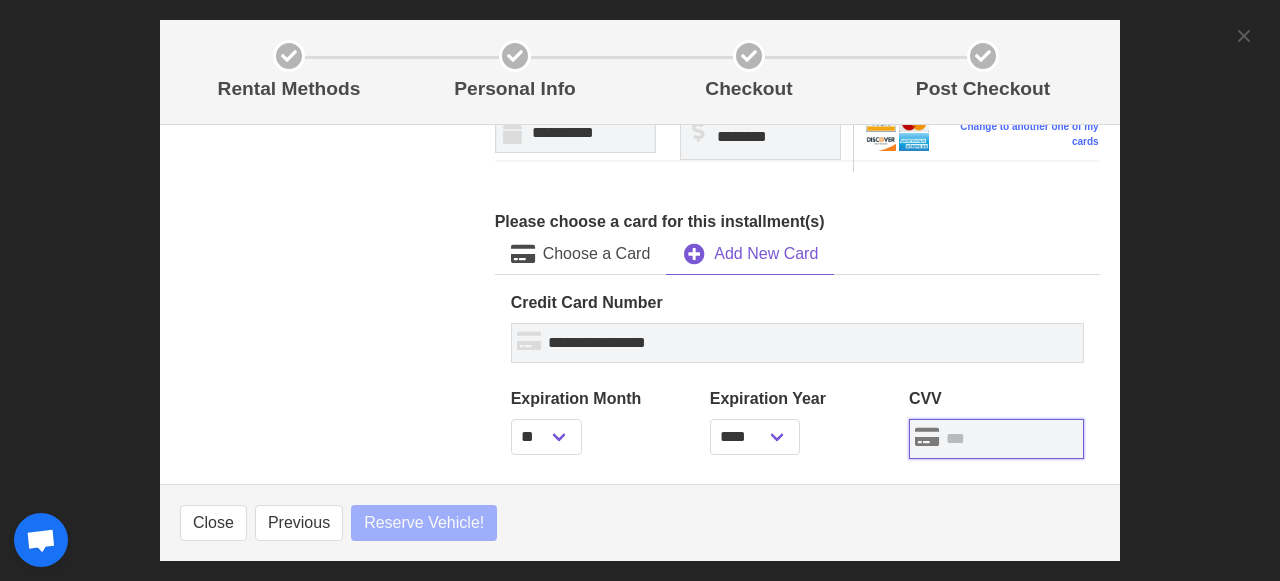 click at bounding box center [996, 439] 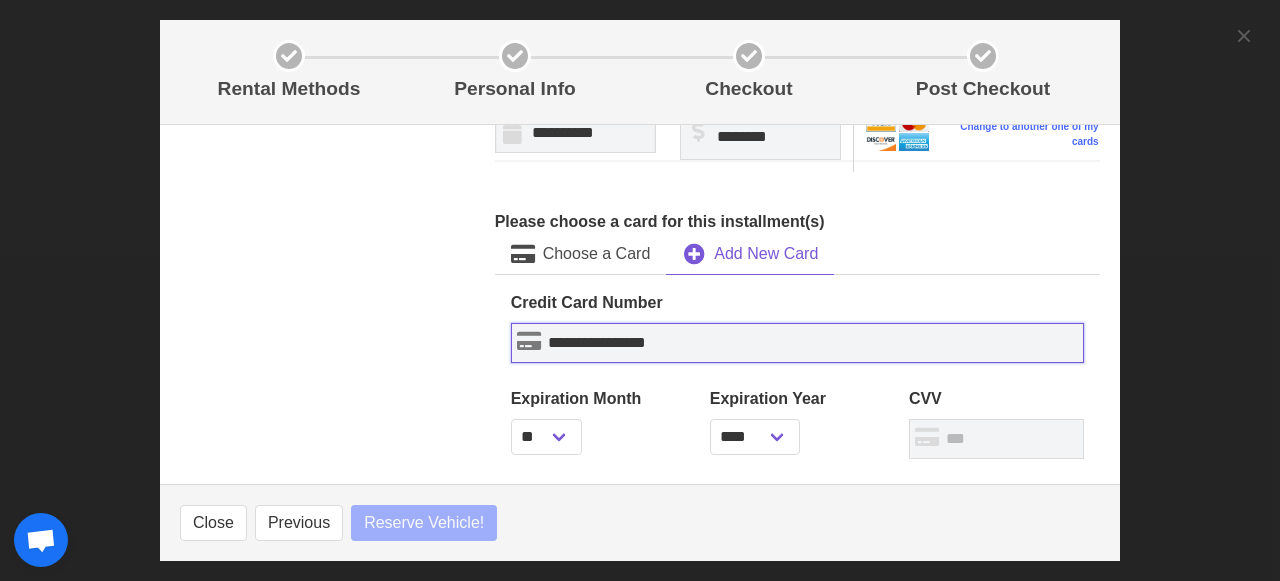 click on "**********" at bounding box center [797, 343] 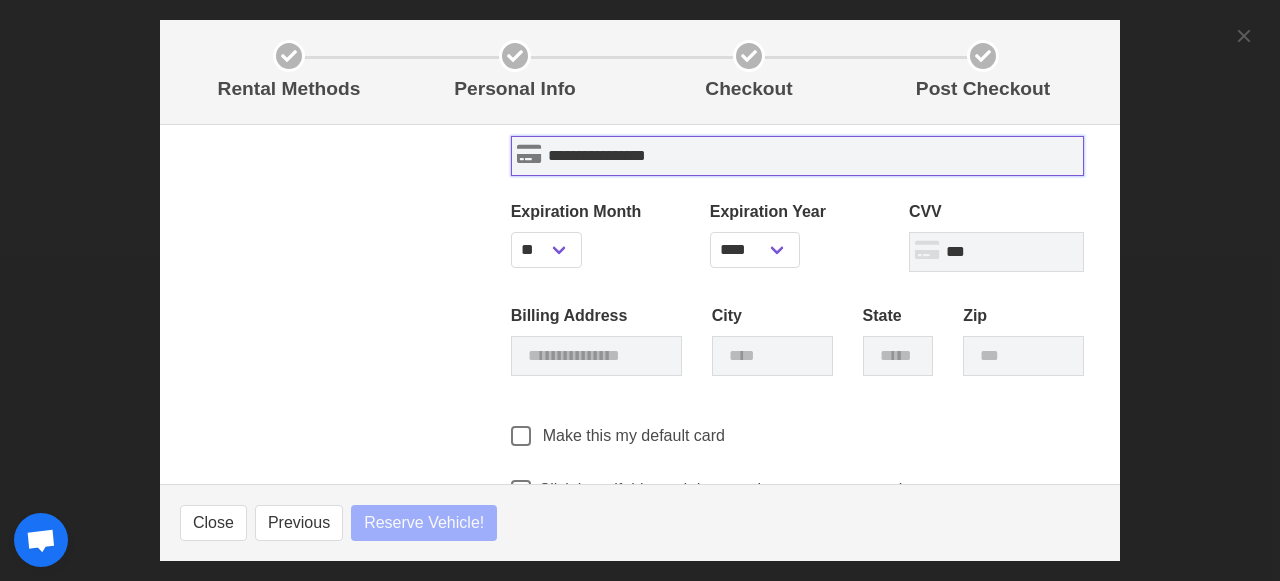 scroll, scrollTop: 1120, scrollLeft: 0, axis: vertical 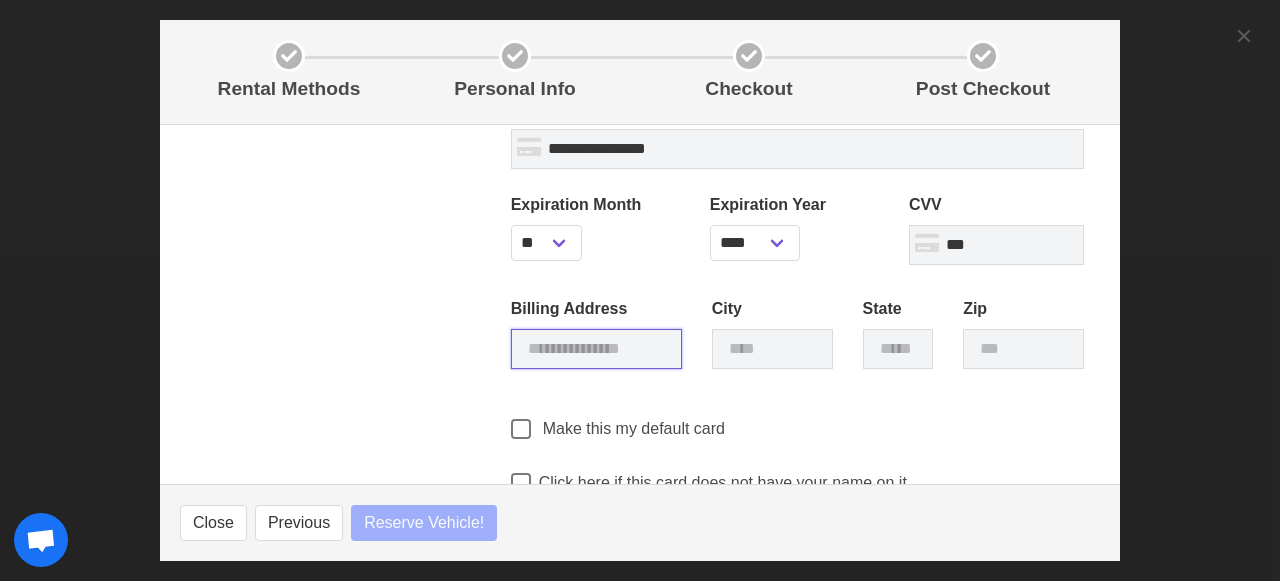 click at bounding box center (596, 349) 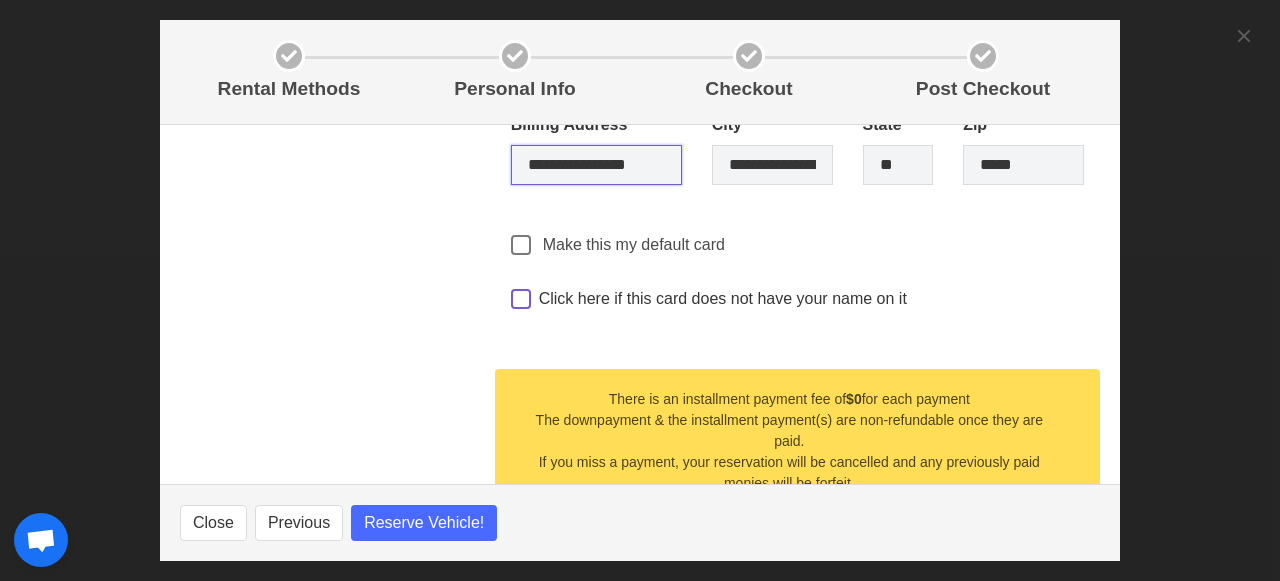 scroll, scrollTop: 1370, scrollLeft: 0, axis: vertical 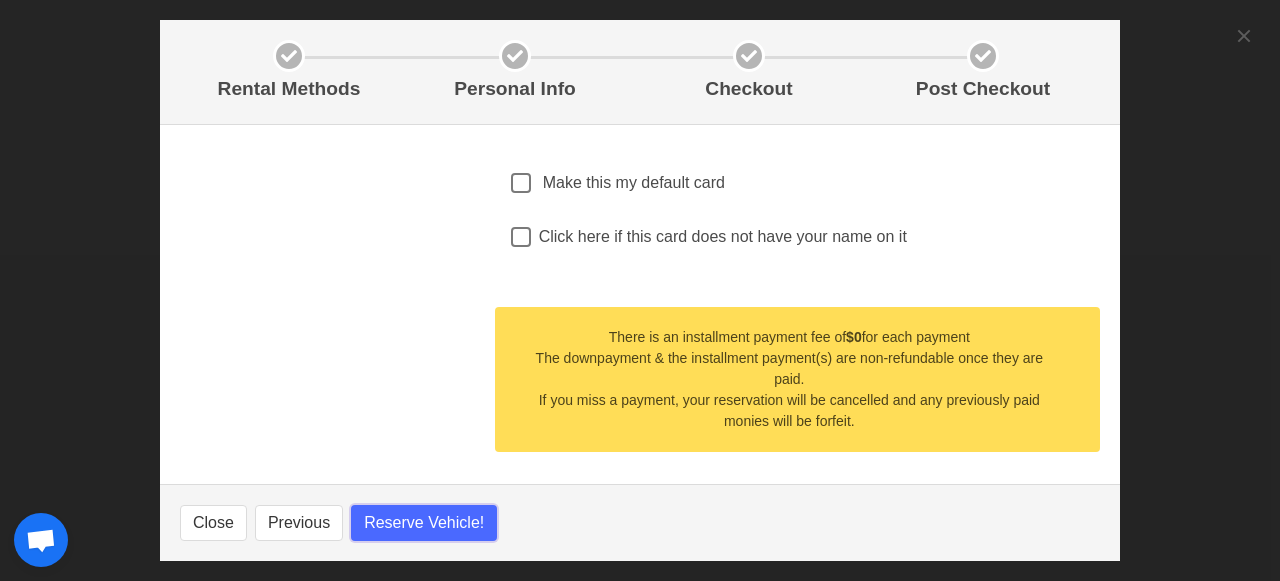 click on "Reserve Vehicle!" at bounding box center [424, 523] 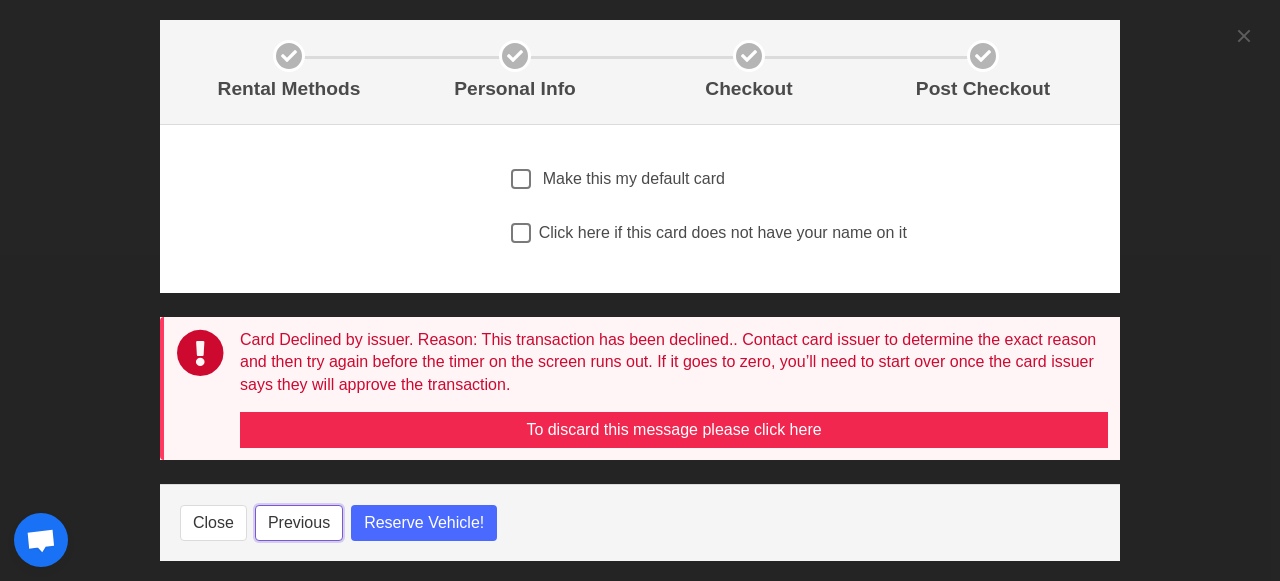 click on "Previous" at bounding box center [299, 523] 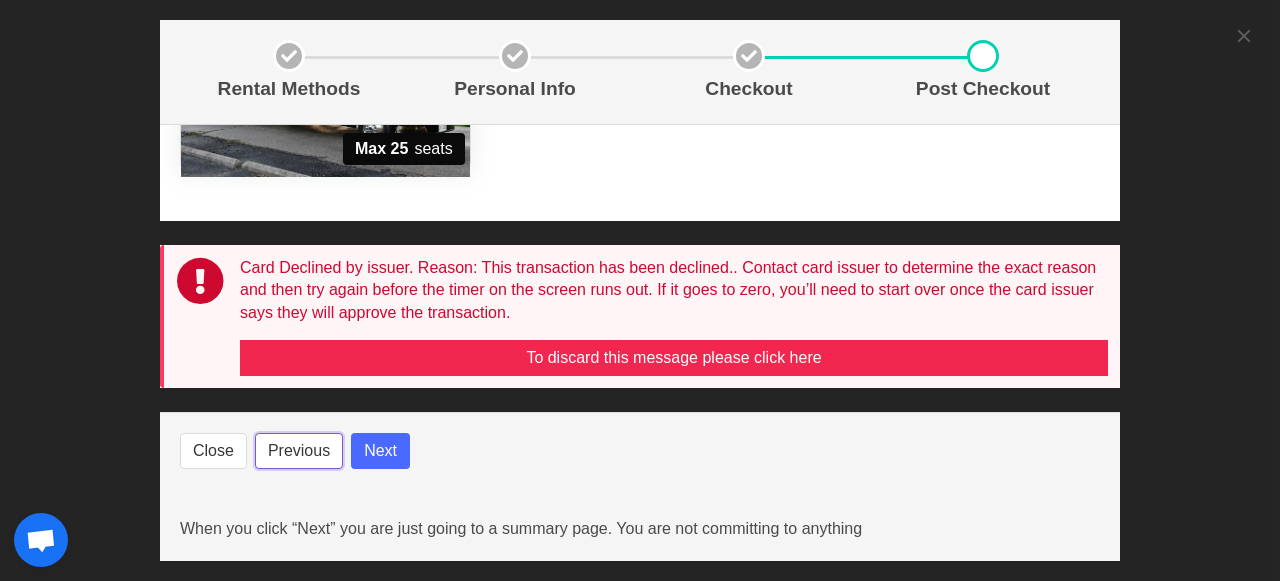 scroll, scrollTop: 715, scrollLeft: 0, axis: vertical 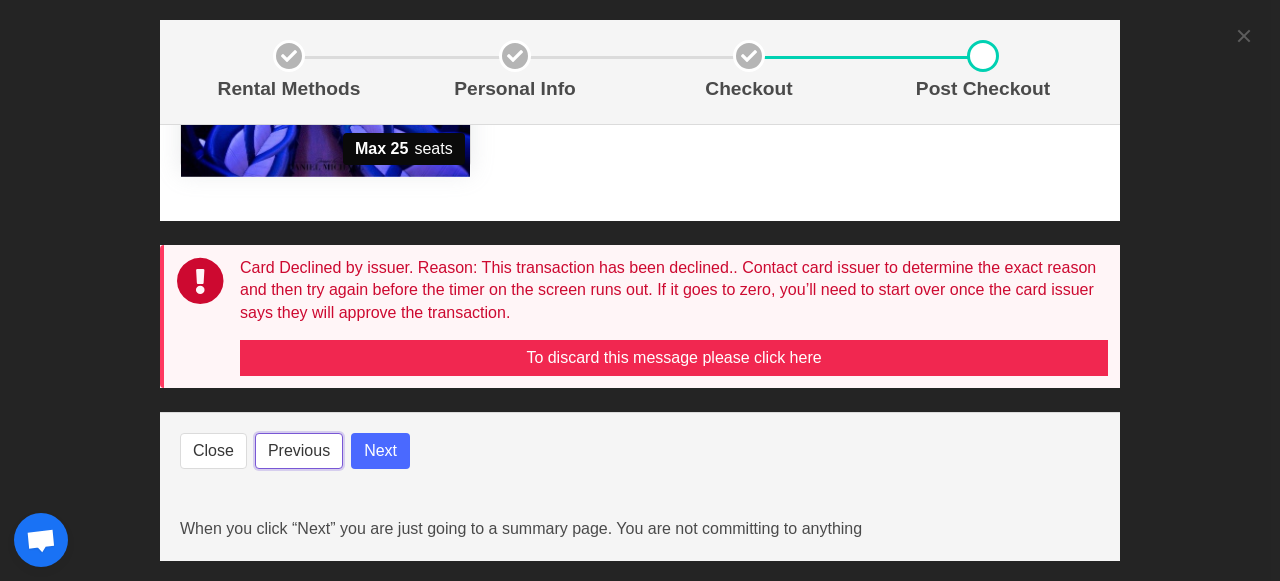 click on "Previous" at bounding box center (299, 451) 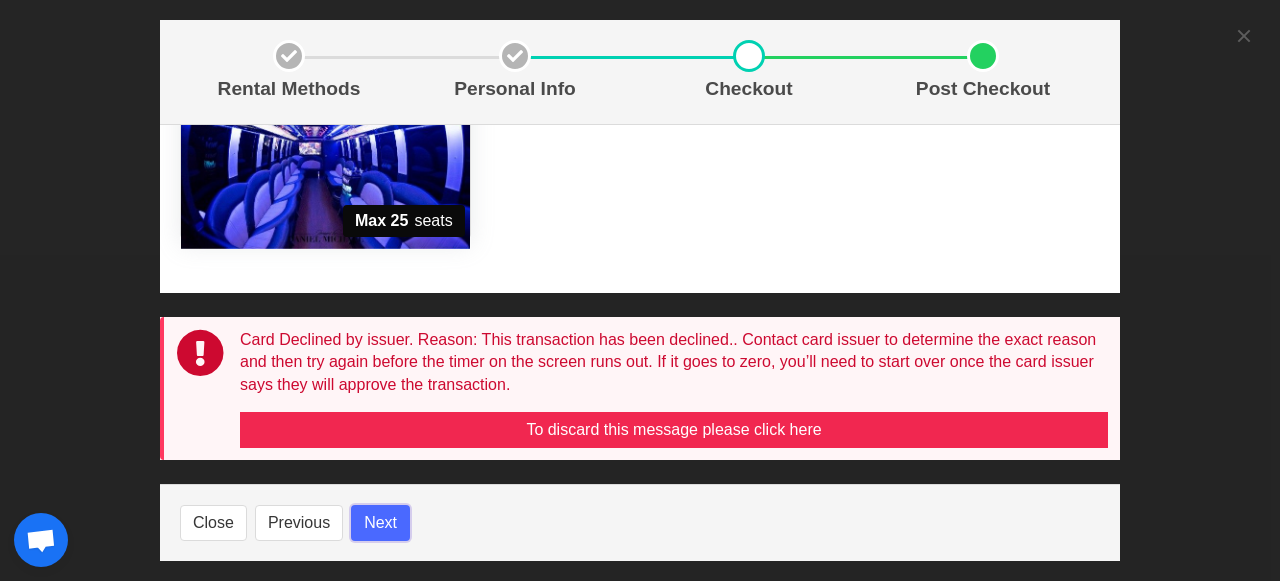 click on "Next" at bounding box center (380, 523) 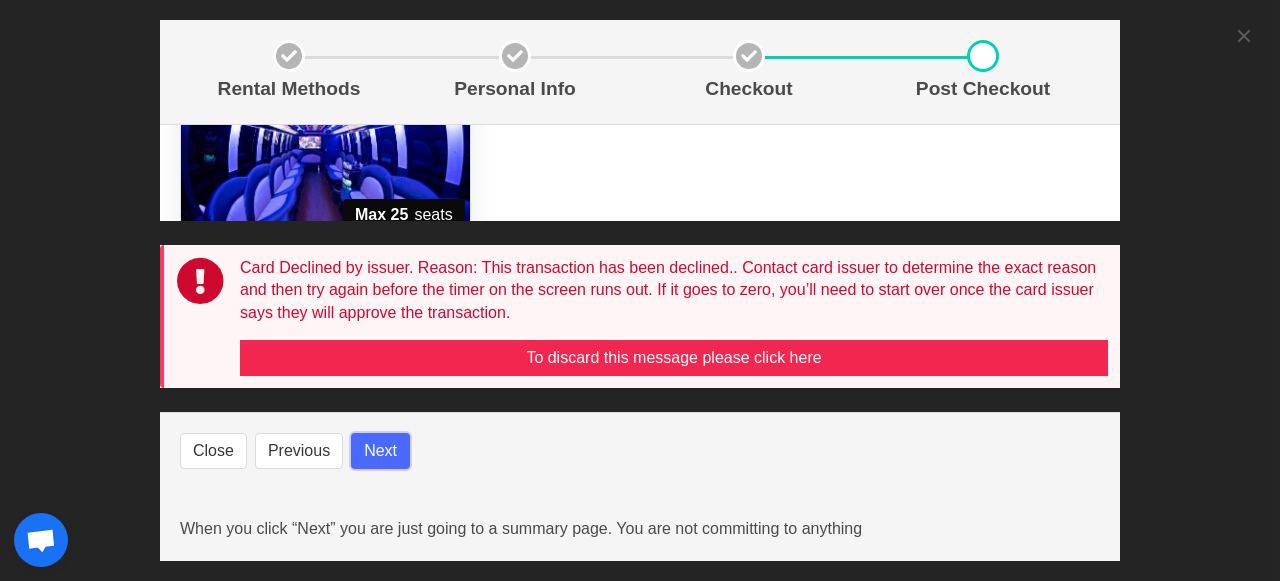 scroll, scrollTop: 715, scrollLeft: 0, axis: vertical 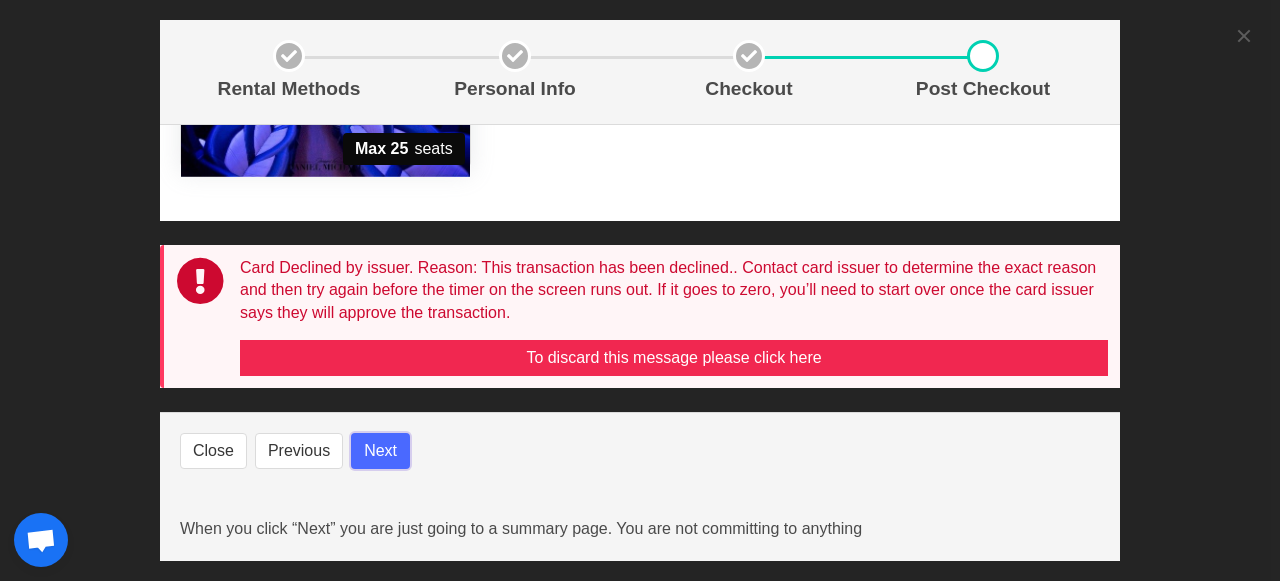 click on "Next" at bounding box center (380, 451) 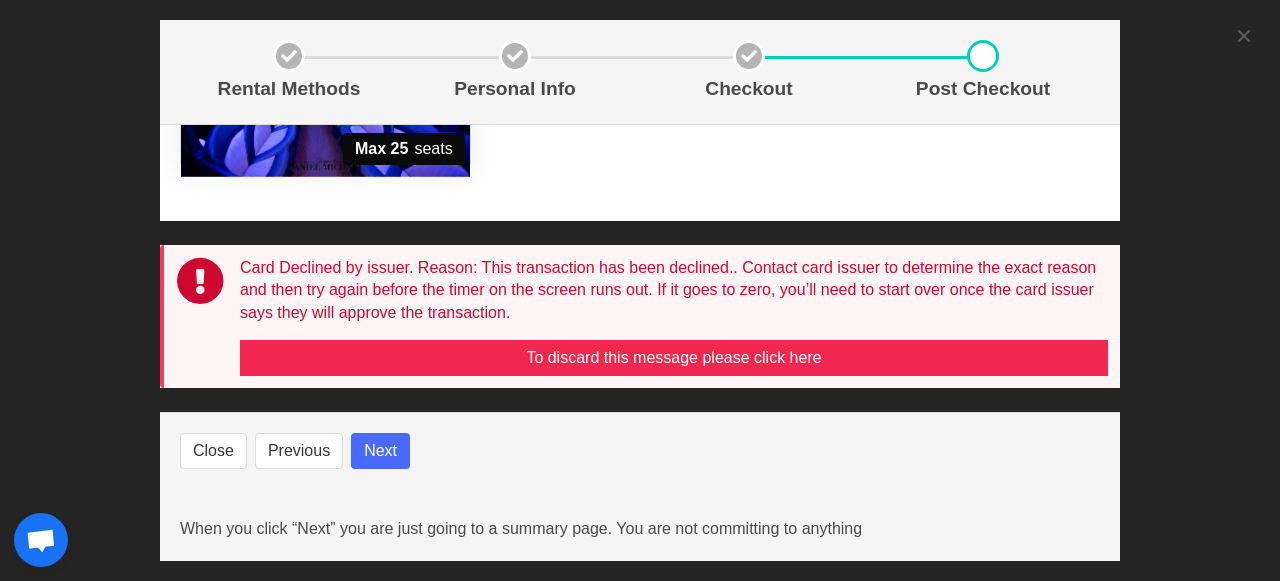 scroll, scrollTop: 1370, scrollLeft: 0, axis: vertical 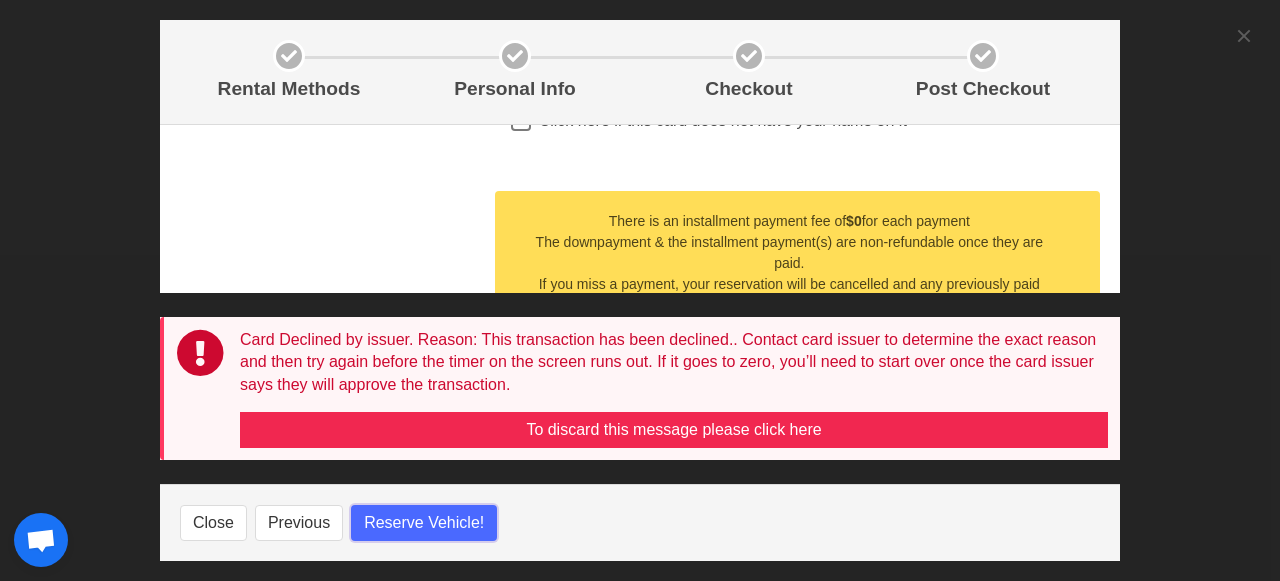 click on "Reserve Vehicle!" at bounding box center (424, 523) 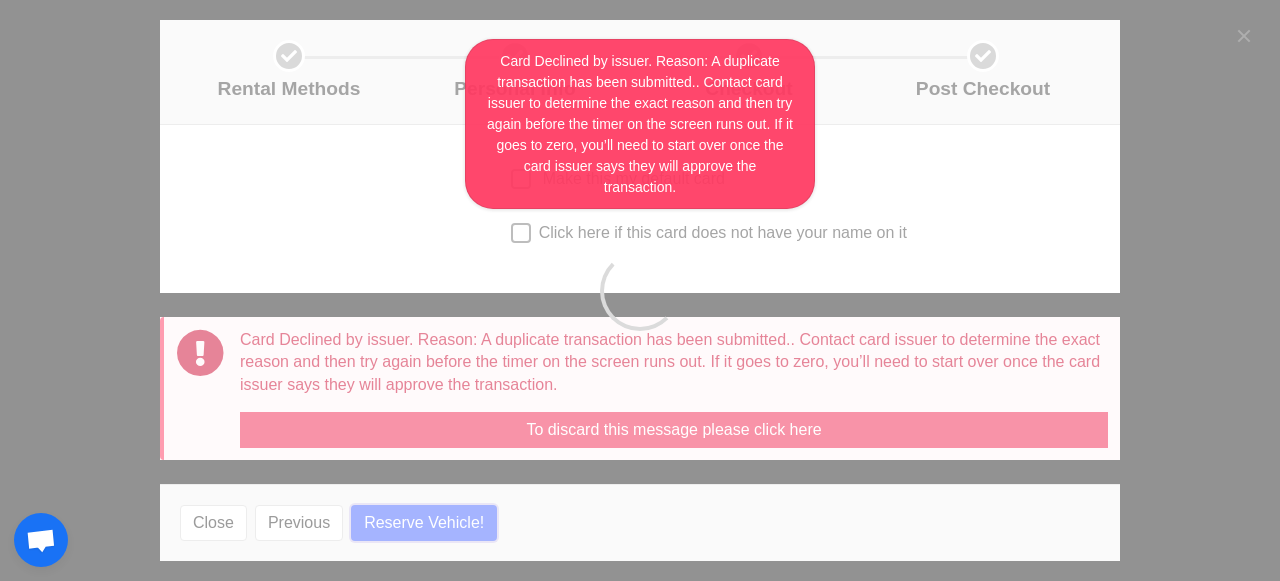 scroll, scrollTop: 1370, scrollLeft: 0, axis: vertical 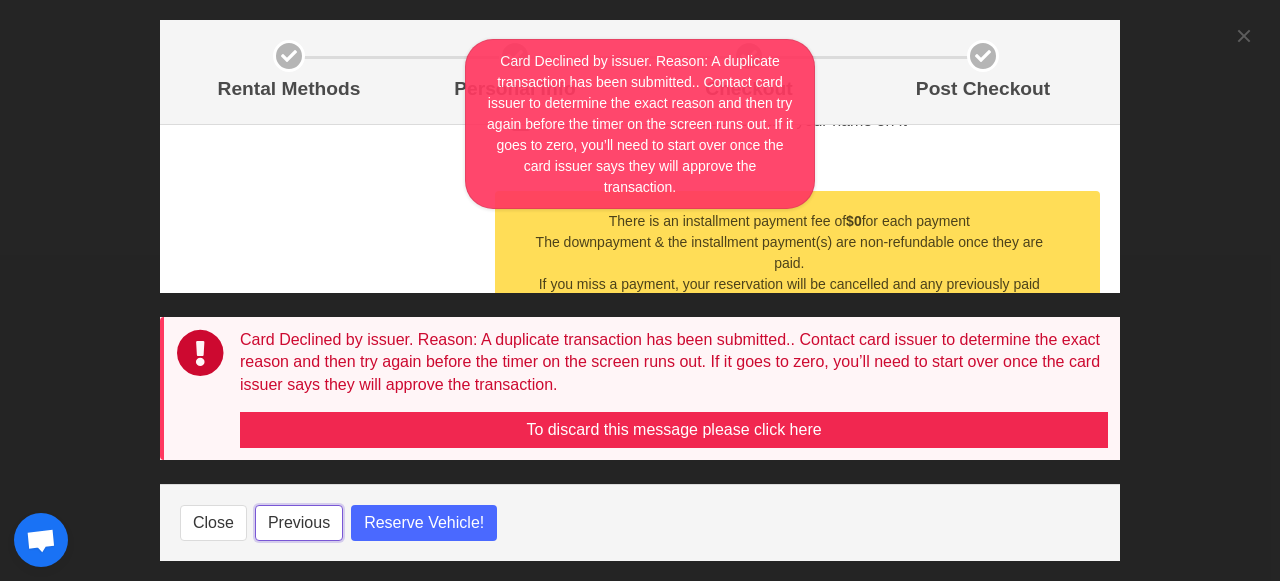 click on "Previous" at bounding box center [299, 523] 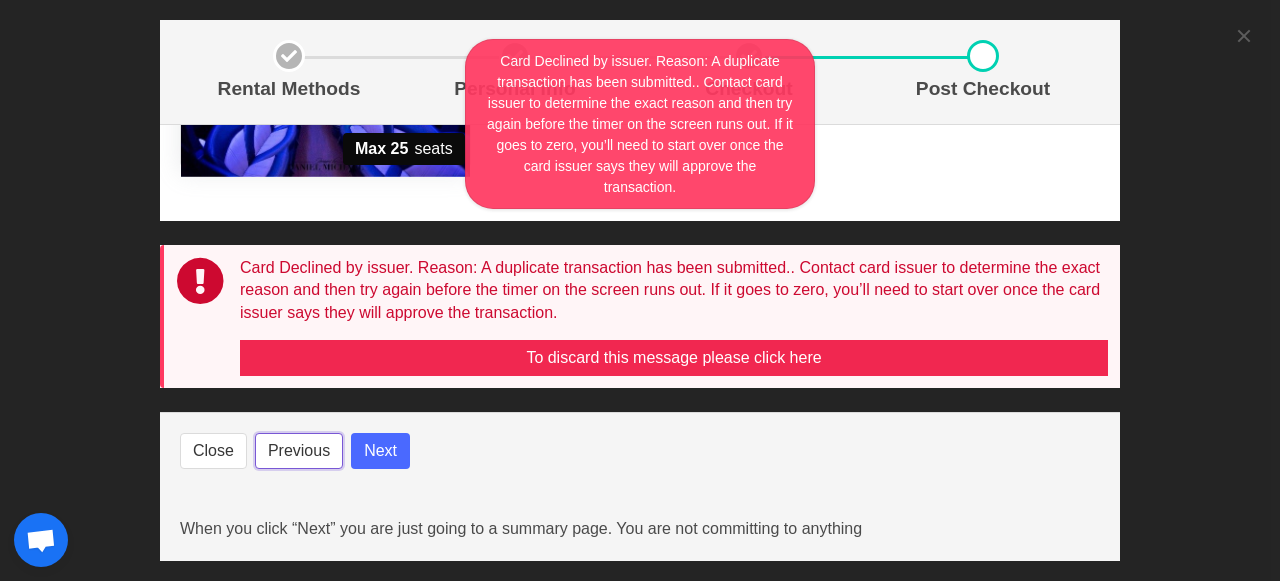 scroll, scrollTop: 715, scrollLeft: 0, axis: vertical 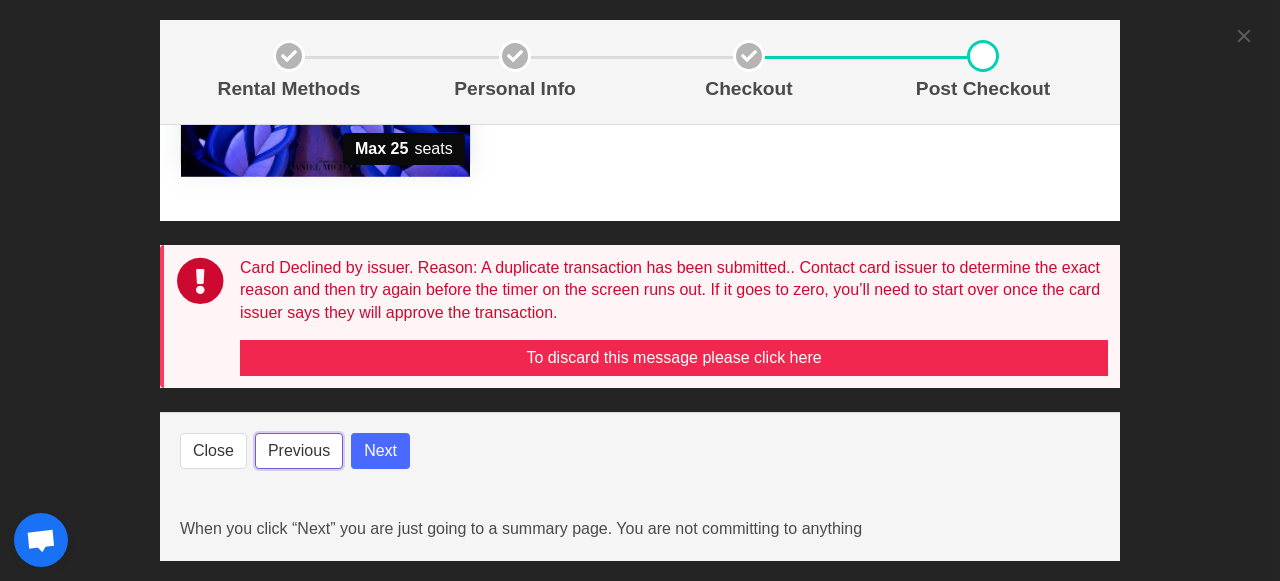 click on "Previous" at bounding box center [299, 451] 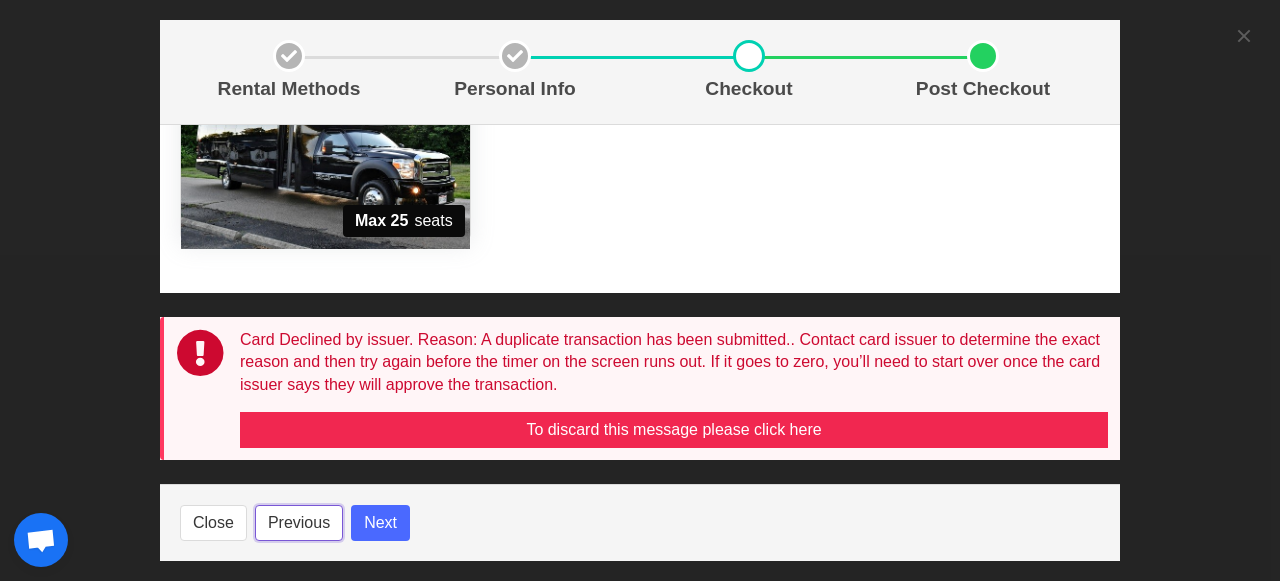 click on "Previous" at bounding box center [299, 523] 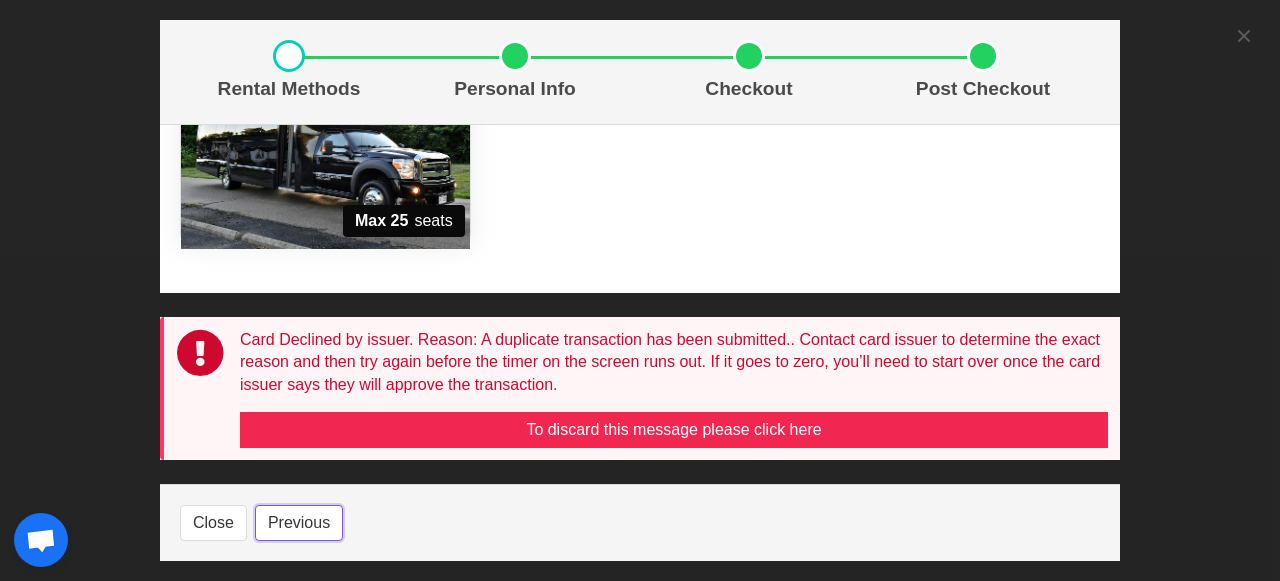 click on "Previous" at bounding box center (299, 523) 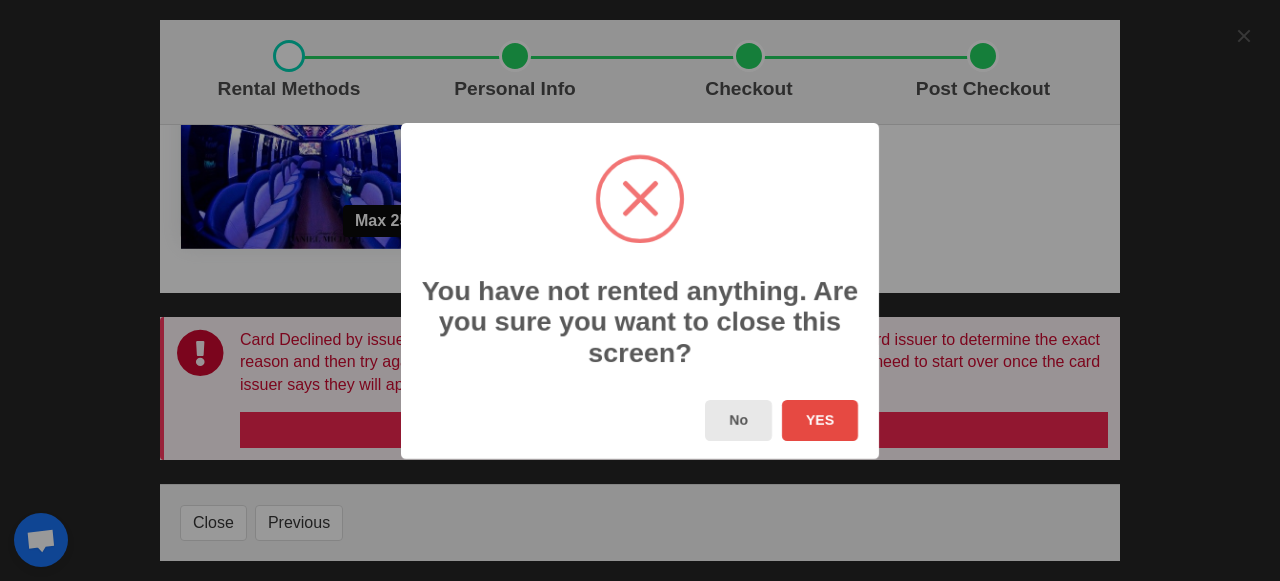 click on "No" at bounding box center (738, 420) 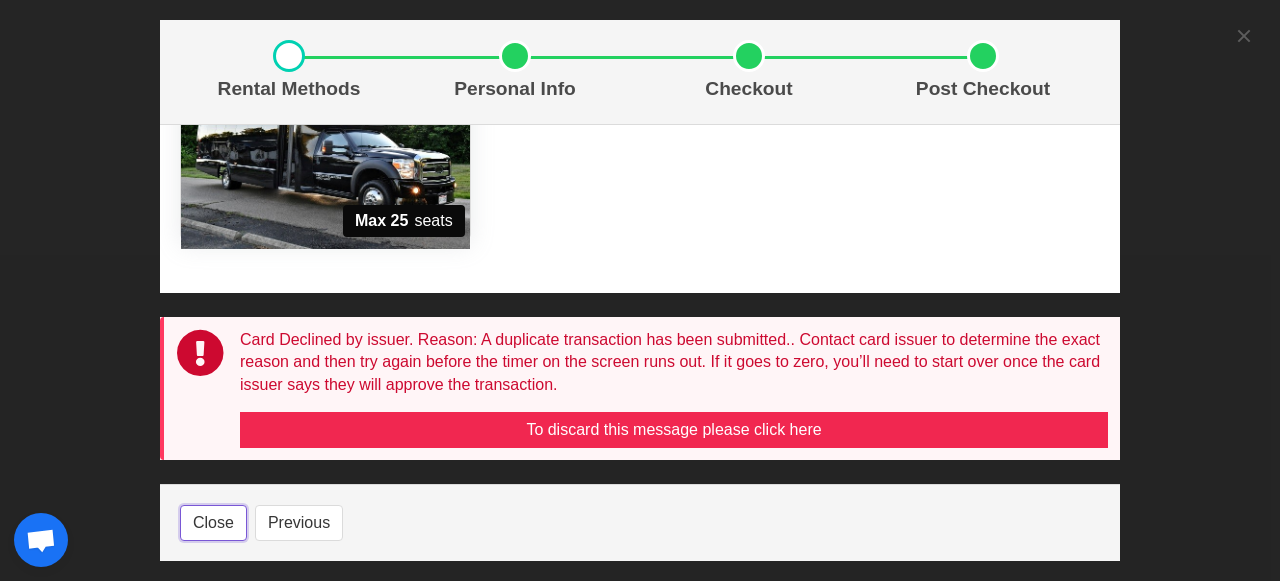 click on "Close" at bounding box center [213, 523] 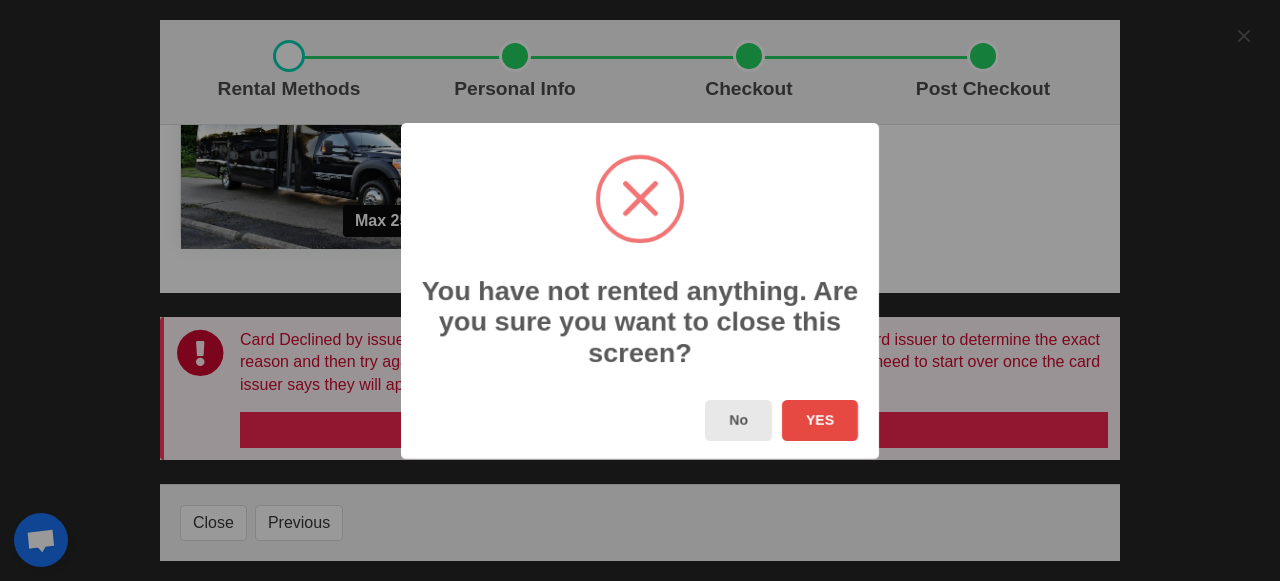 click on "No" at bounding box center [738, 420] 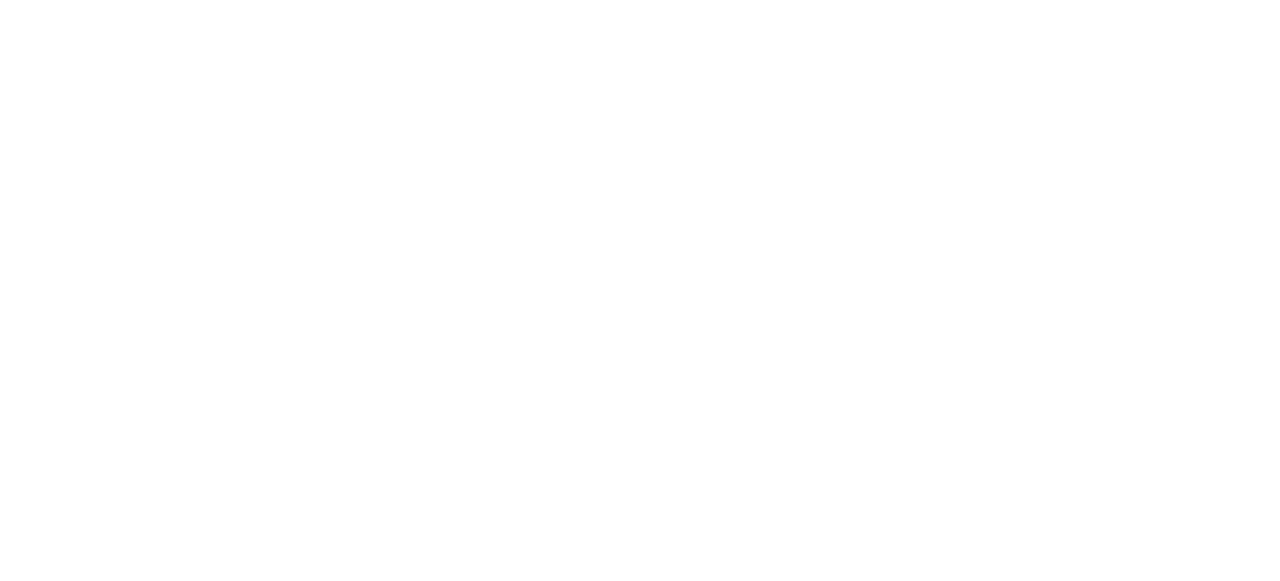 scroll, scrollTop: 0, scrollLeft: 0, axis: both 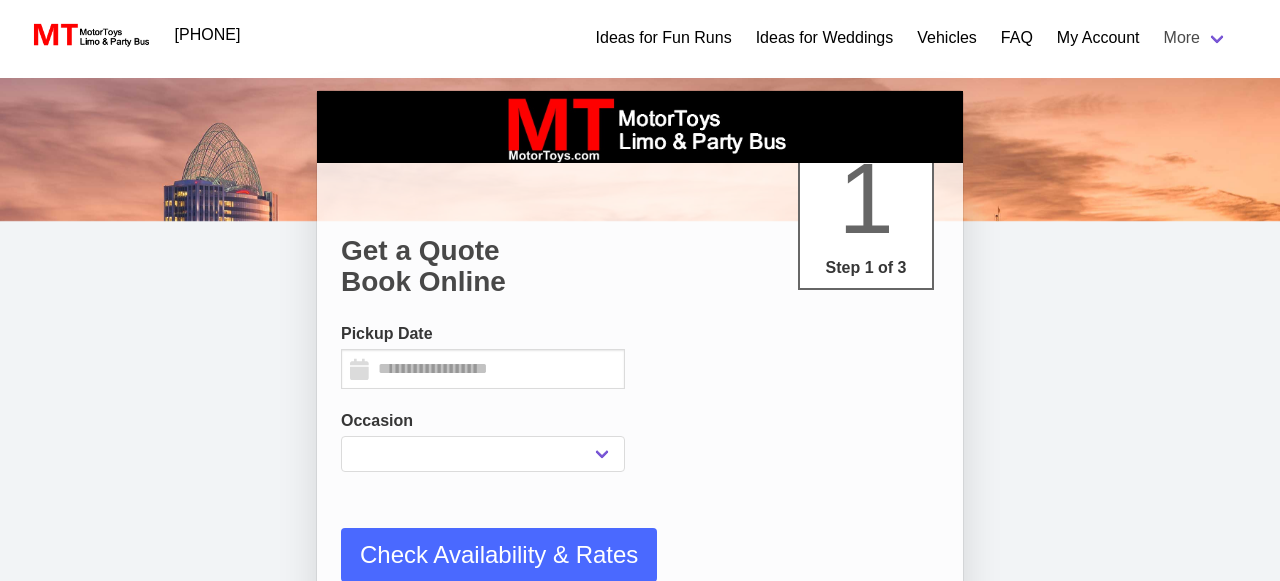 type on "********" 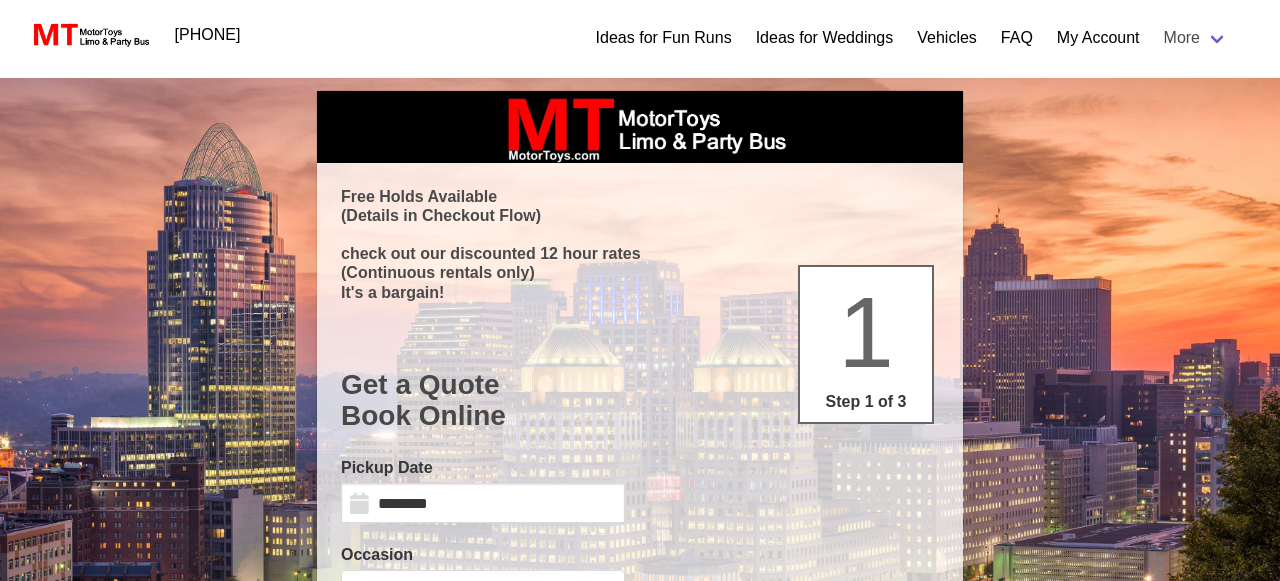 select 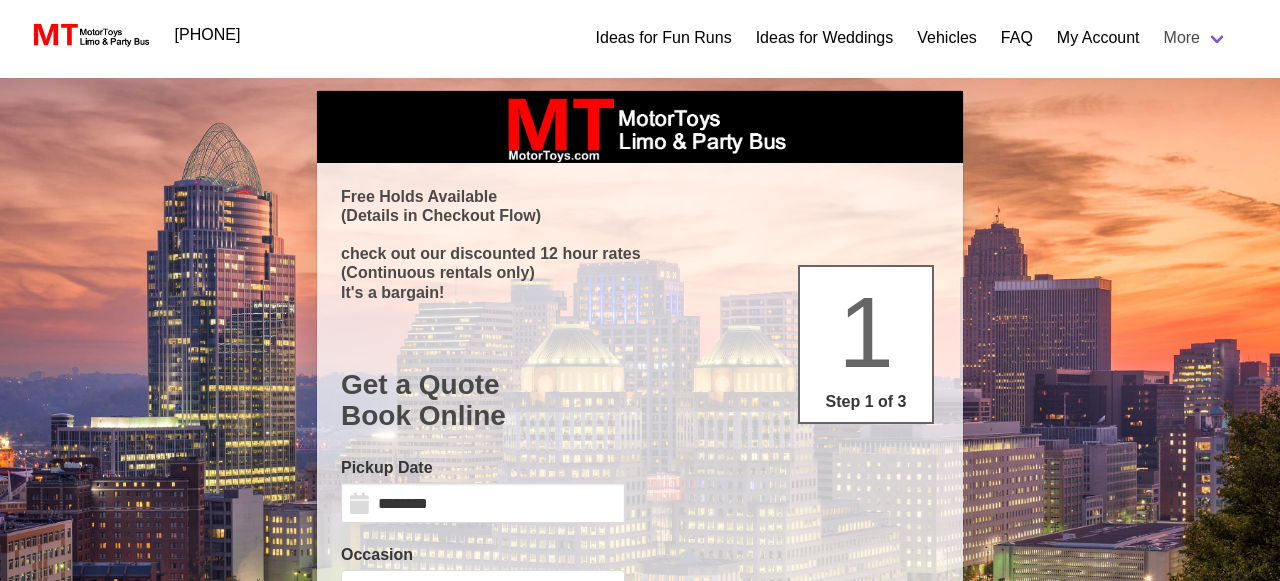 select on "*" 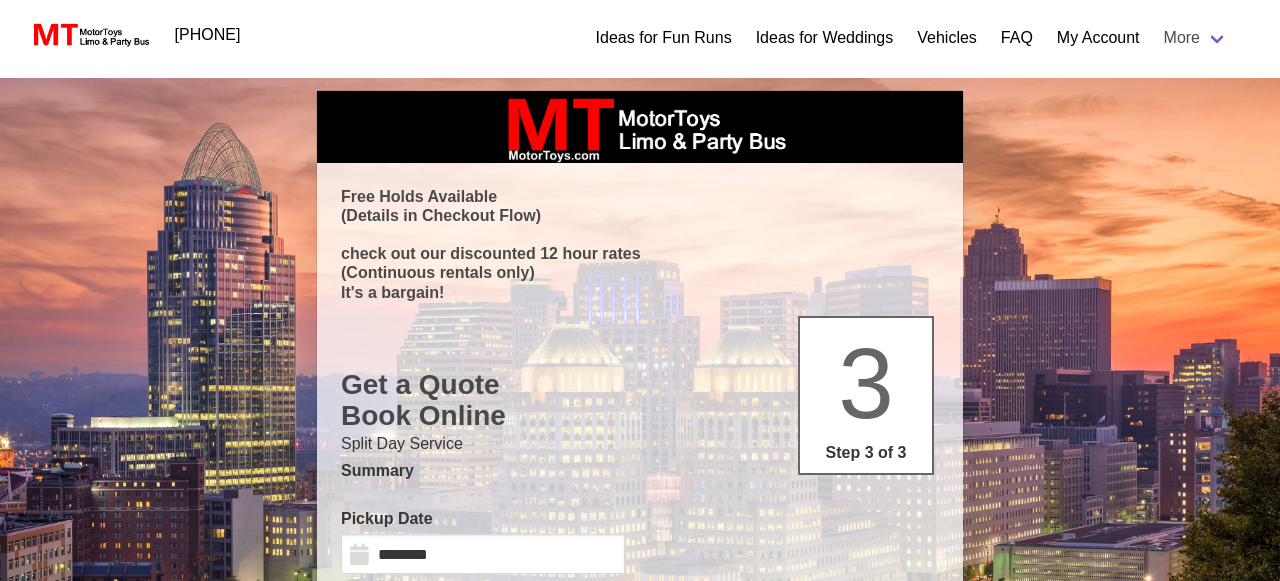 select 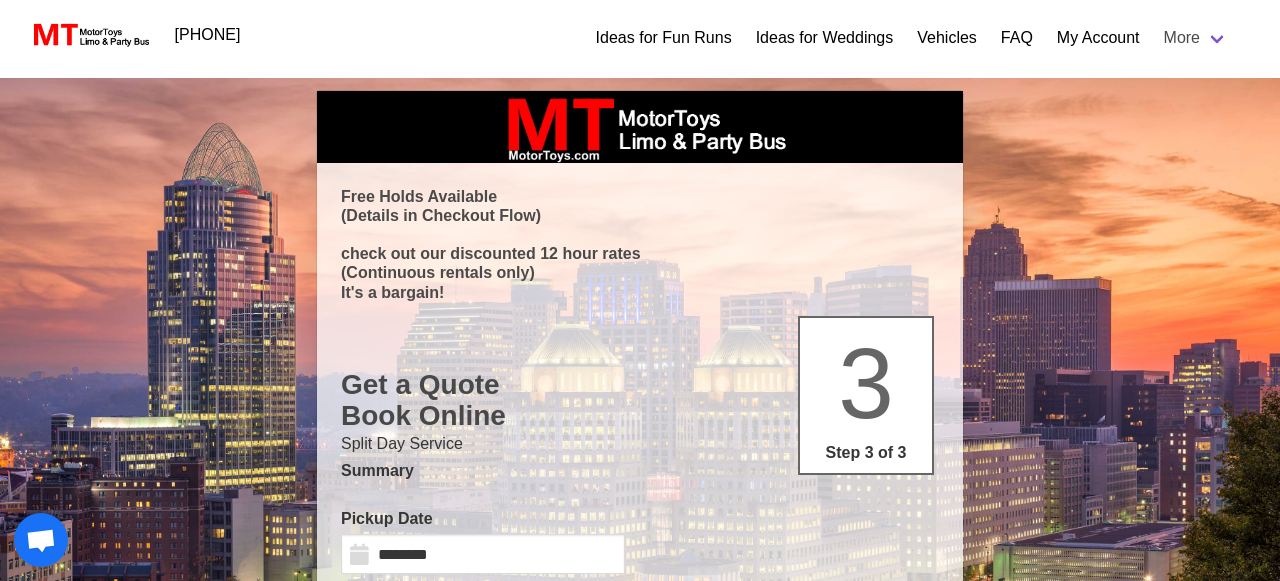 select 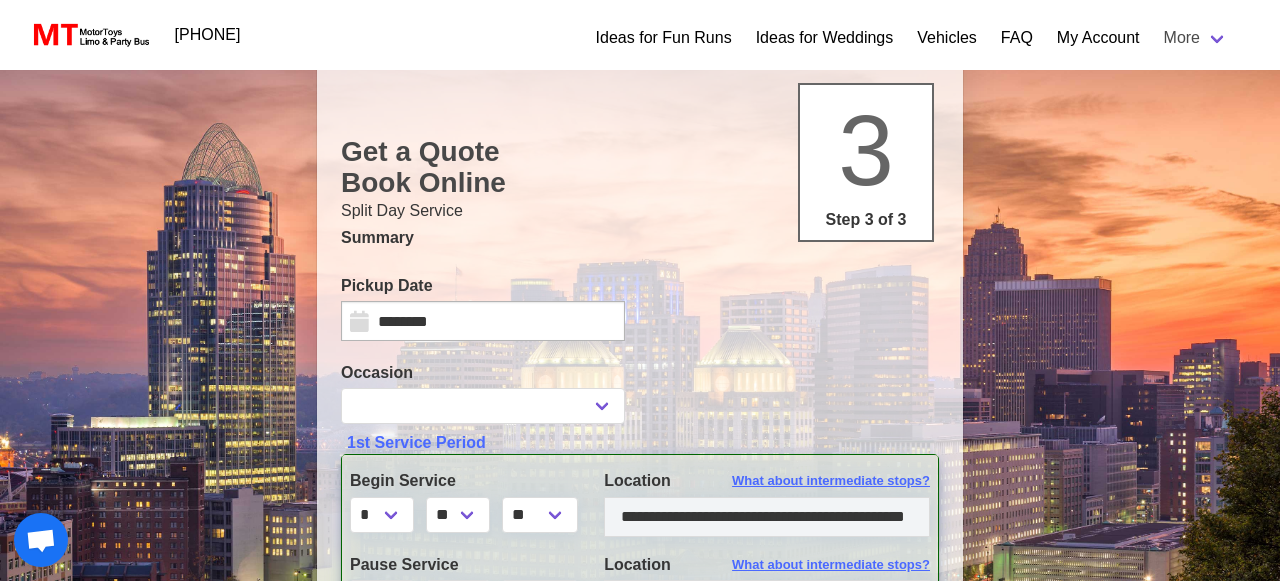 scroll, scrollTop: 250, scrollLeft: 0, axis: vertical 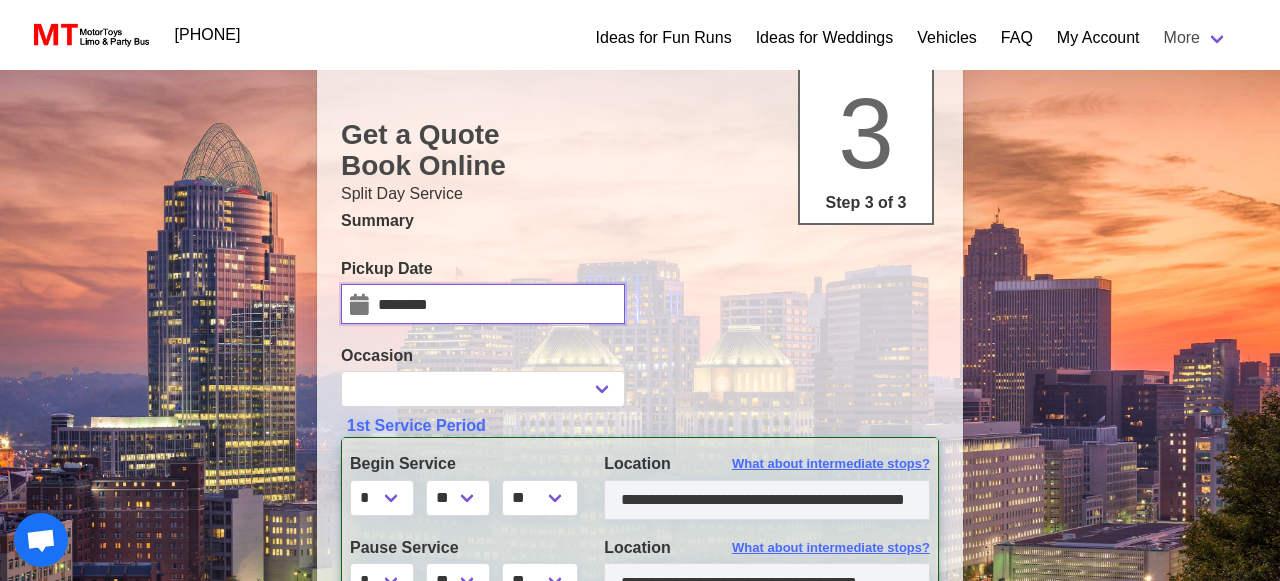 click on "********" at bounding box center [483, 304] 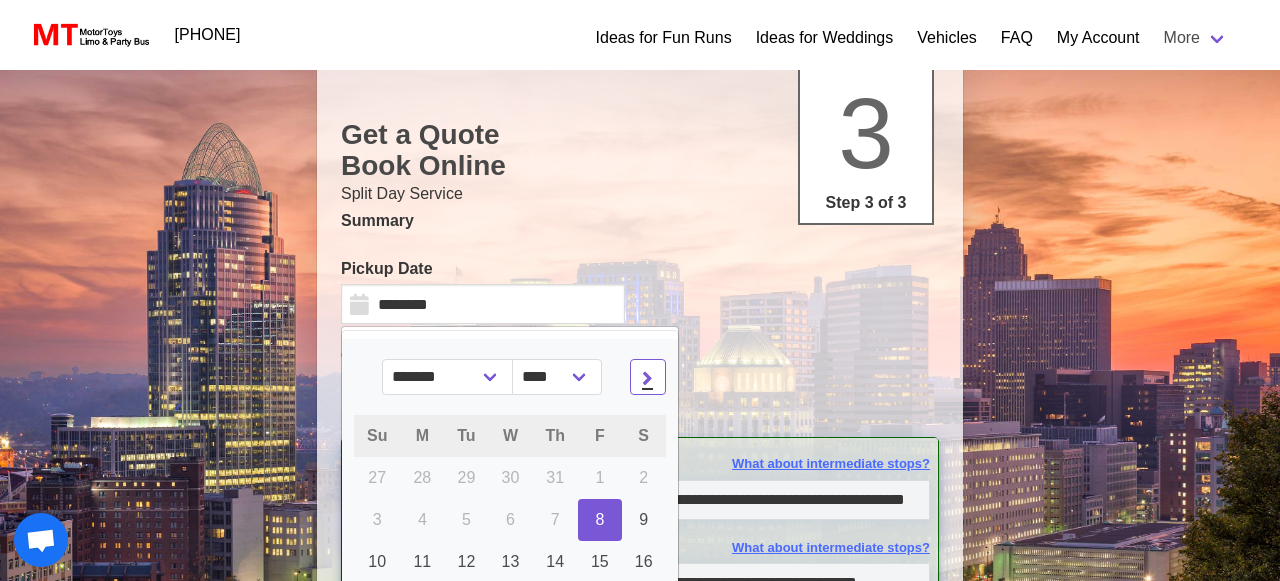 click at bounding box center (648, 377) 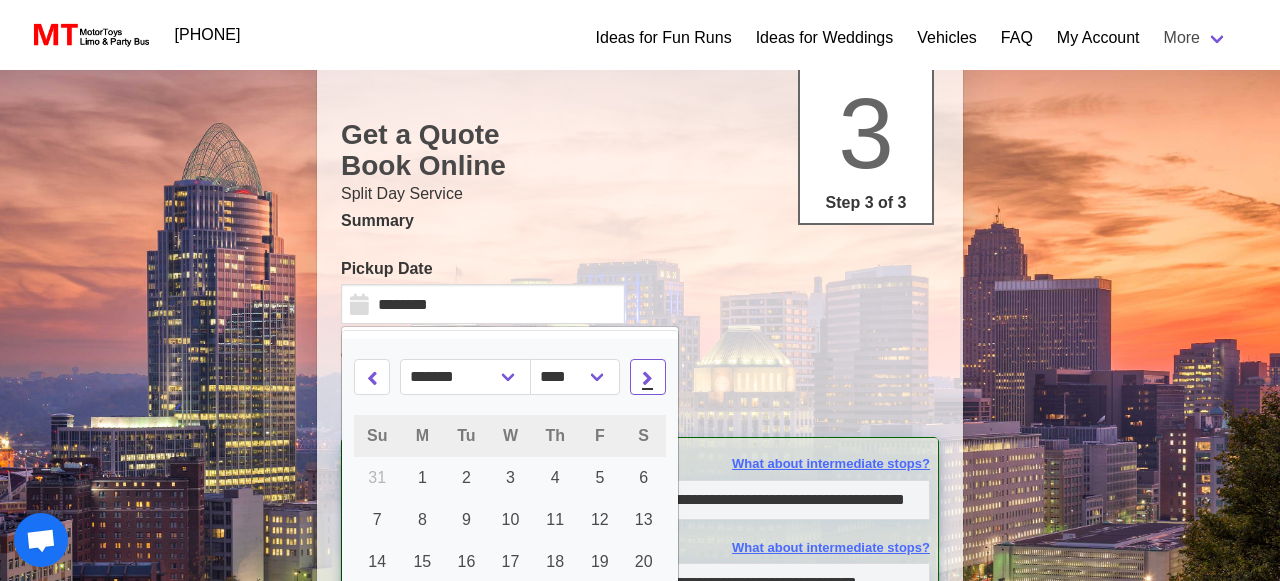 click at bounding box center [648, 377] 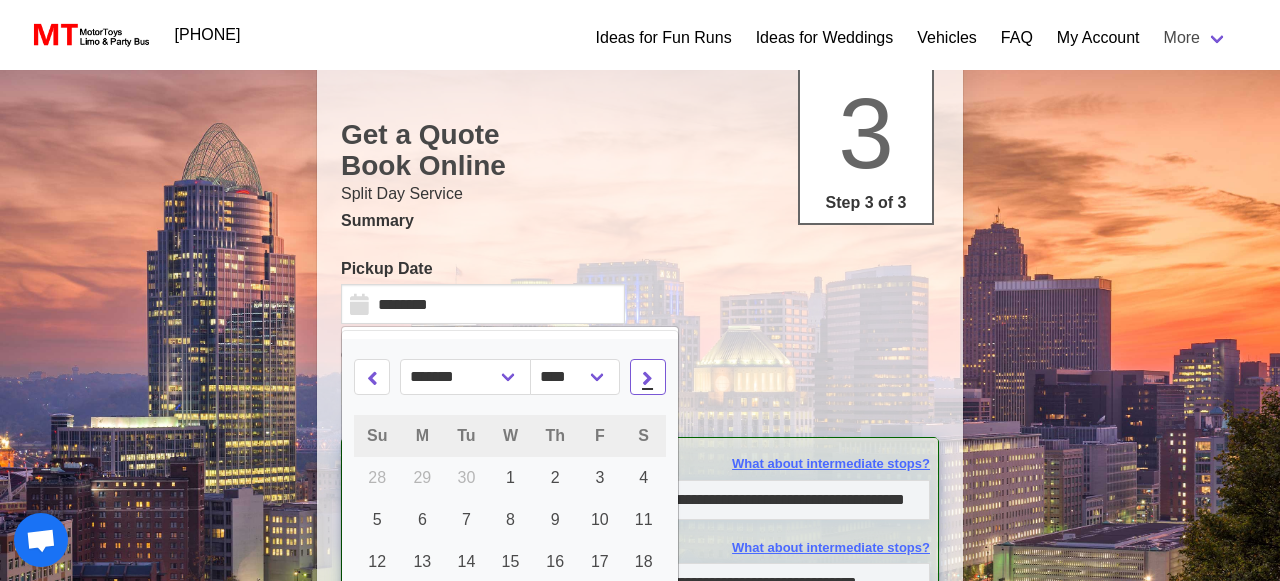 click at bounding box center (648, 377) 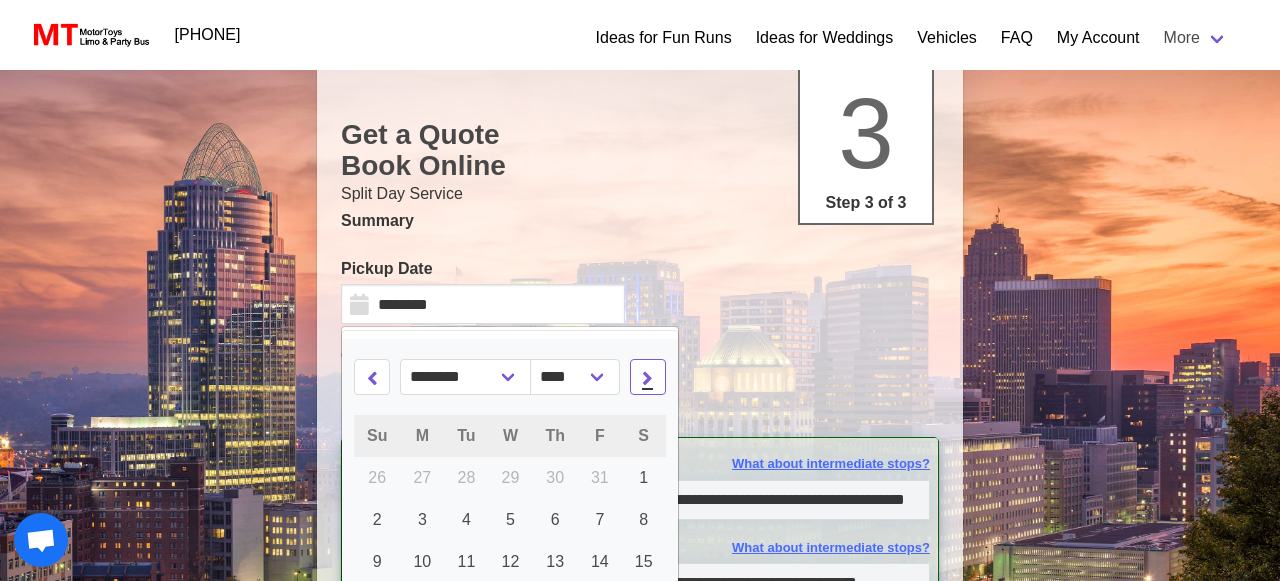 click at bounding box center (648, 377) 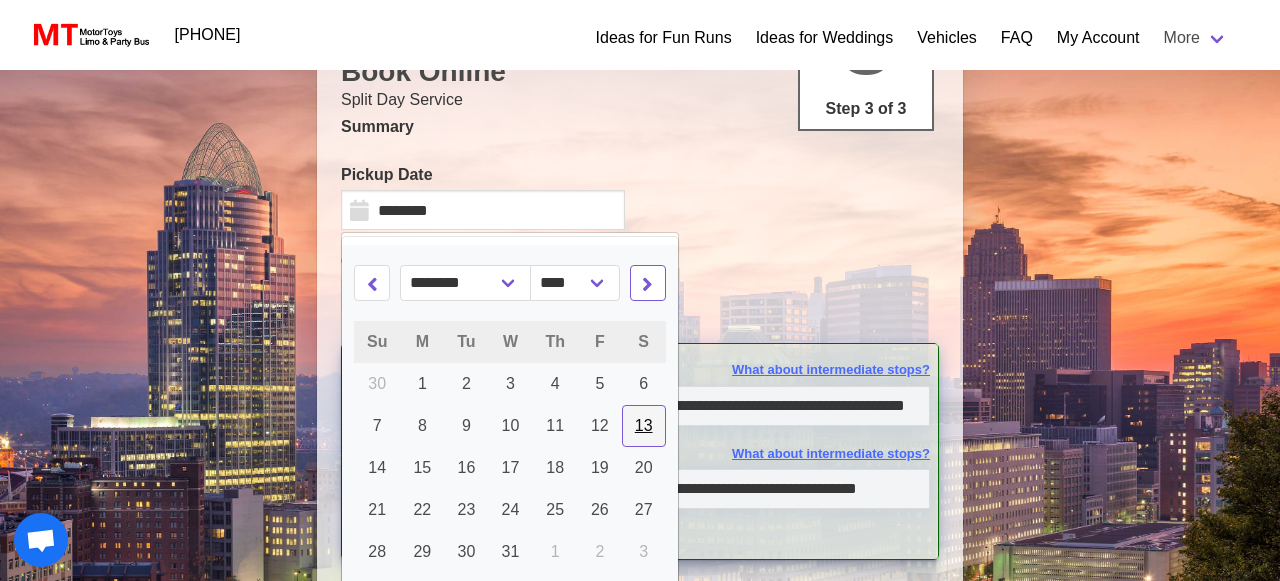 scroll, scrollTop: 351, scrollLeft: 0, axis: vertical 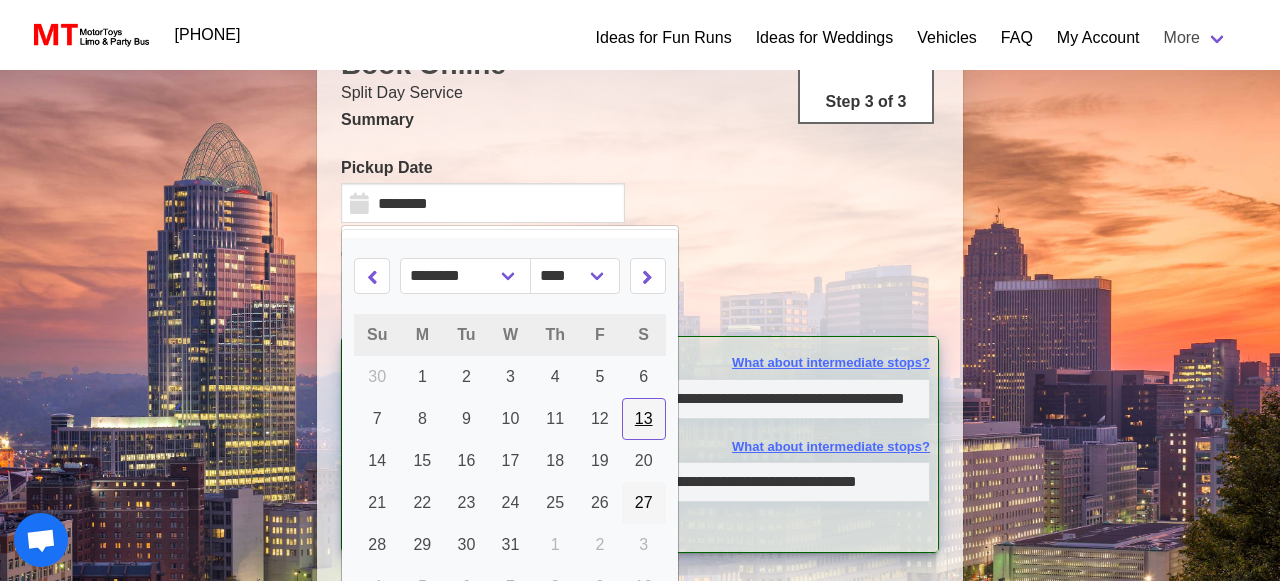 click on "27" at bounding box center [644, 503] 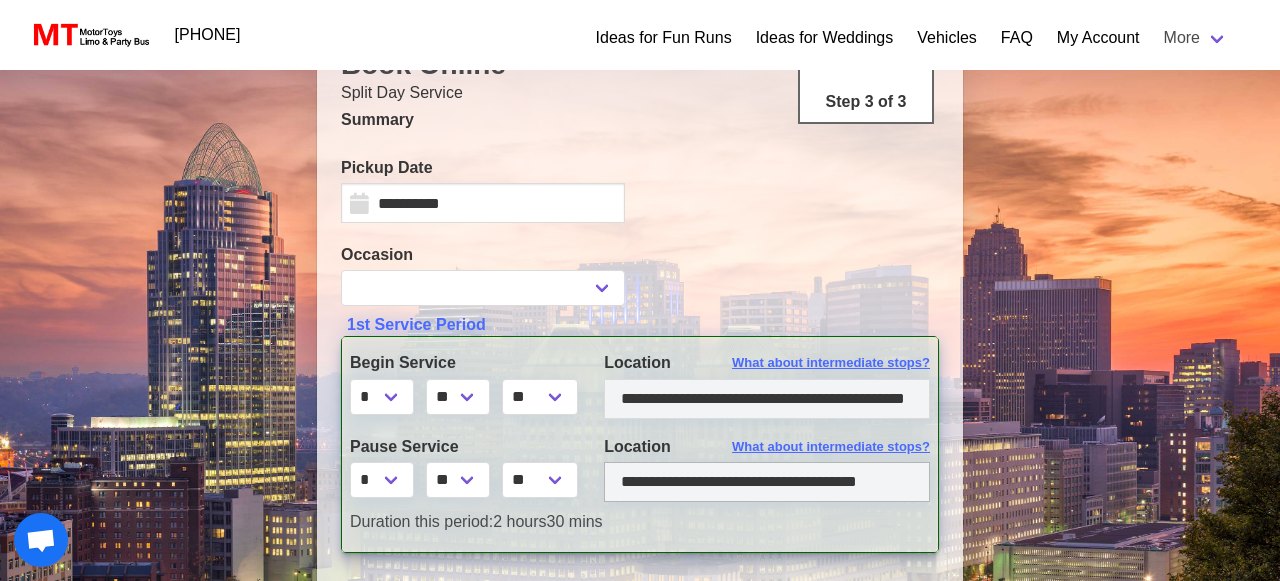 select 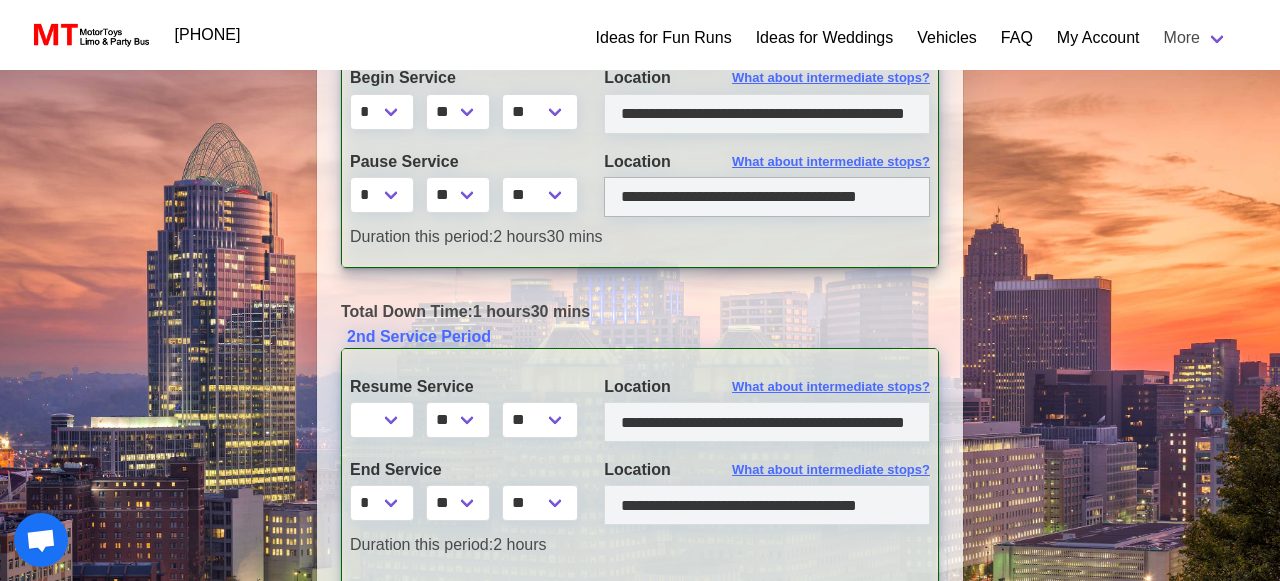 scroll, scrollTop: 684, scrollLeft: 0, axis: vertical 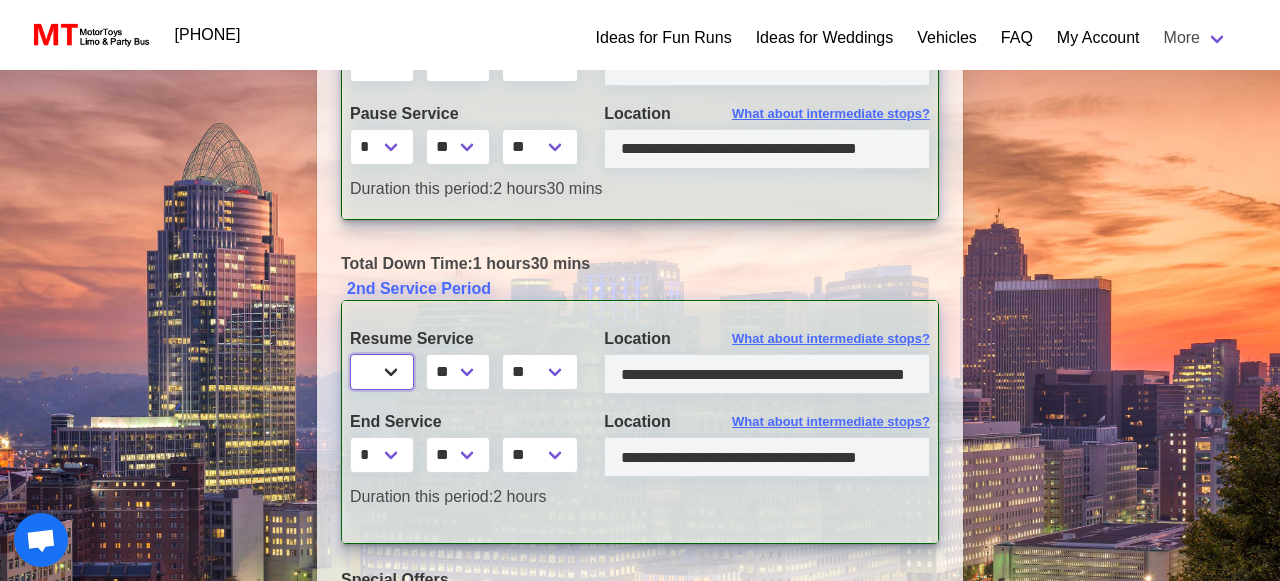 click on "* * * * * * * * * ** ** **" at bounding box center [382, 372] 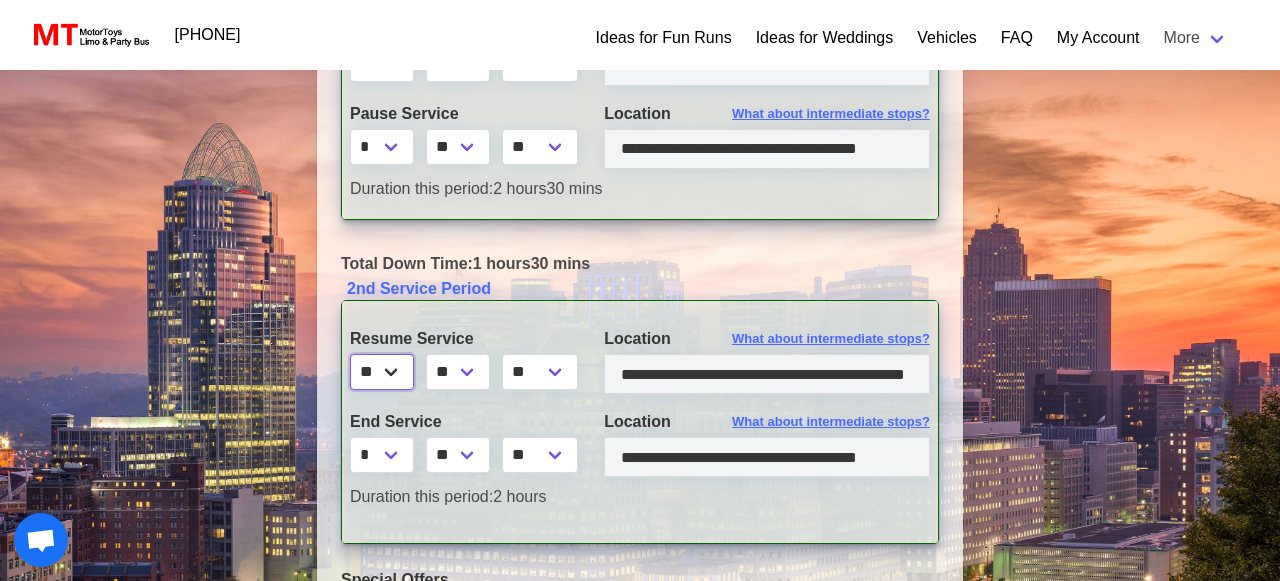 select 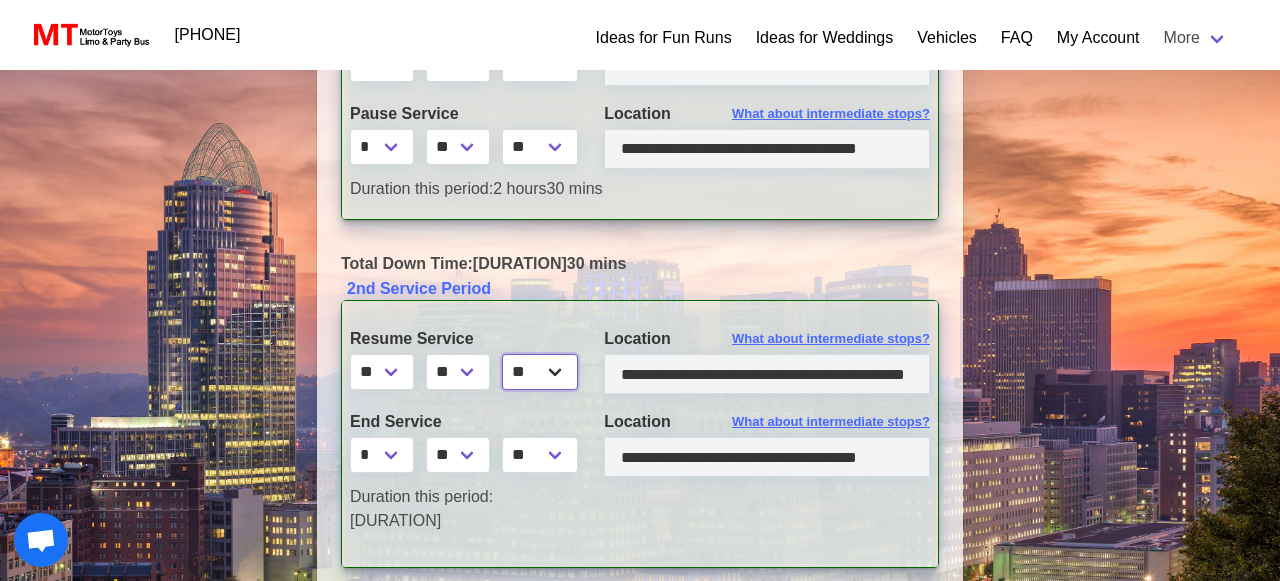 click on "**   **" at bounding box center (540, 372) 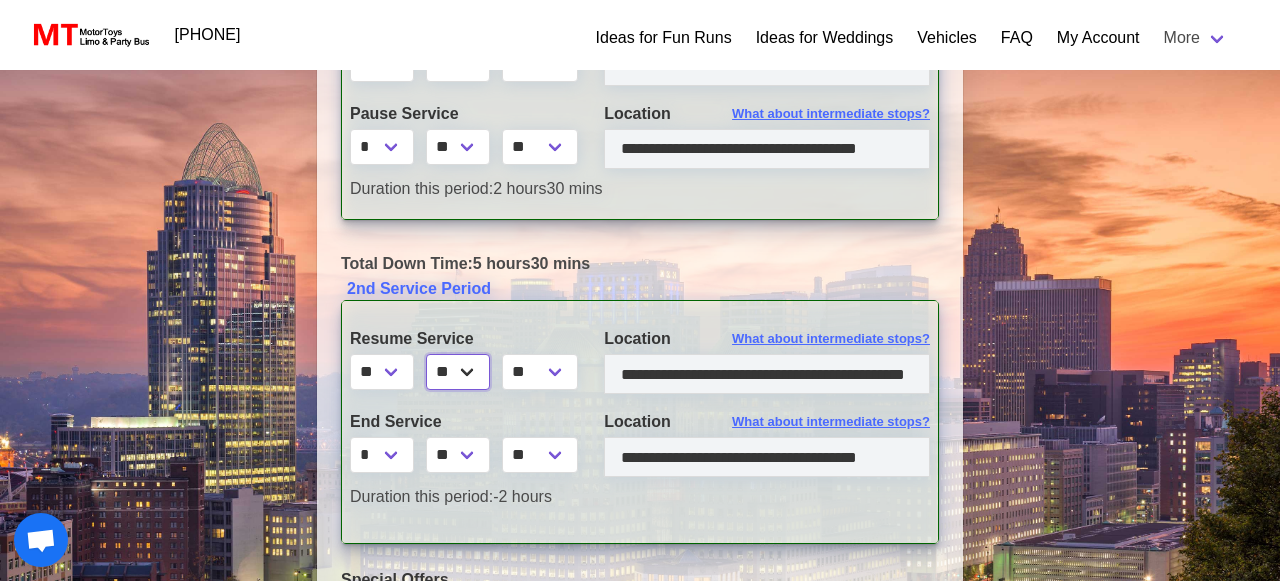 click on "** ** ** **" at bounding box center (458, 372) 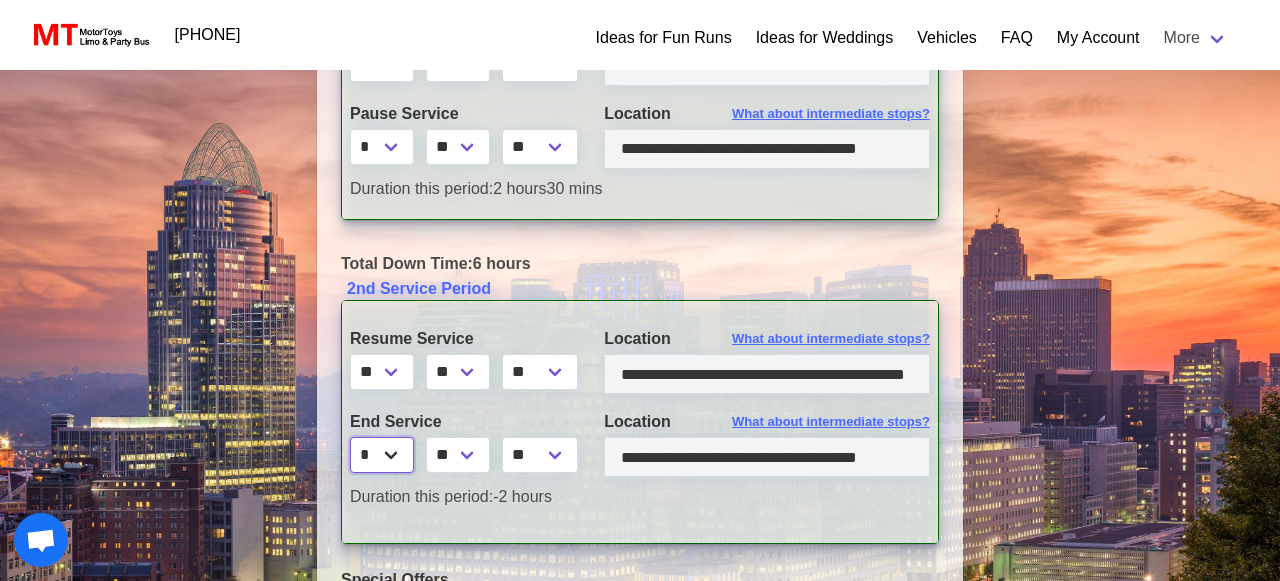 click on "* * * * * * * * * ** ** **" at bounding box center (382, 455) 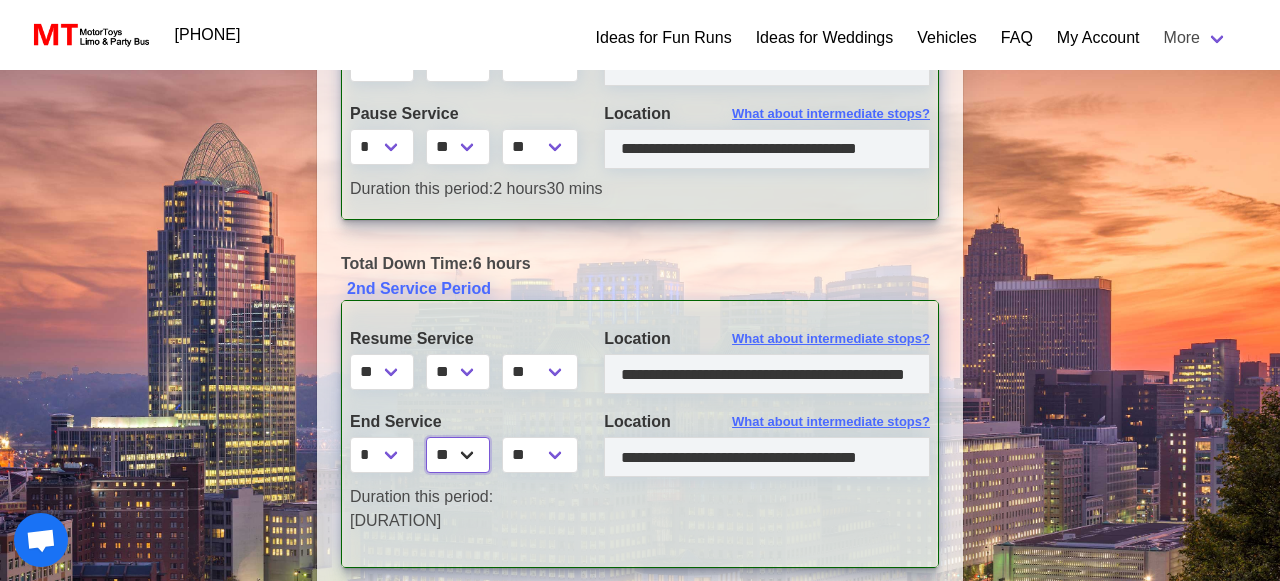 click on "** ** ** **" at bounding box center (458, 455) 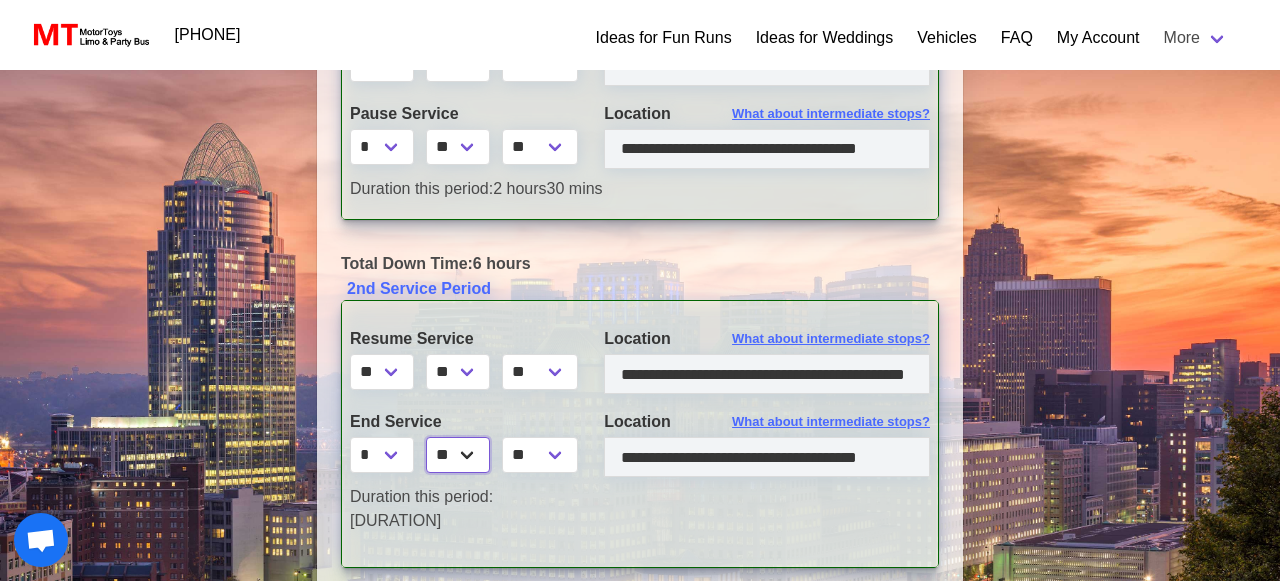 select on "**" 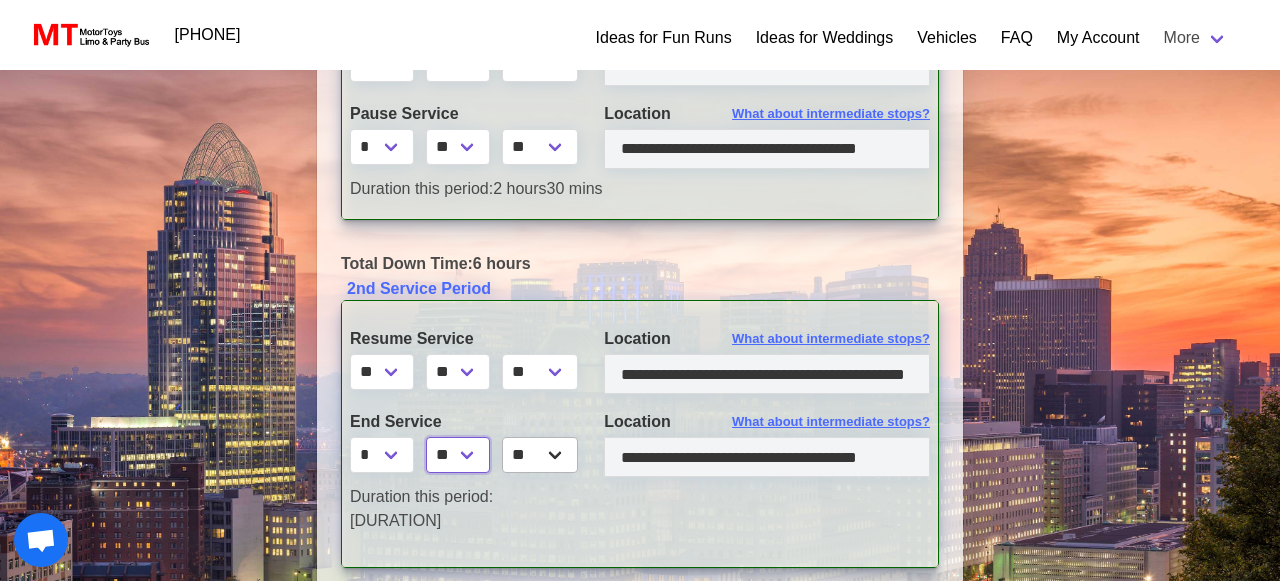 select 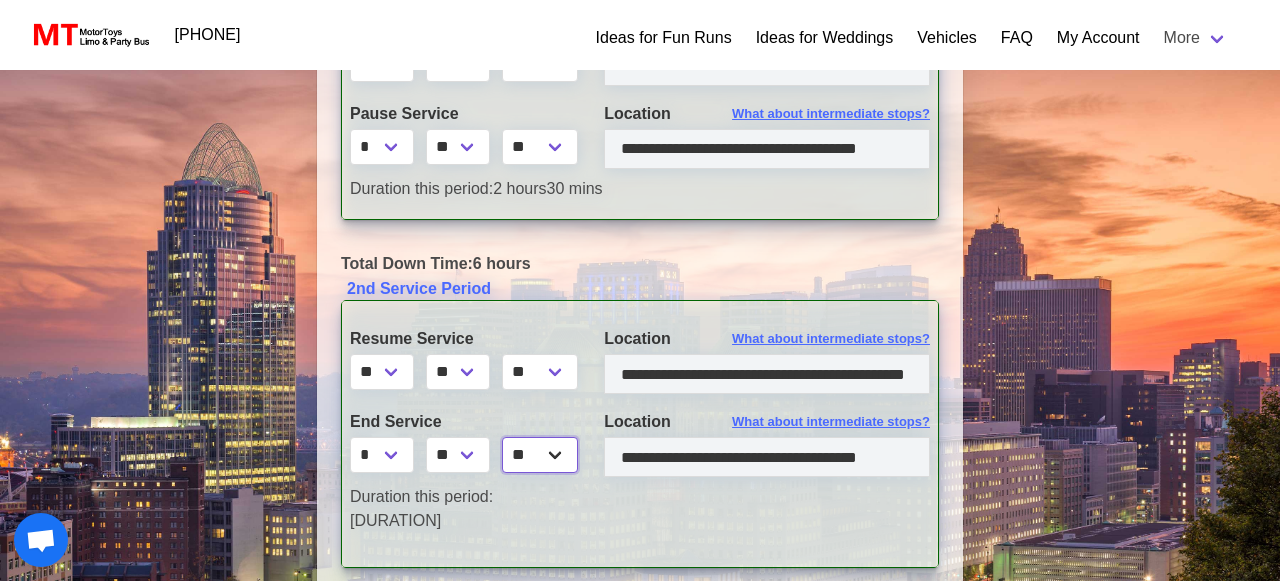click on "**   **" at bounding box center (540, 455) 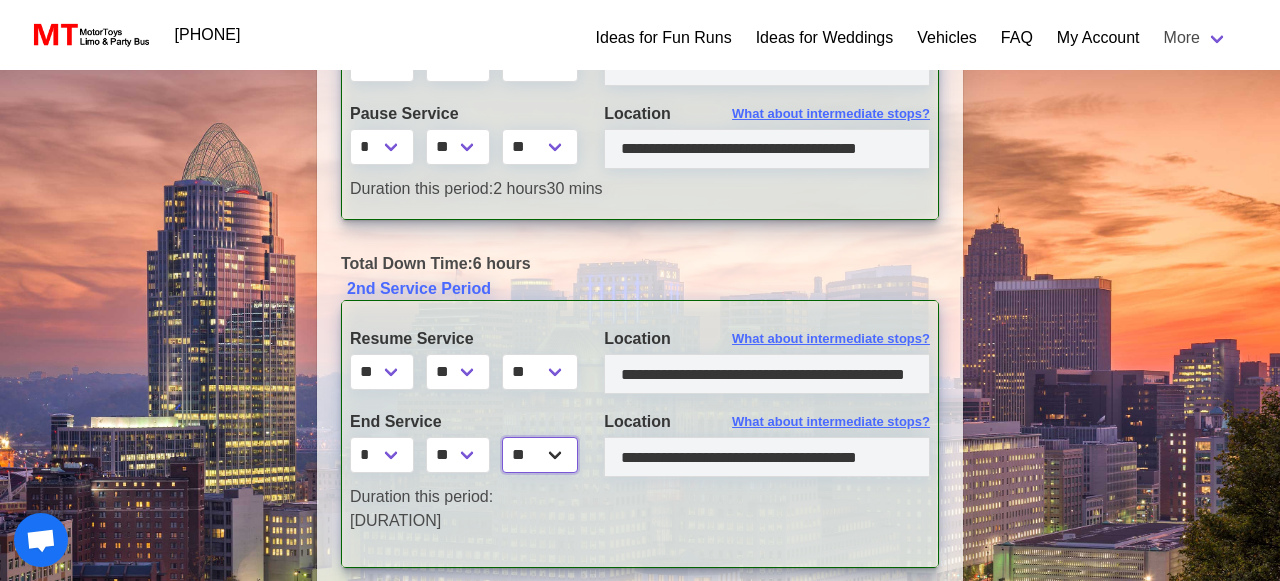 select on "*****" 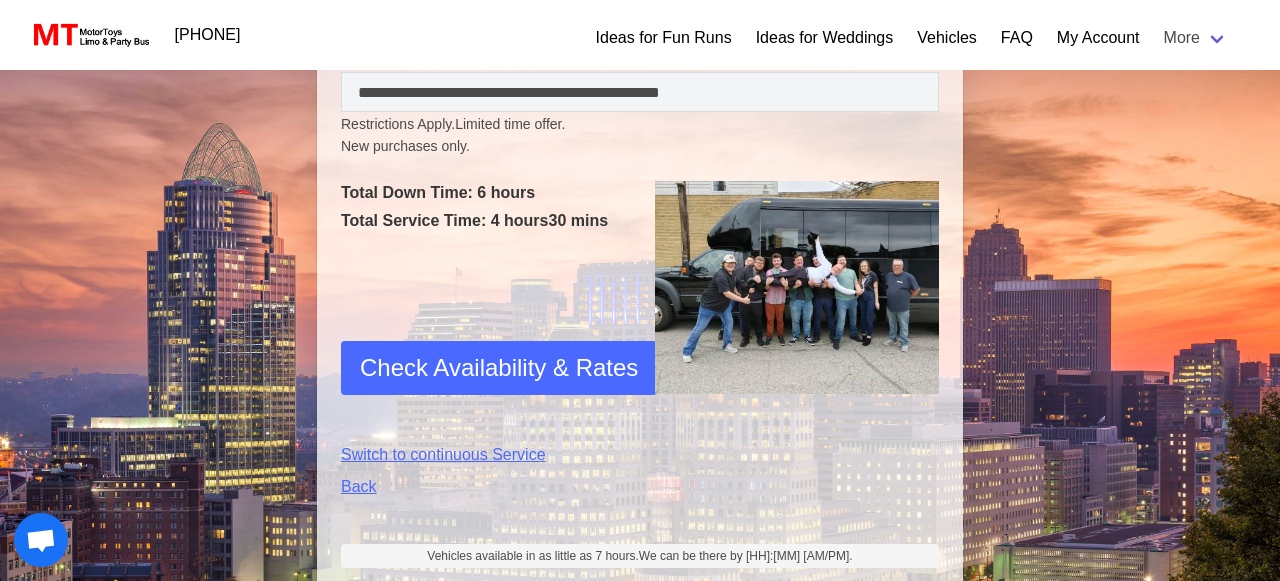 scroll, scrollTop: 1303, scrollLeft: 0, axis: vertical 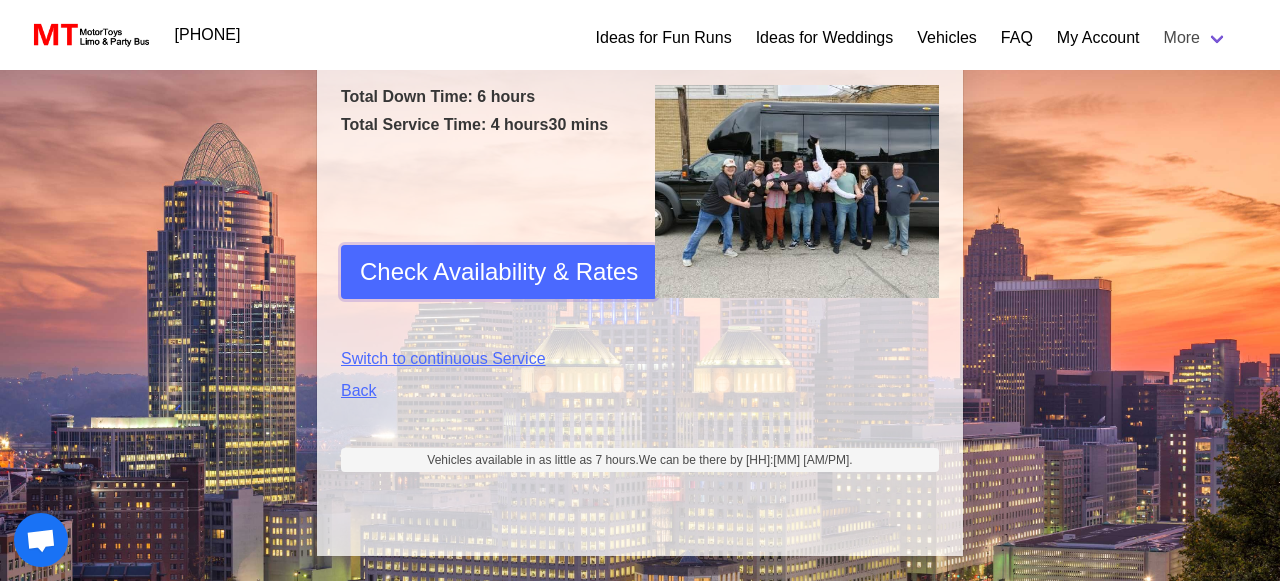 click on "Check Availability & Rates" at bounding box center (499, 272) 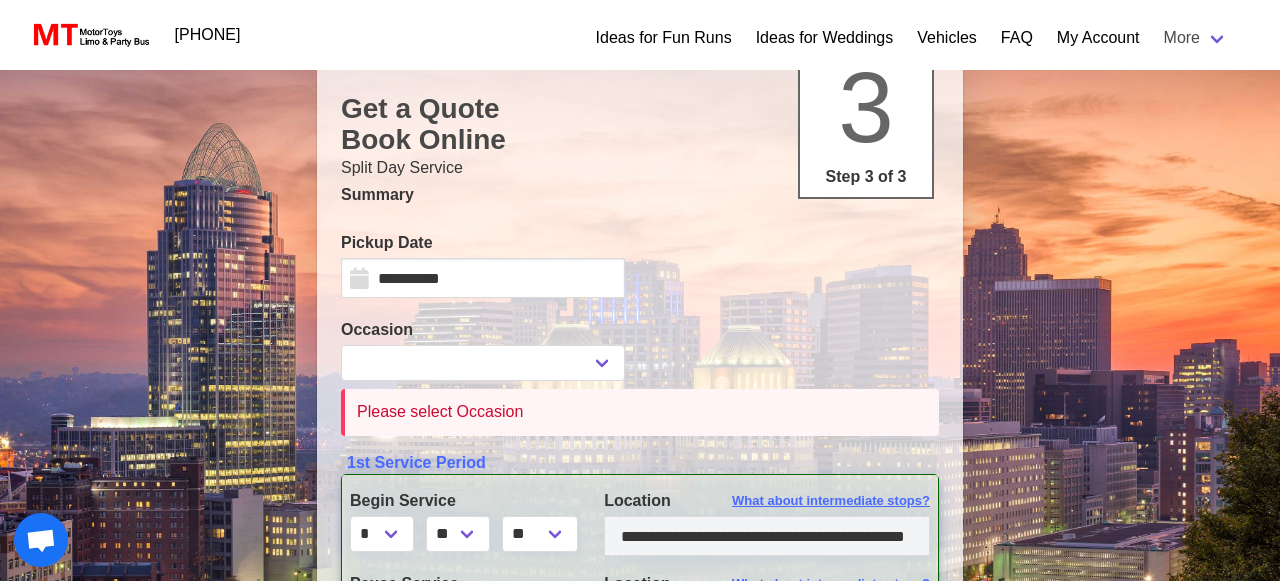 scroll, scrollTop: 281, scrollLeft: 0, axis: vertical 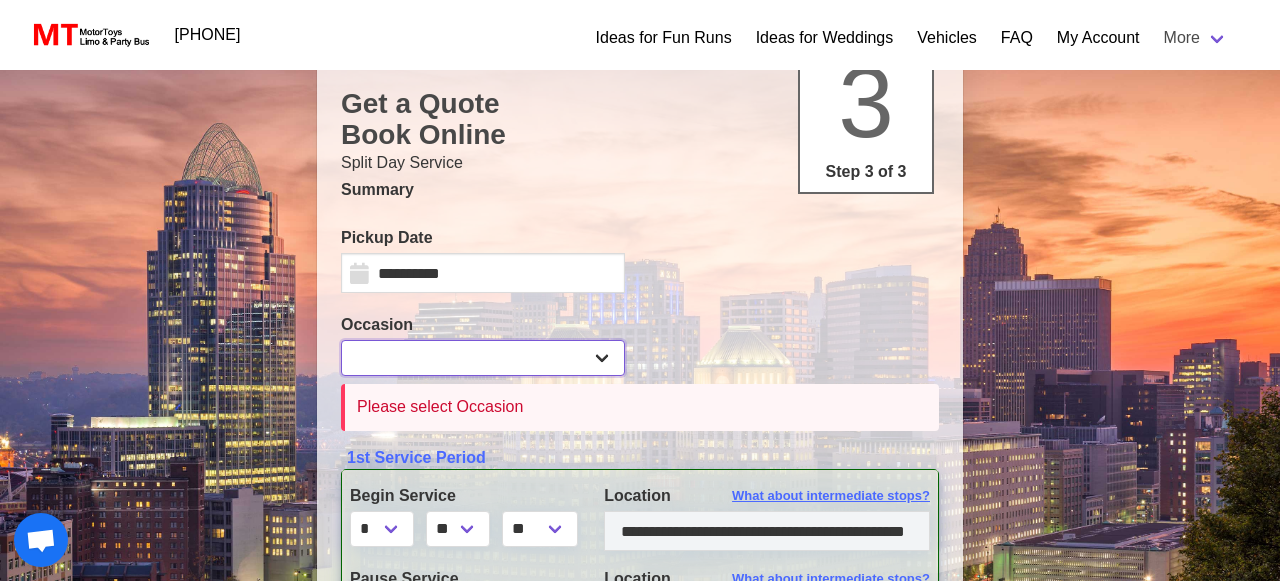 click on "**********" at bounding box center (483, 358) 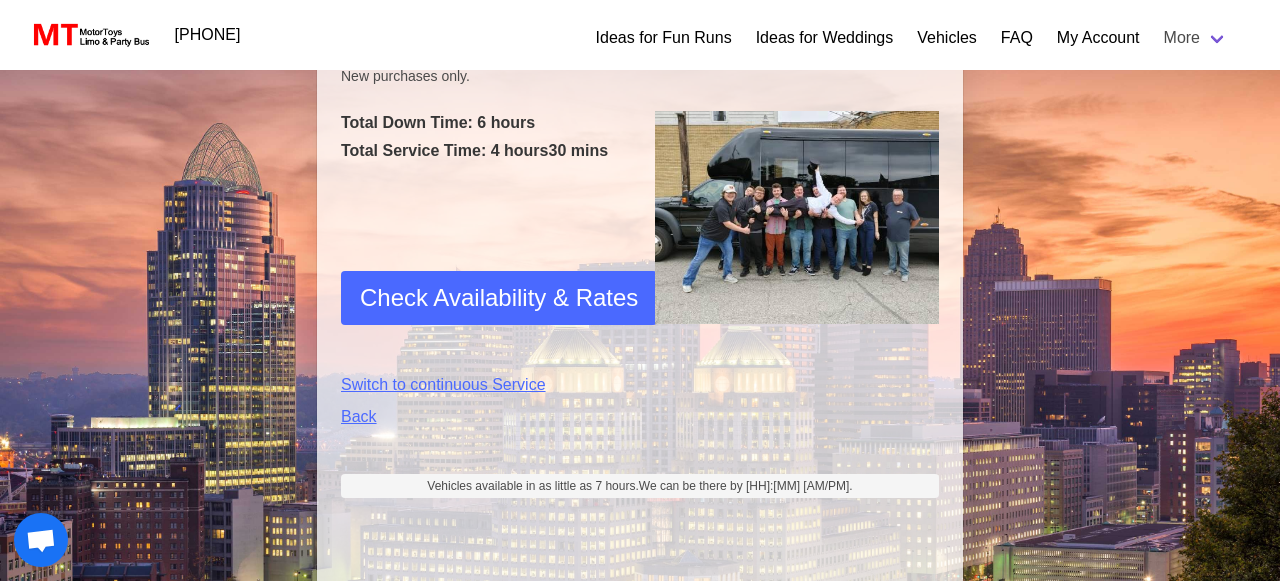 scroll, scrollTop: 1278, scrollLeft: 0, axis: vertical 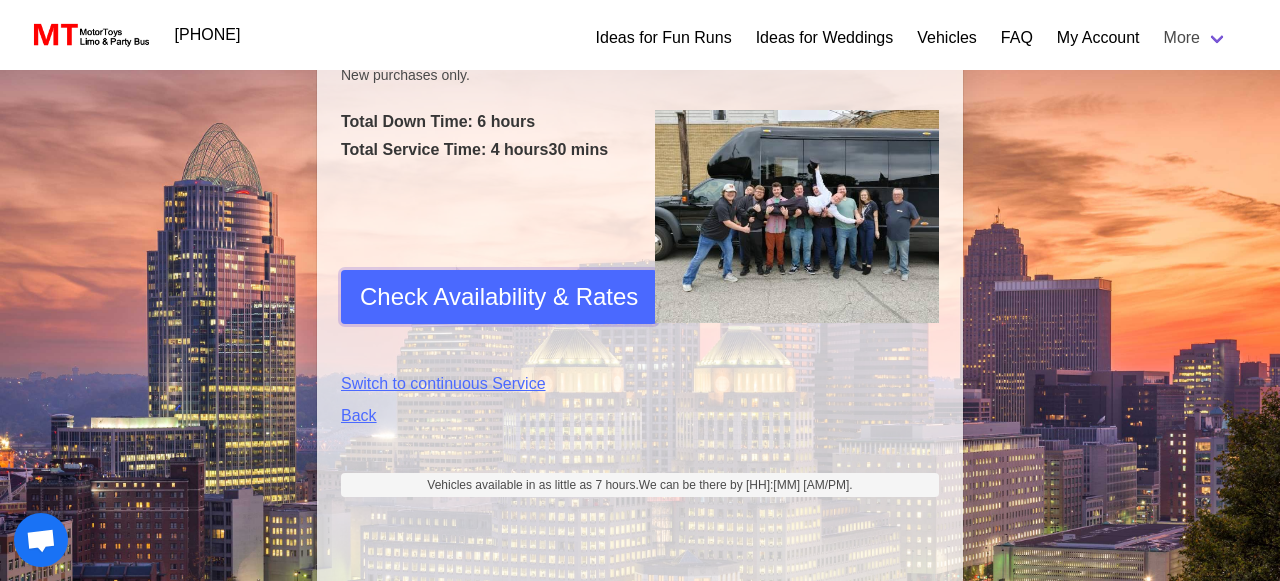 click on "Check Availability & Rates" at bounding box center (499, 297) 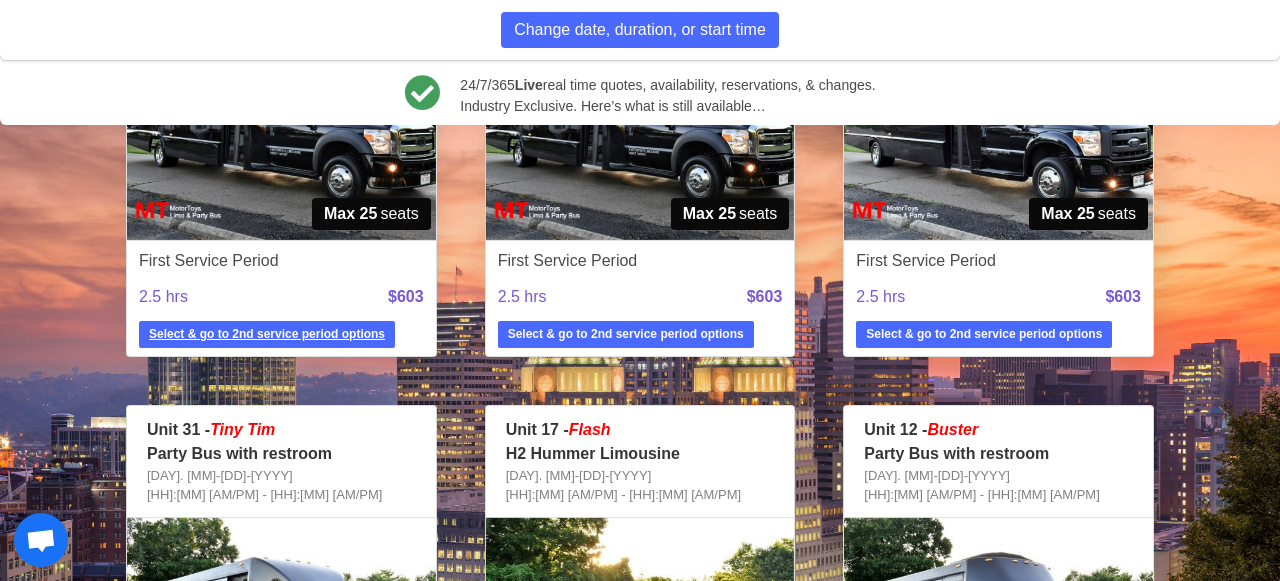 scroll, scrollTop: 566, scrollLeft: 0, axis: vertical 